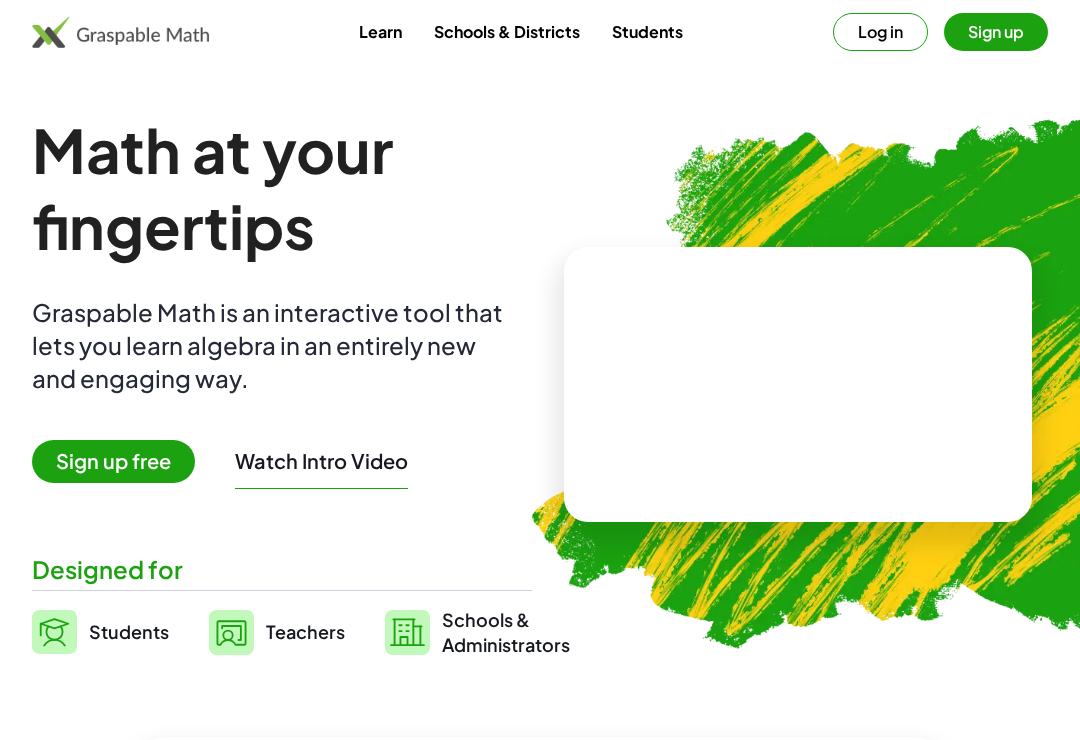 scroll, scrollTop: 0, scrollLeft: 0, axis: both 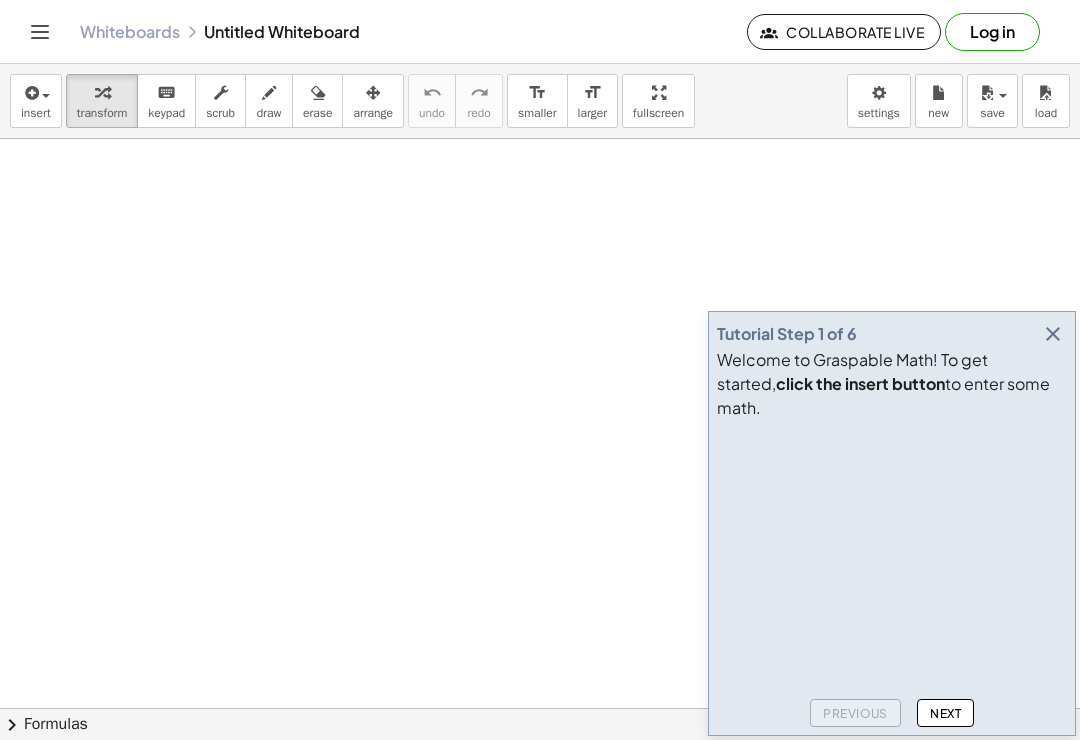click at bounding box center [1053, 334] 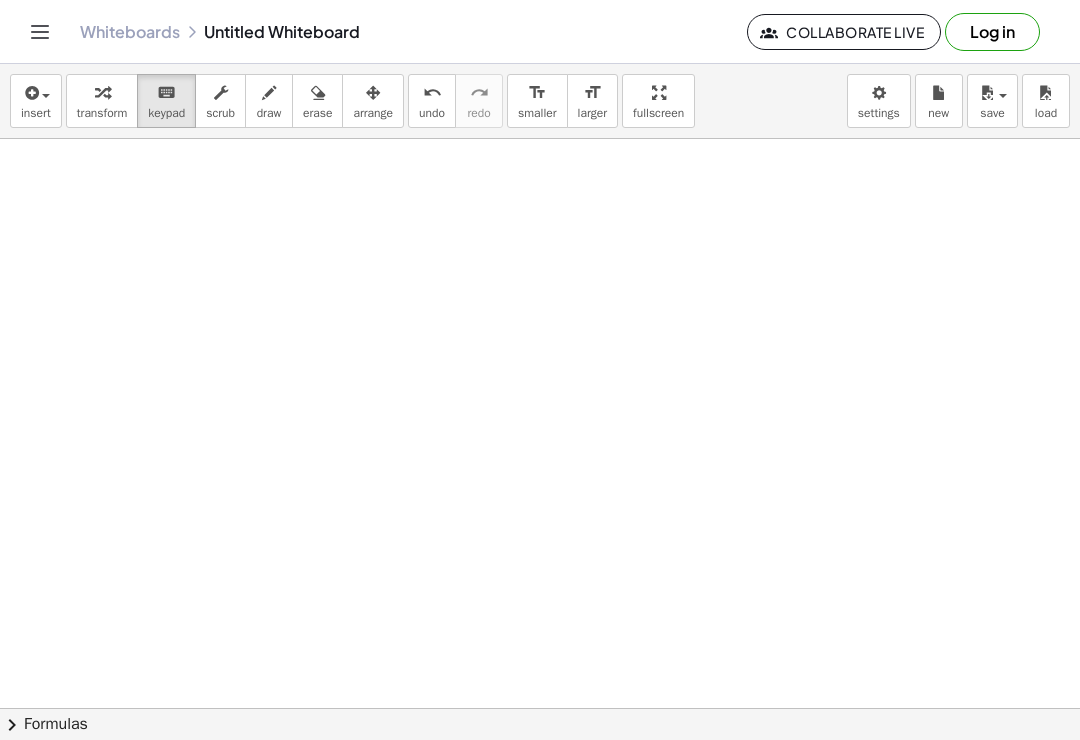scroll, scrollTop: 0, scrollLeft: 0, axis: both 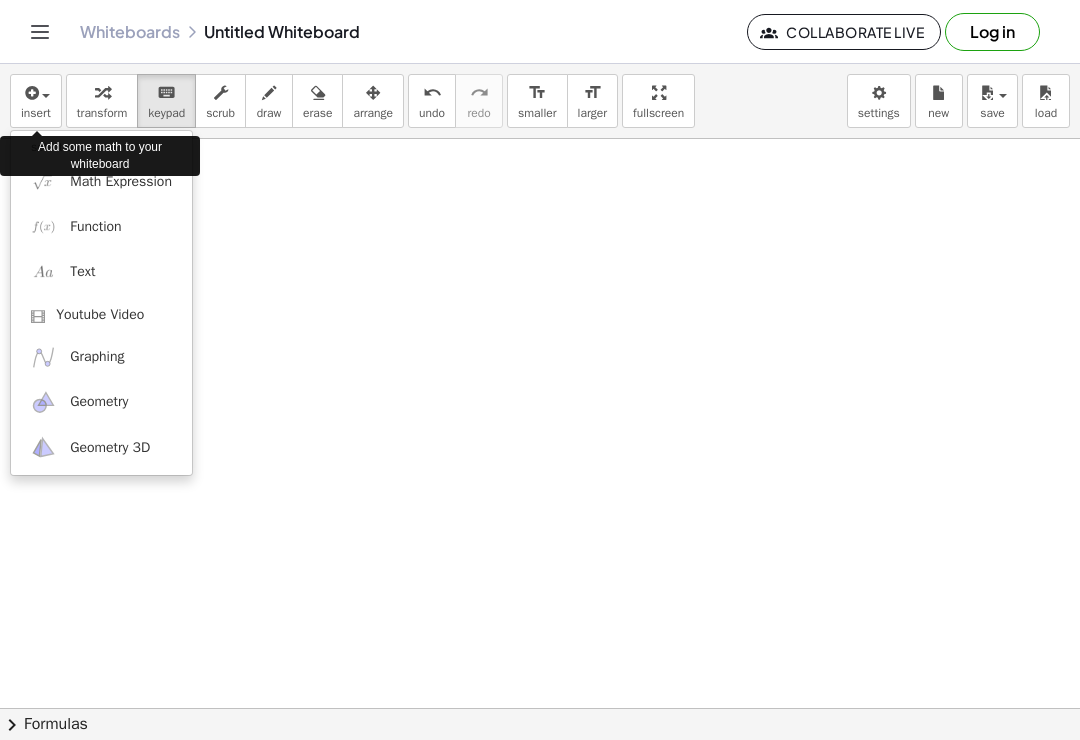 click at bounding box center (540, 370) 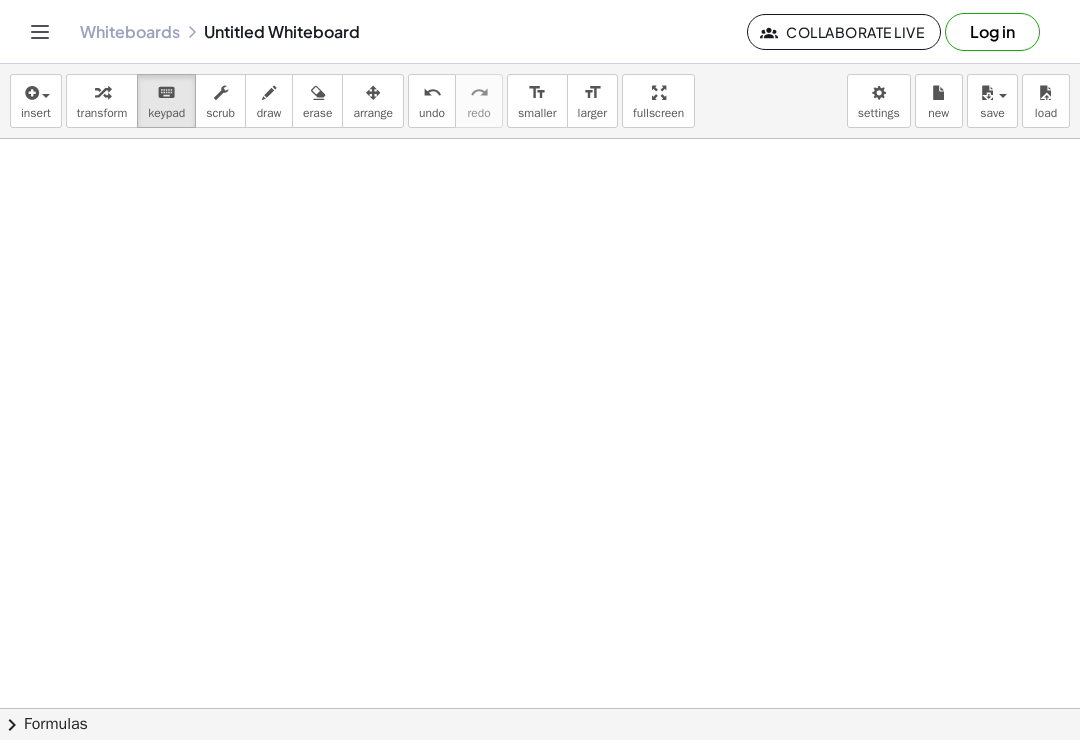 click at bounding box center (30, 93) 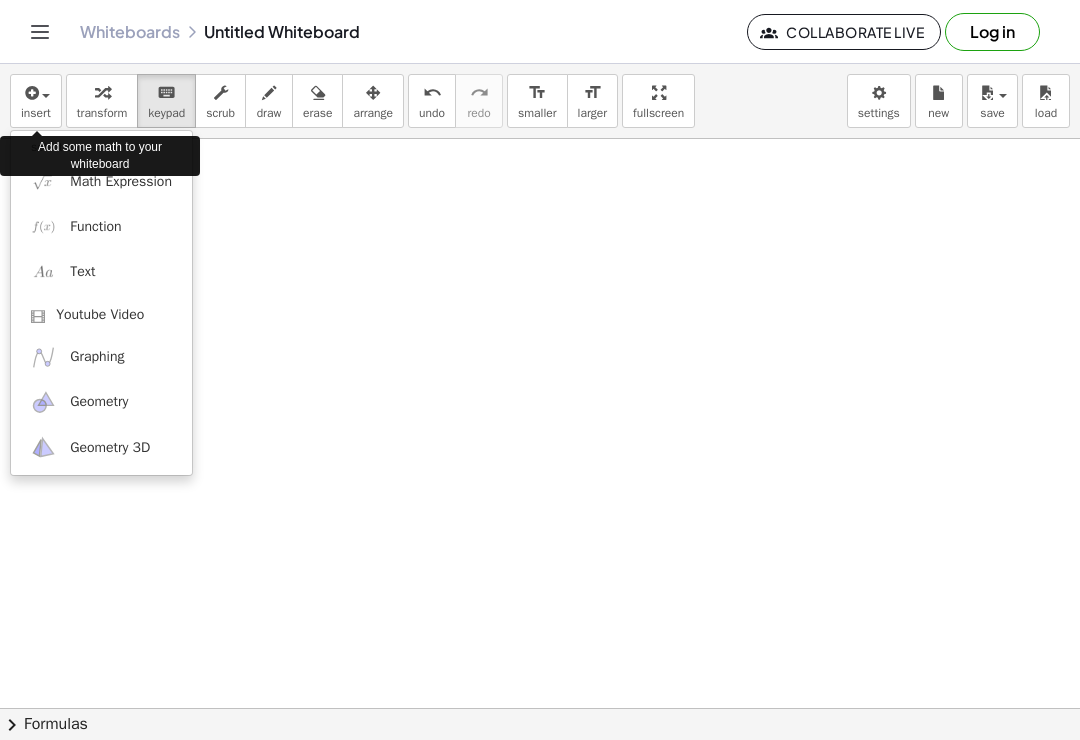 click on "Text" at bounding box center [82, 272] 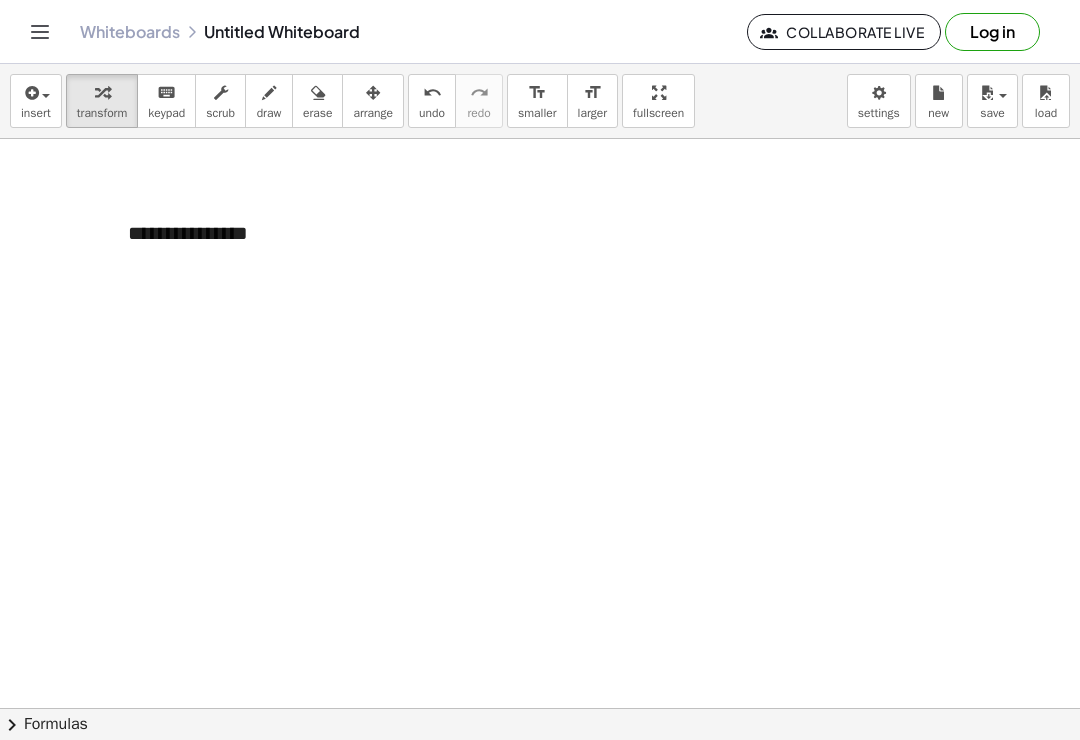 type 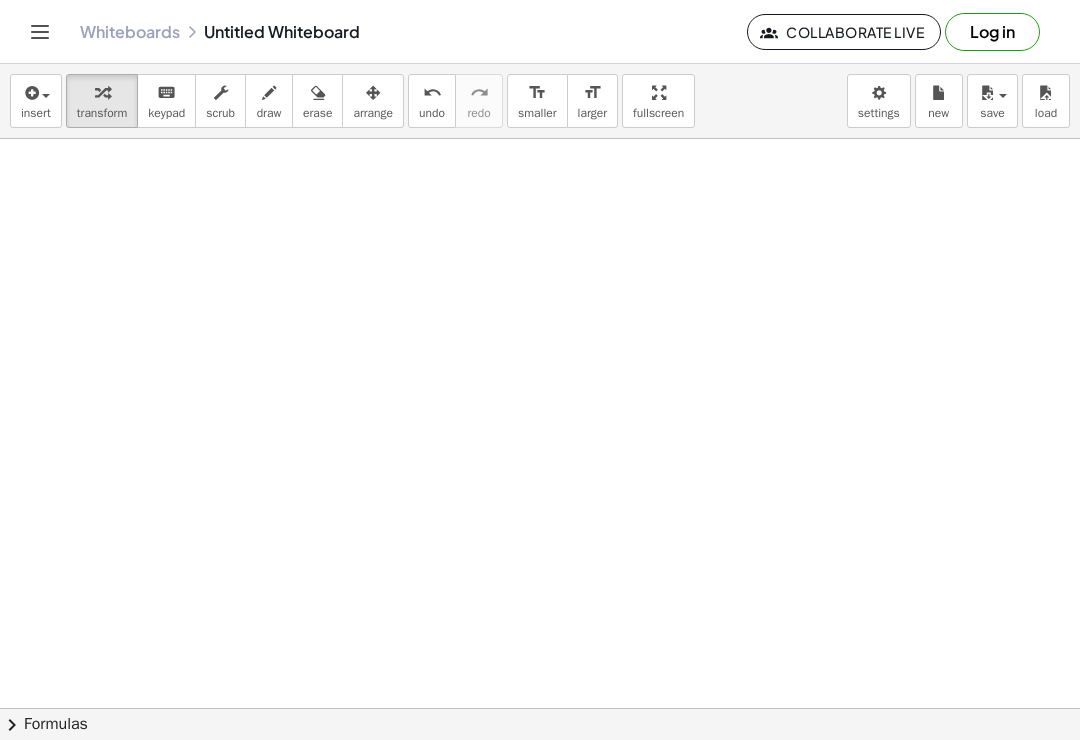 click at bounding box center (30, 93) 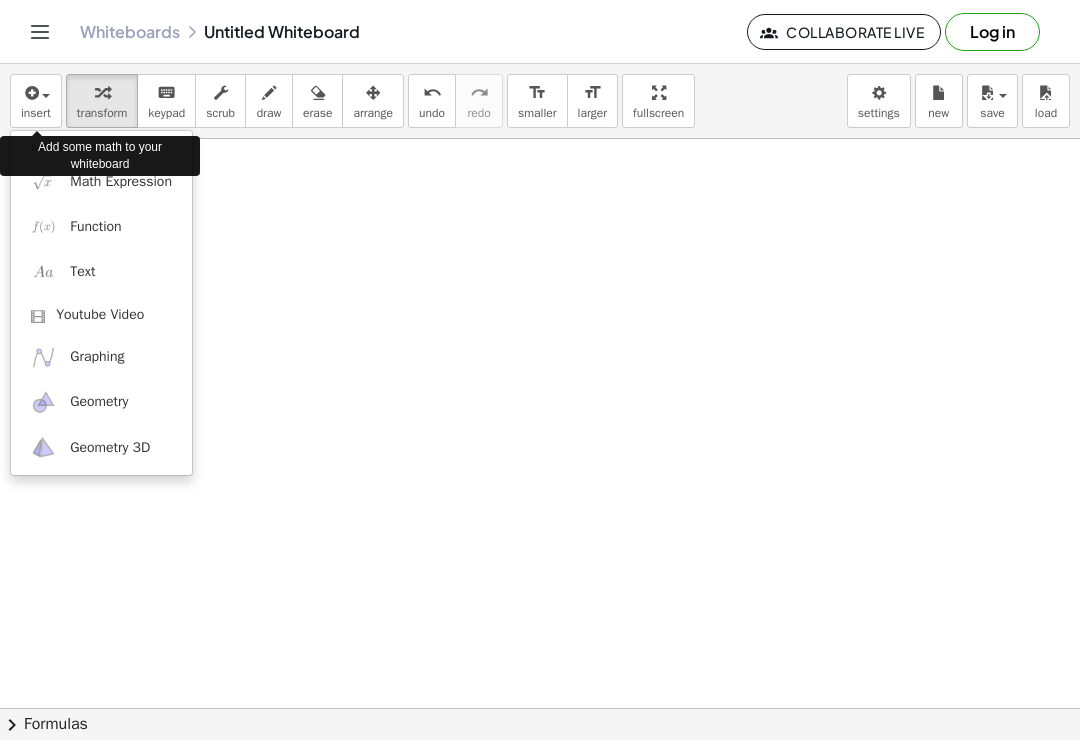 click at bounding box center (540, 370) 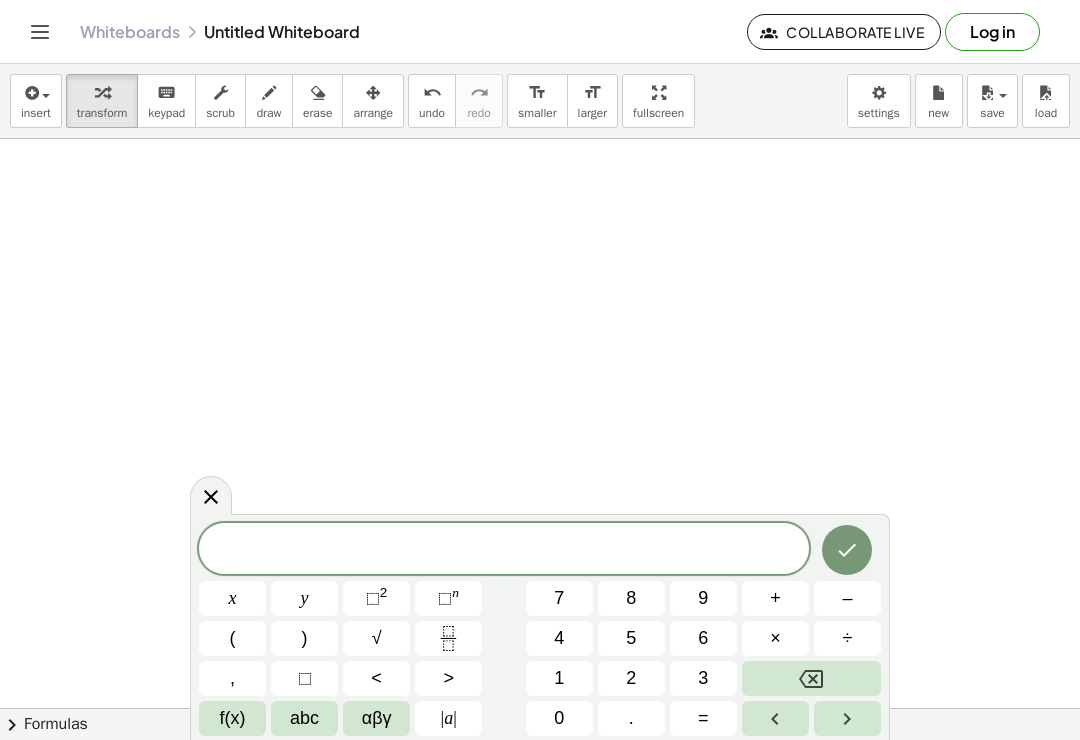 scroll, scrollTop: 85, scrollLeft: 0, axis: vertical 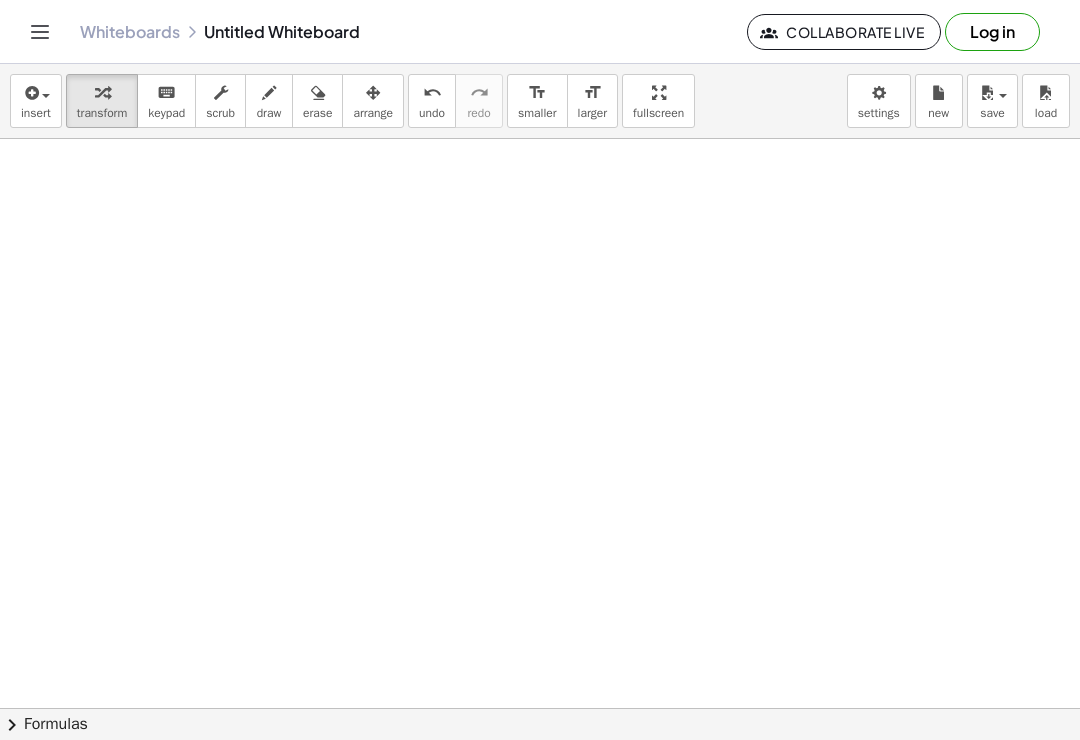 click at bounding box center [30, 93] 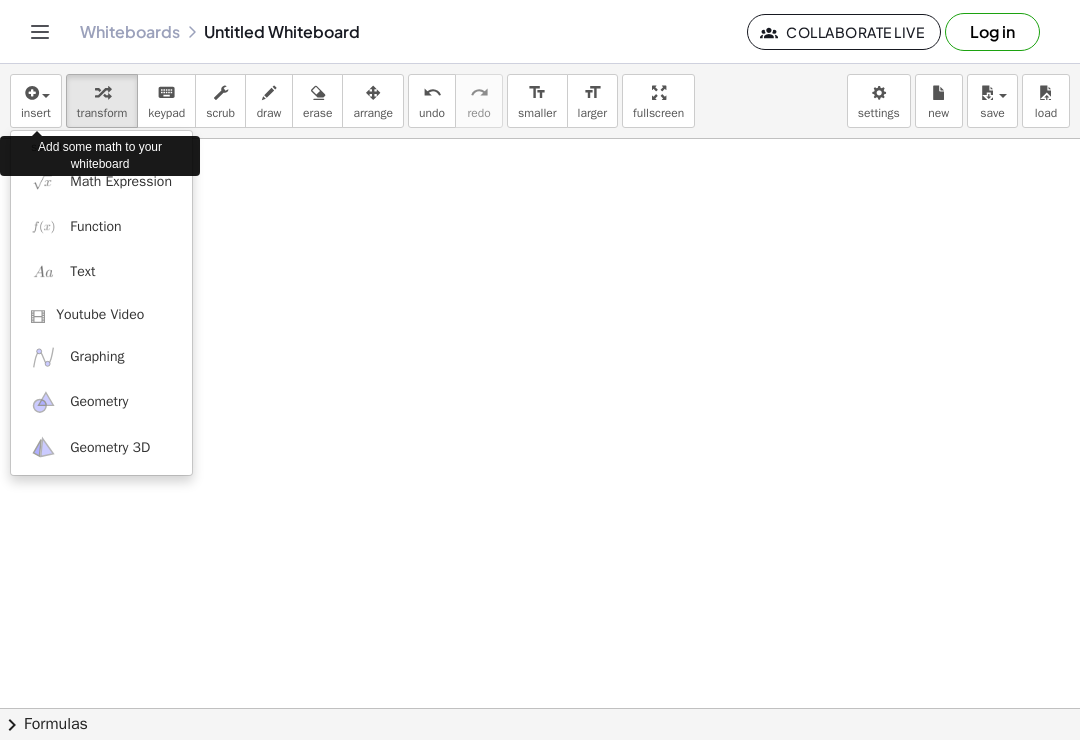 click on "Add some math to your whiteboard" at bounding box center (100, 156) 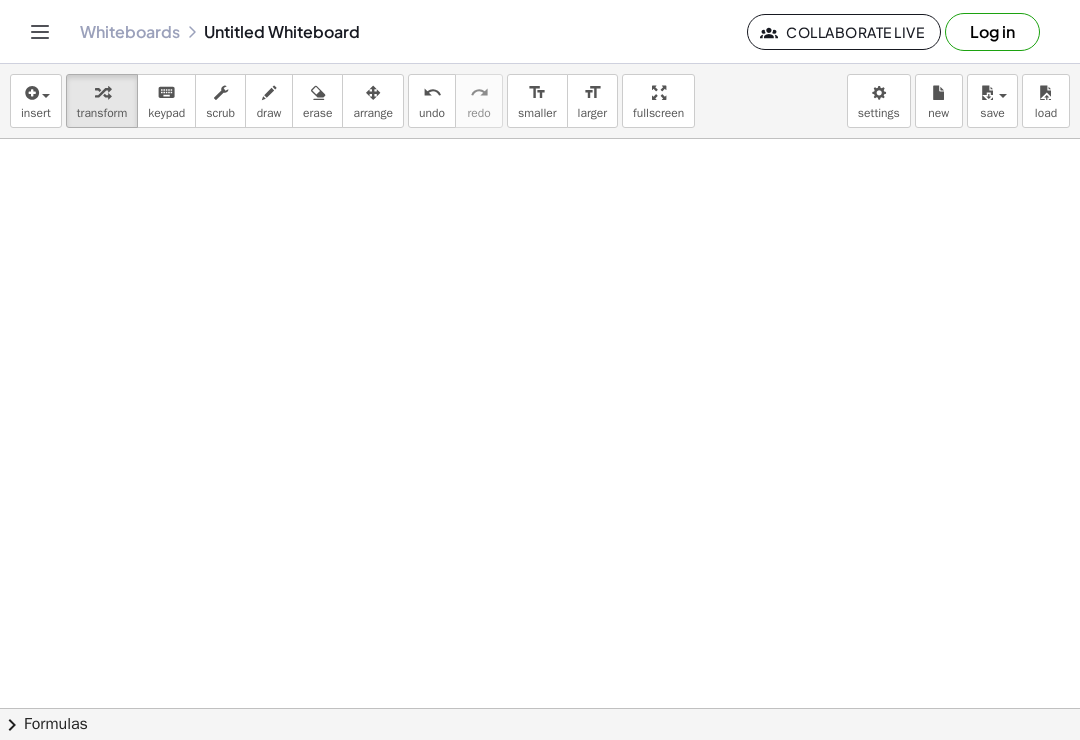 scroll, scrollTop: 92, scrollLeft: 0, axis: vertical 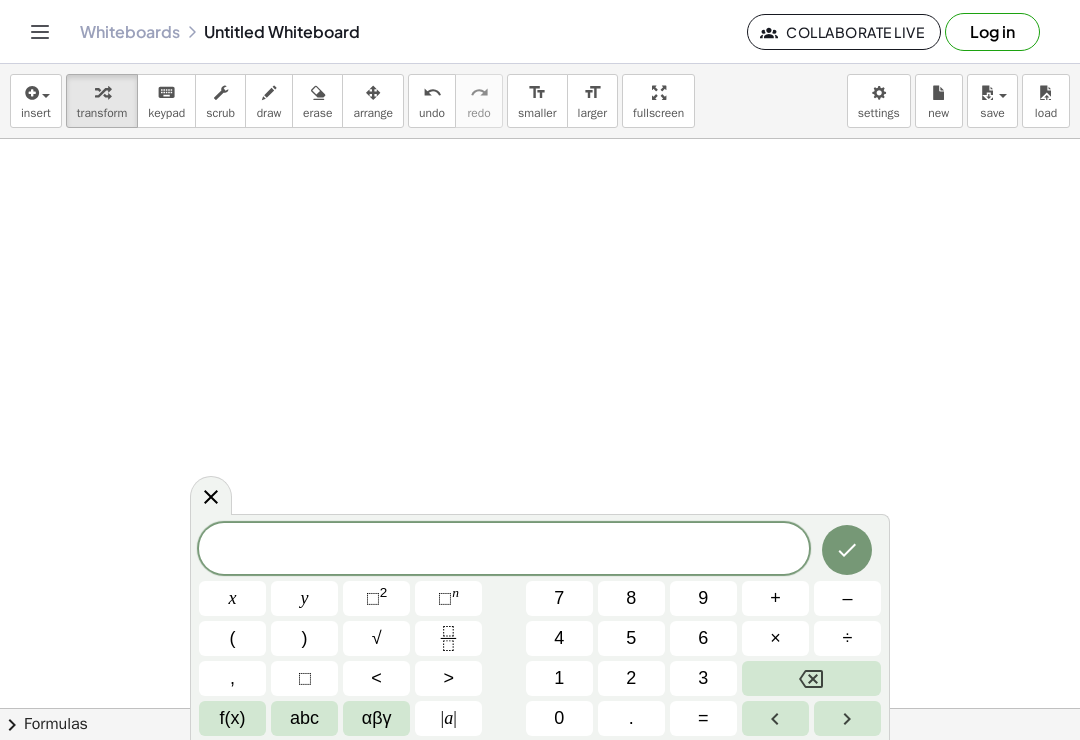 click on "4" at bounding box center (559, 638) 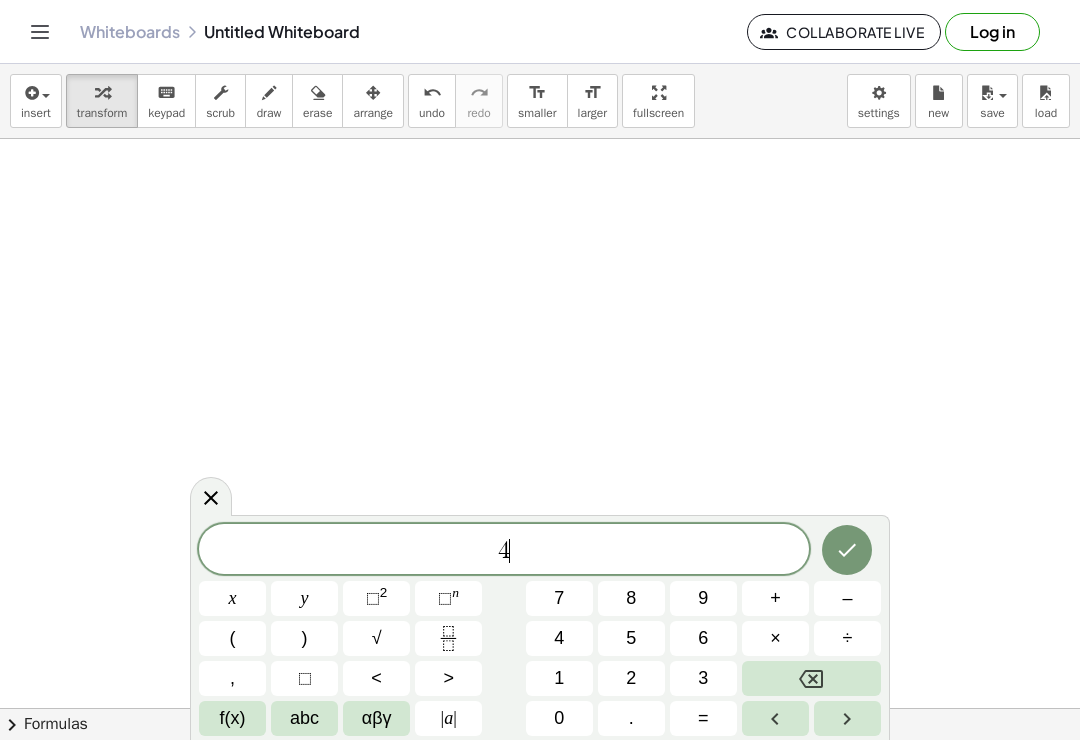 click on "0" at bounding box center (559, 718) 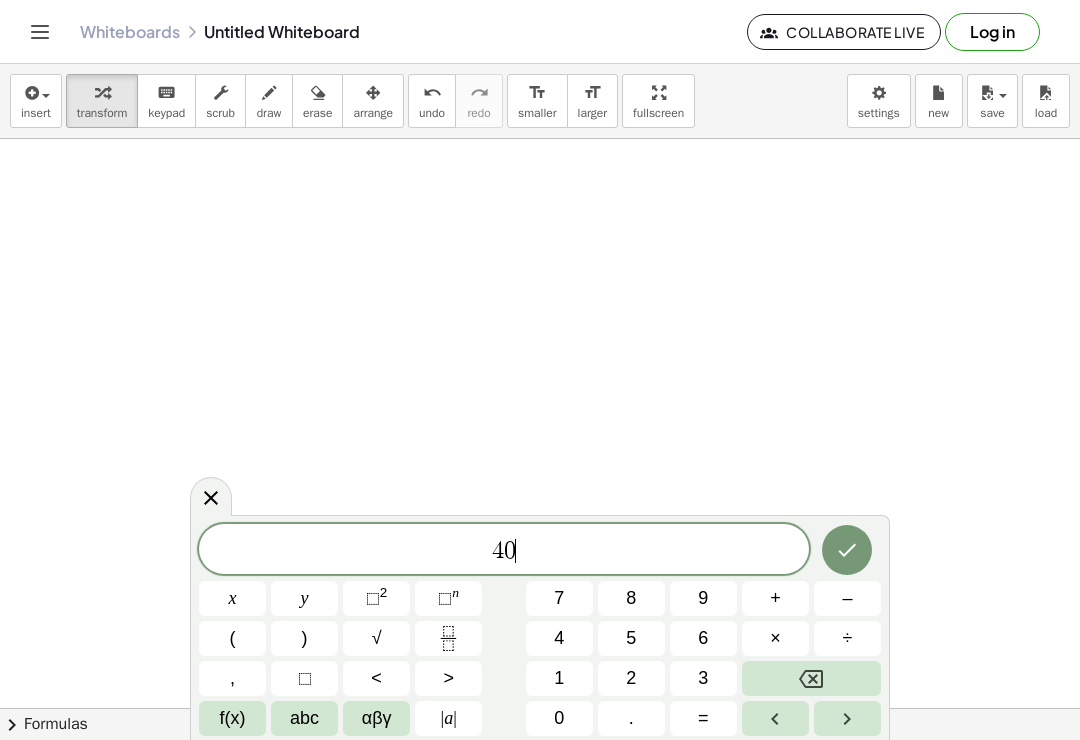 click at bounding box center [448, 638] 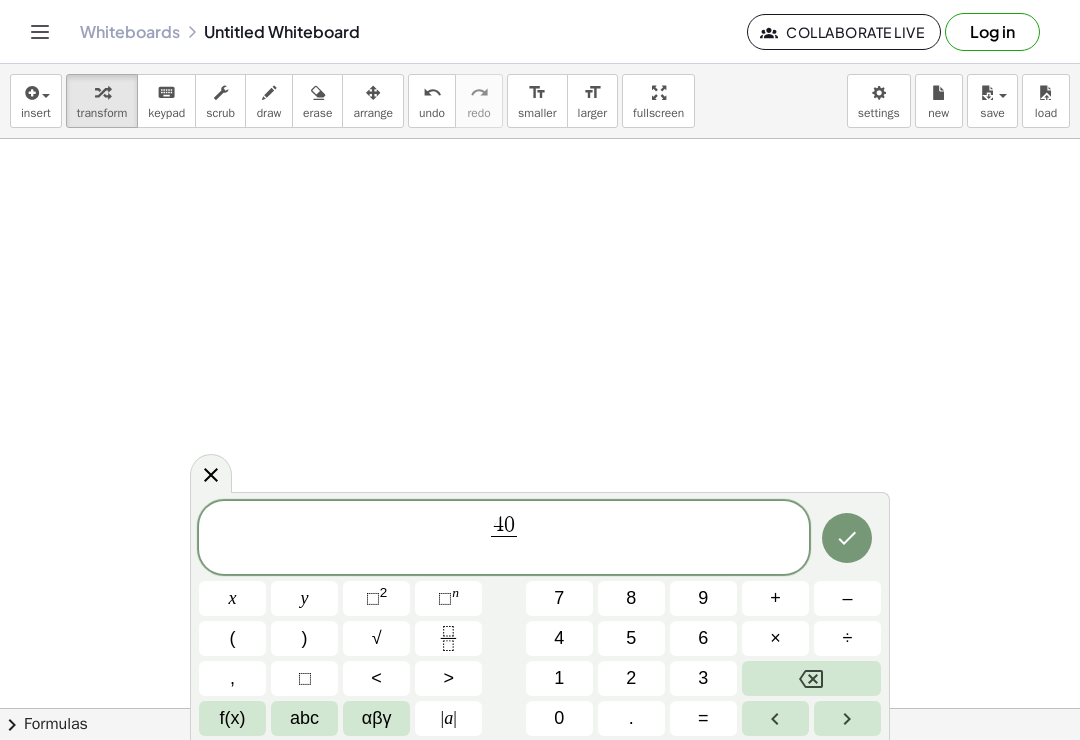 click on "x" at bounding box center [233, 598] 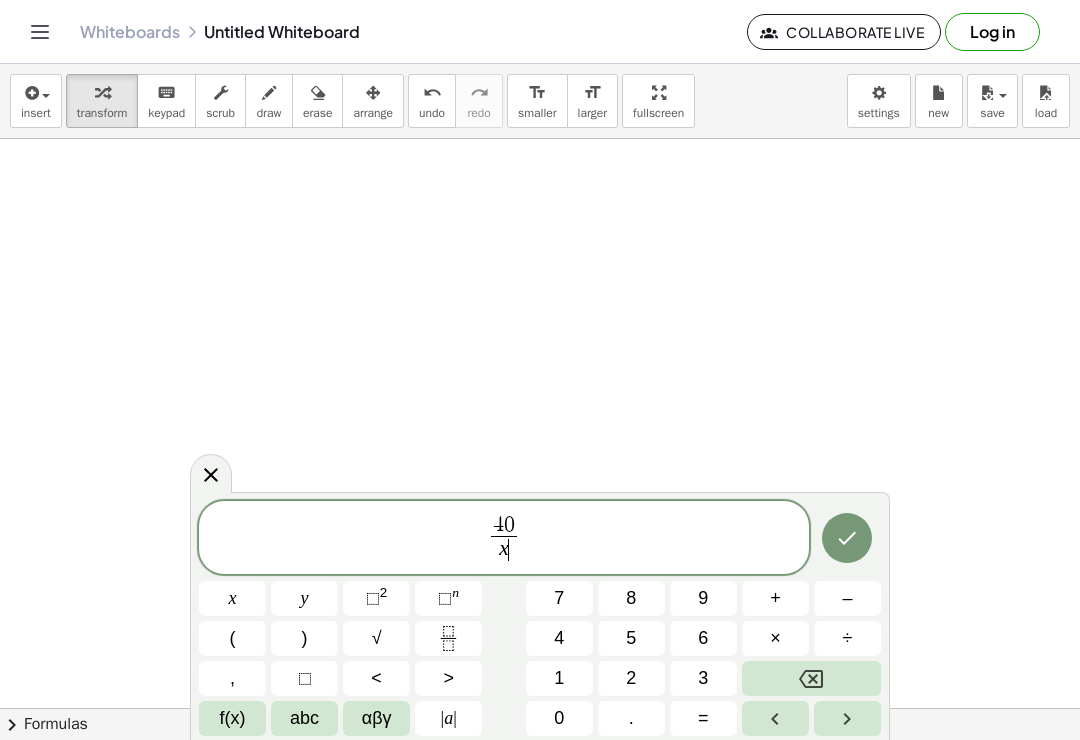 click on "–" at bounding box center (847, 598) 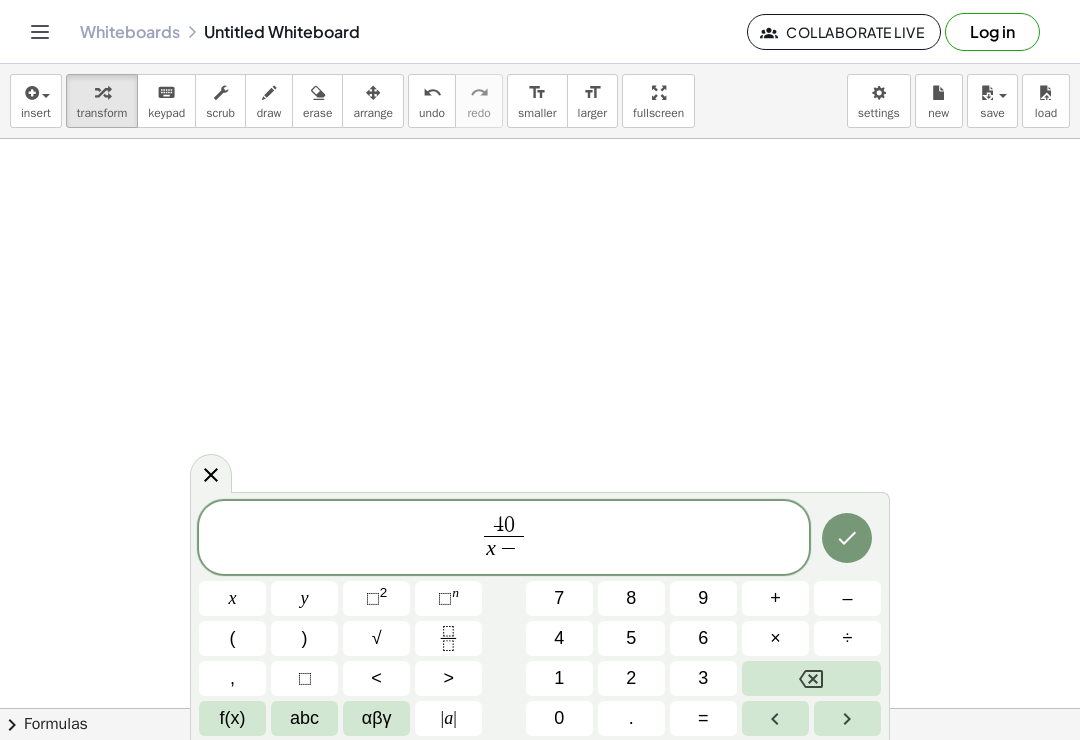 click on "1" at bounding box center (559, 678) 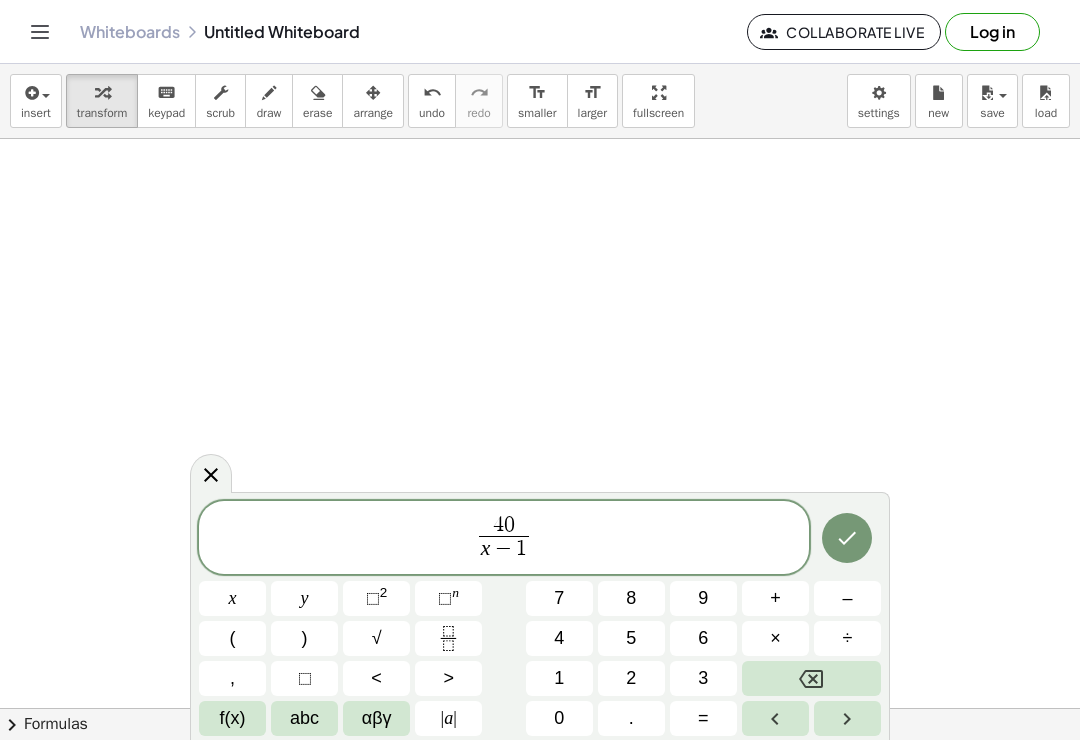 click at bounding box center (847, 718) 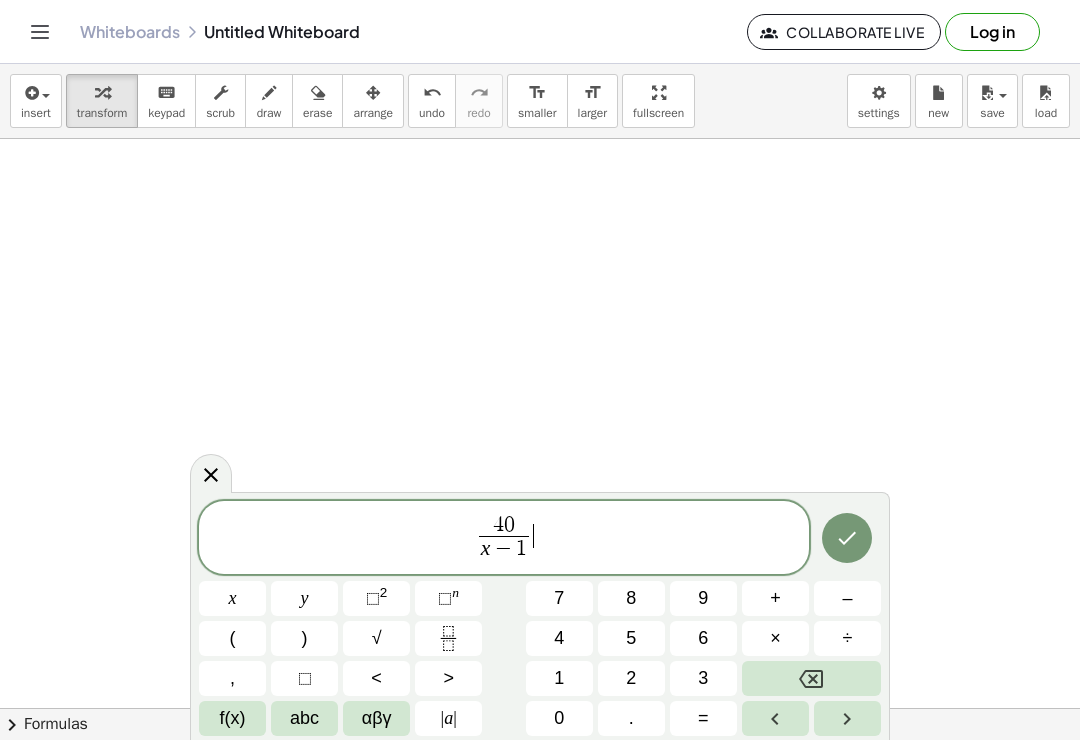 click on "=" at bounding box center [703, 718] 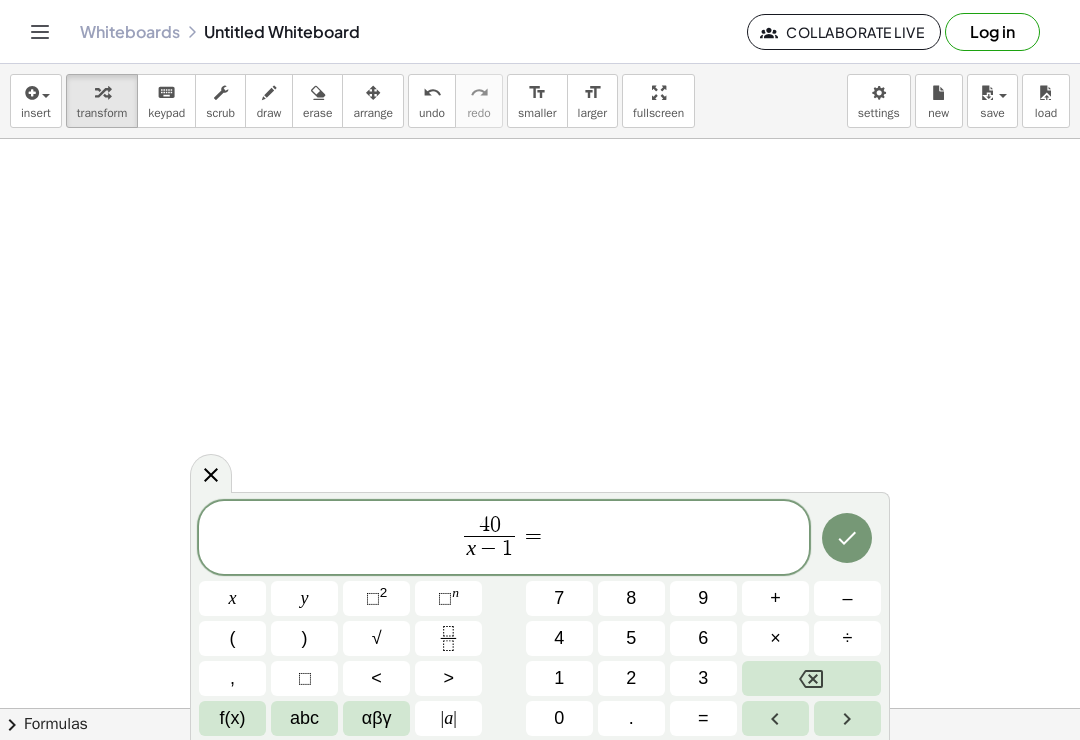 click on "2" at bounding box center [631, 678] 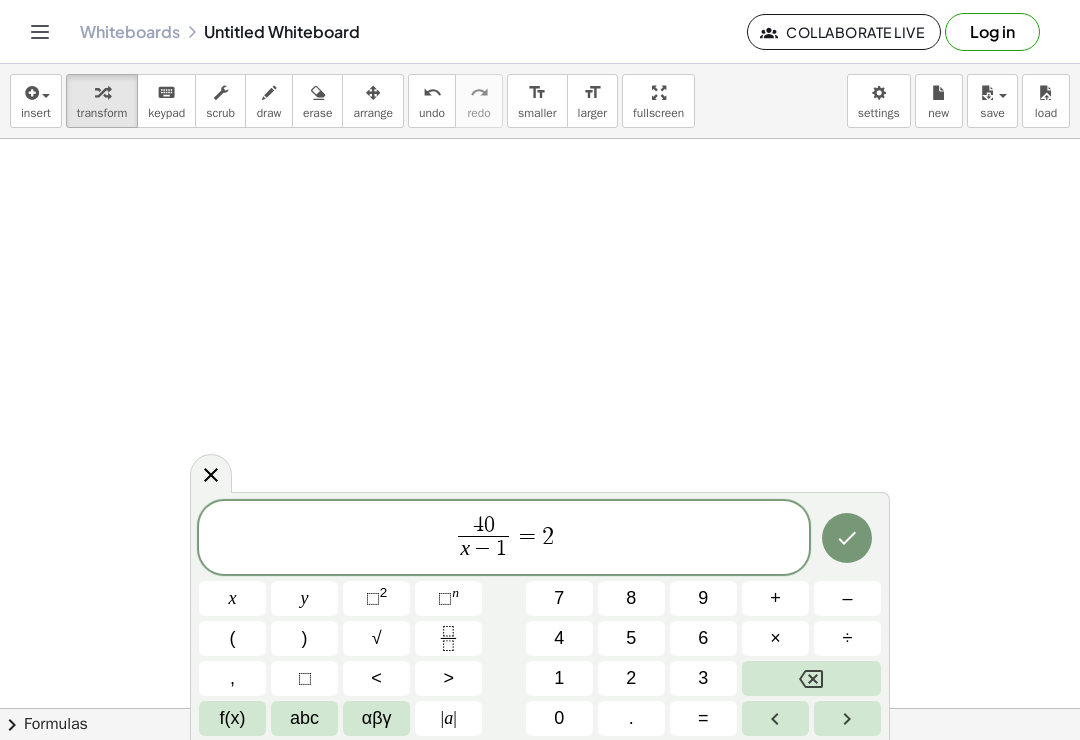 click on "x" at bounding box center (232, 598) 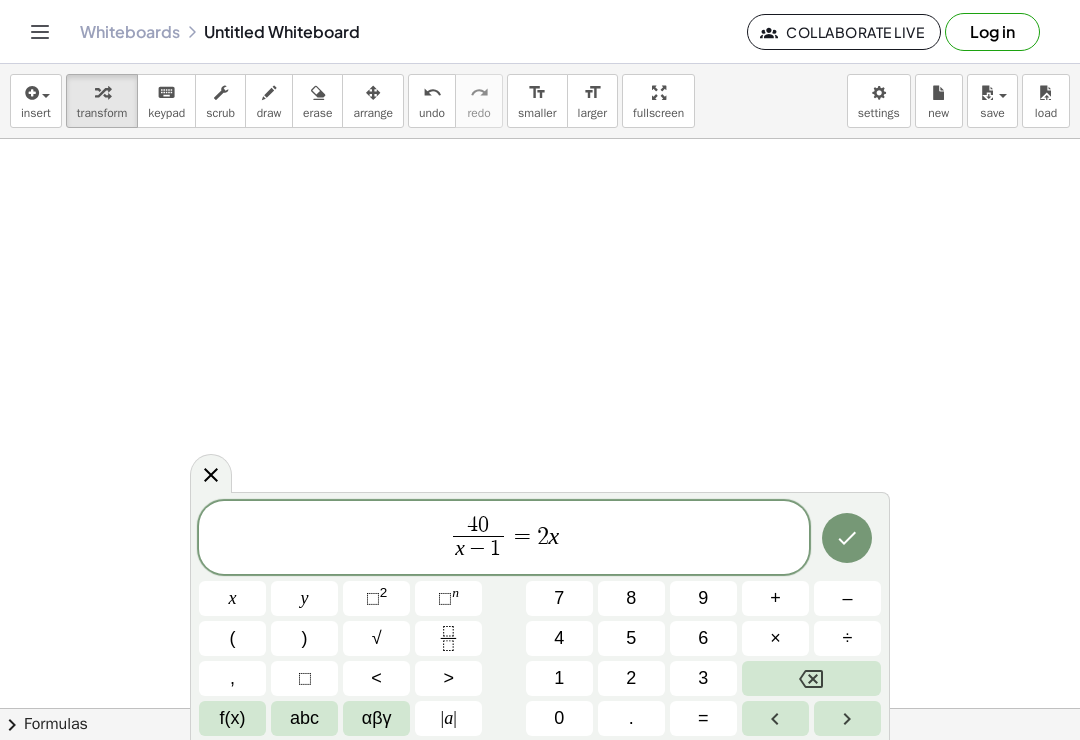 click 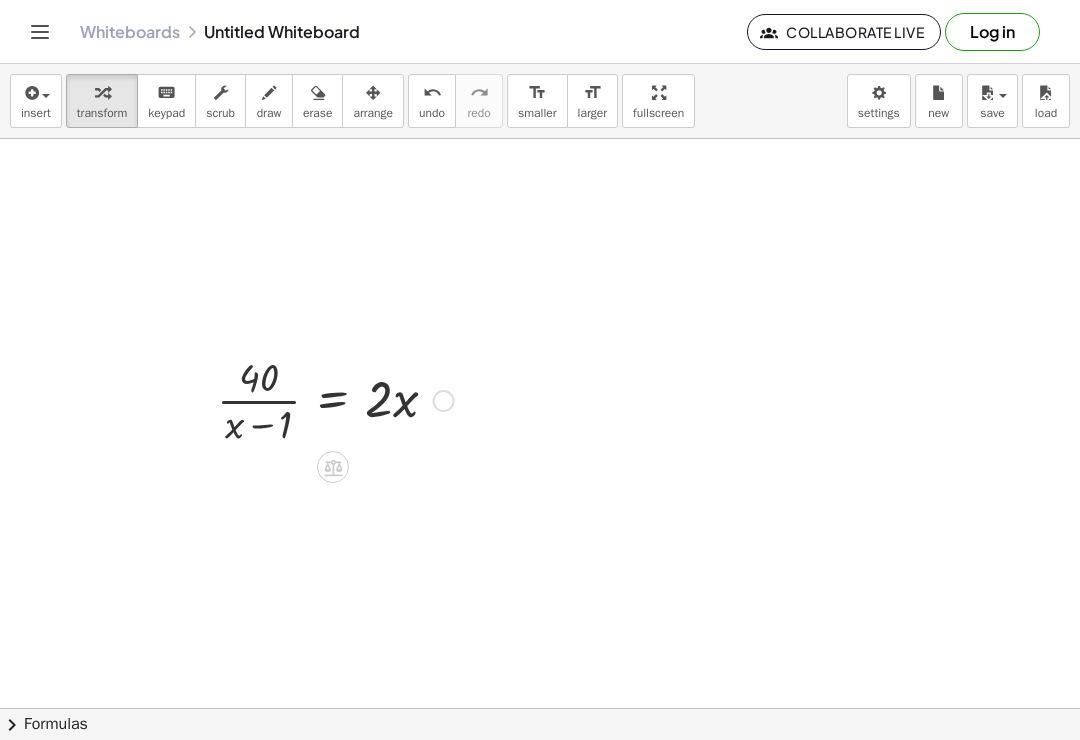 click 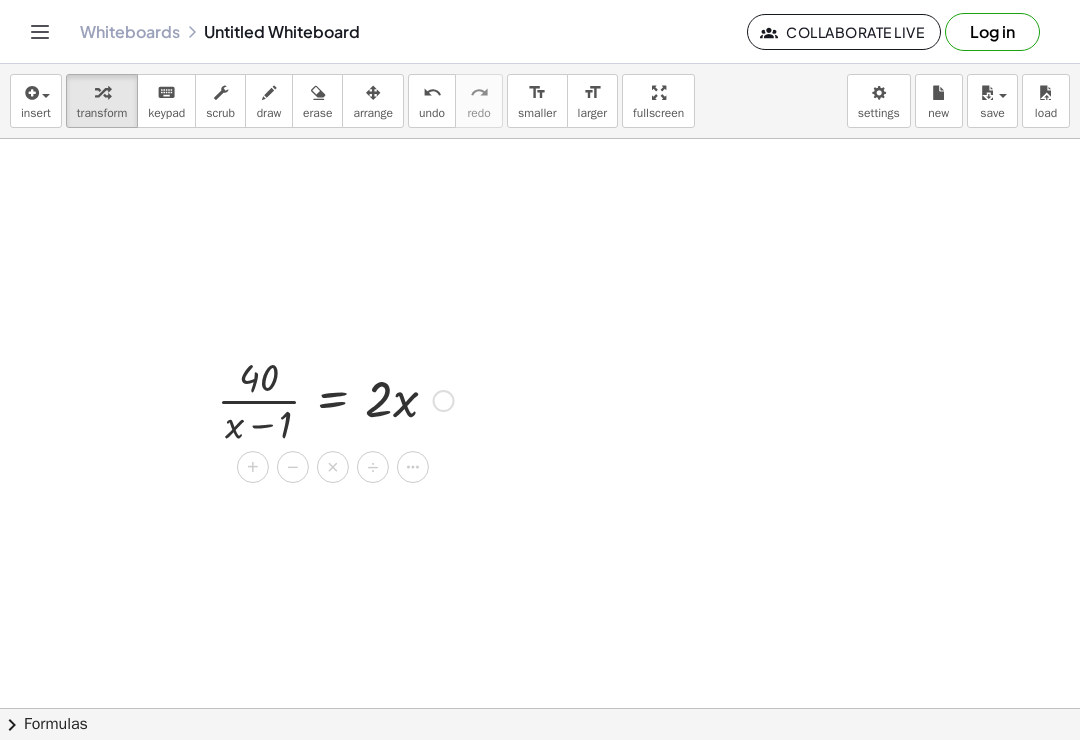 click on "×" at bounding box center [333, 467] 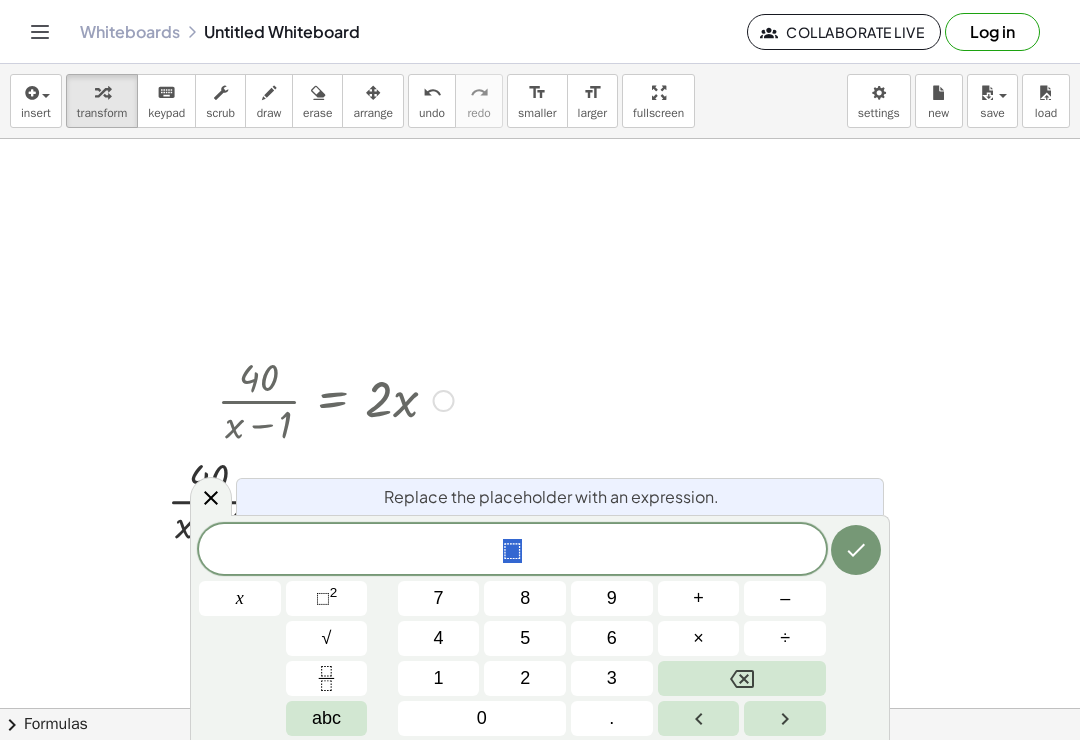click at bounding box center [211, 496] 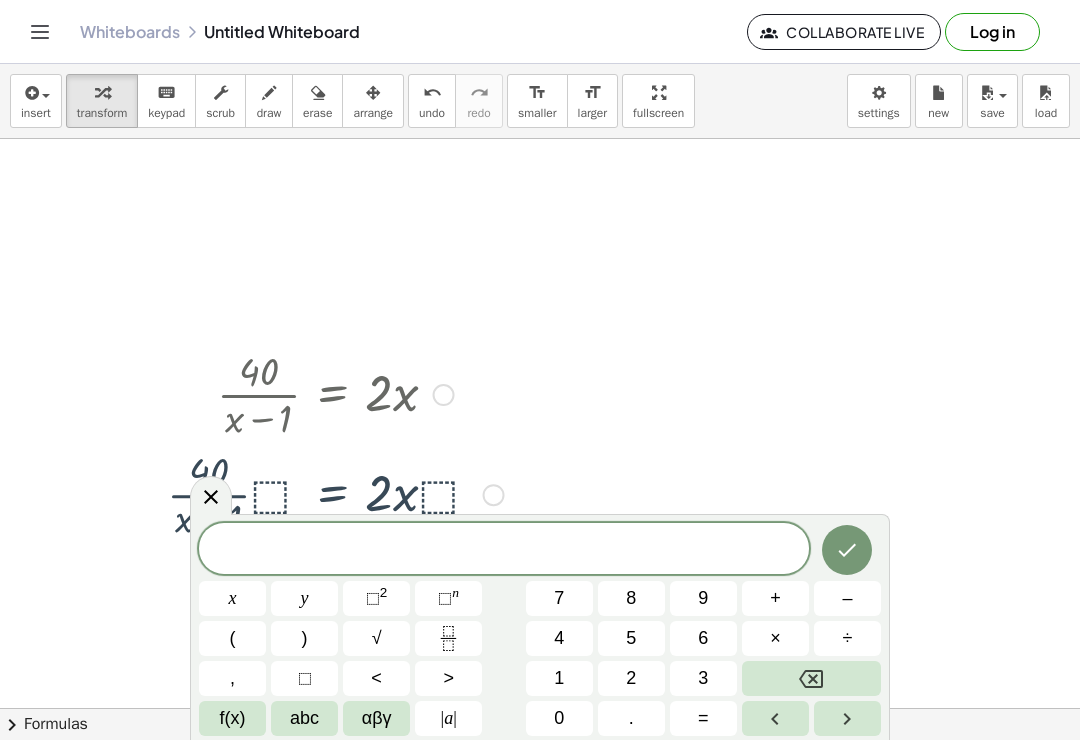scroll, scrollTop: 92, scrollLeft: 0, axis: vertical 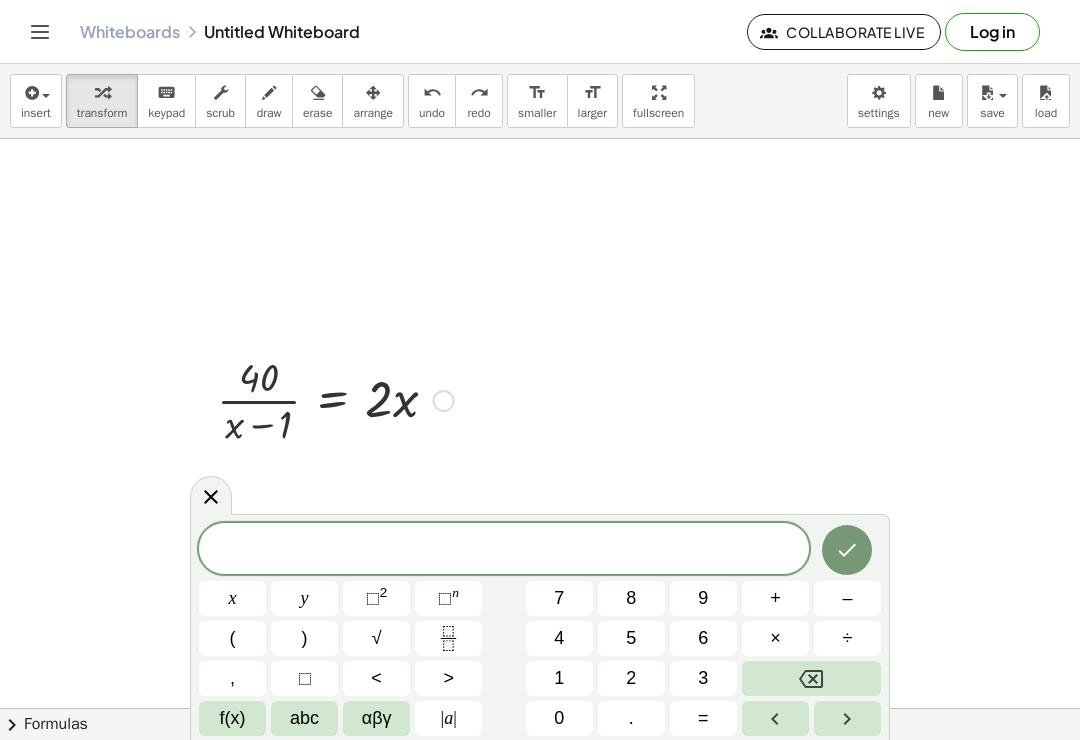 click at bounding box center [847, 550] 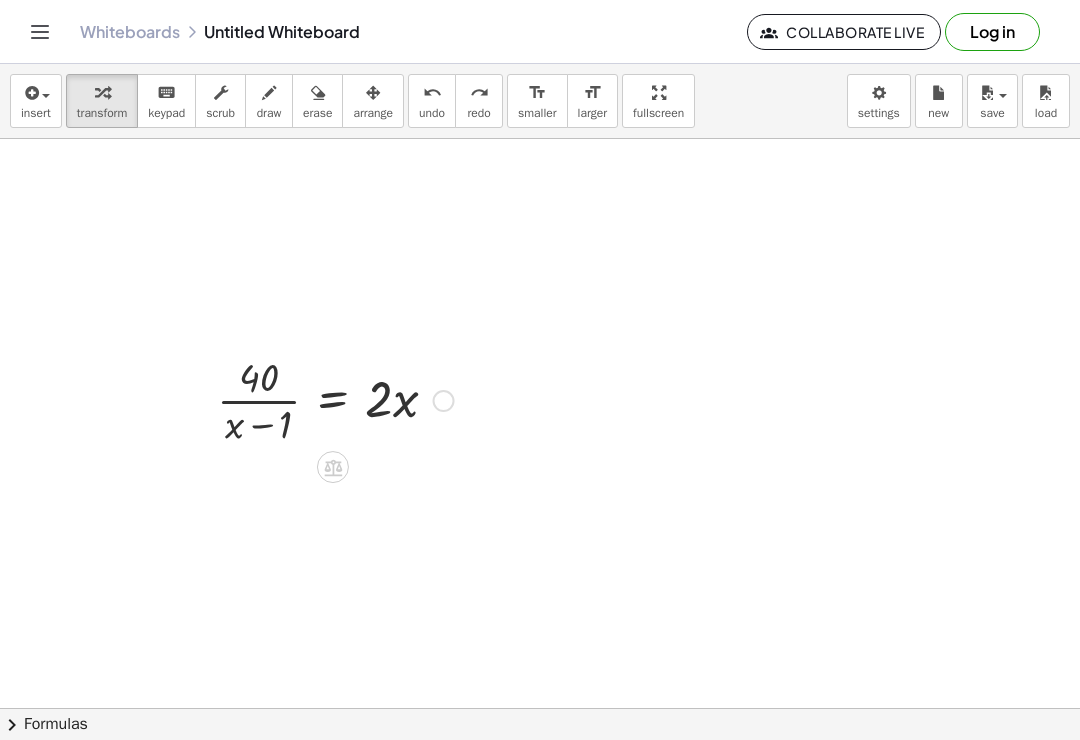 click 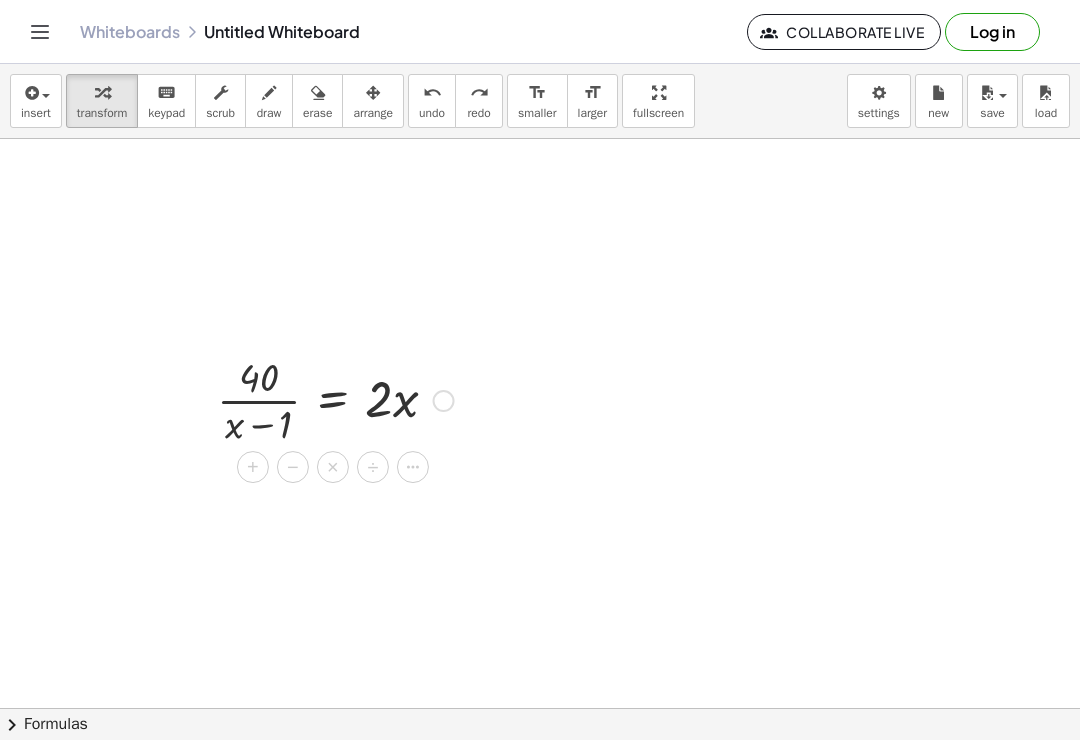 click on "×" at bounding box center [333, 467] 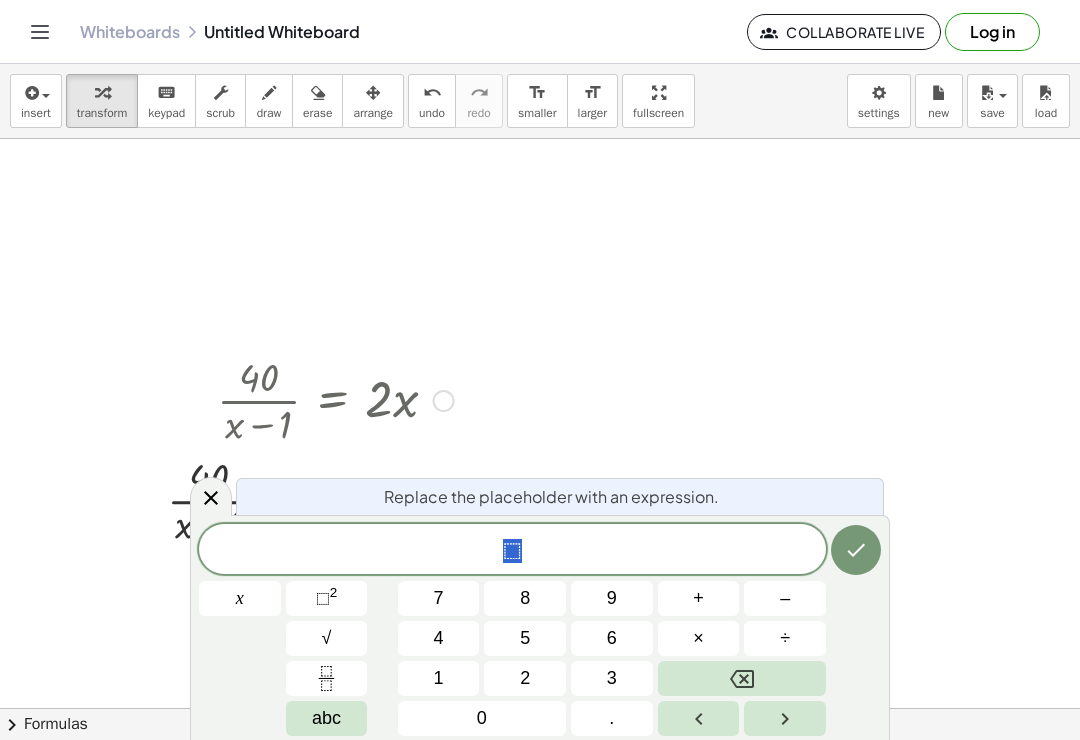 click 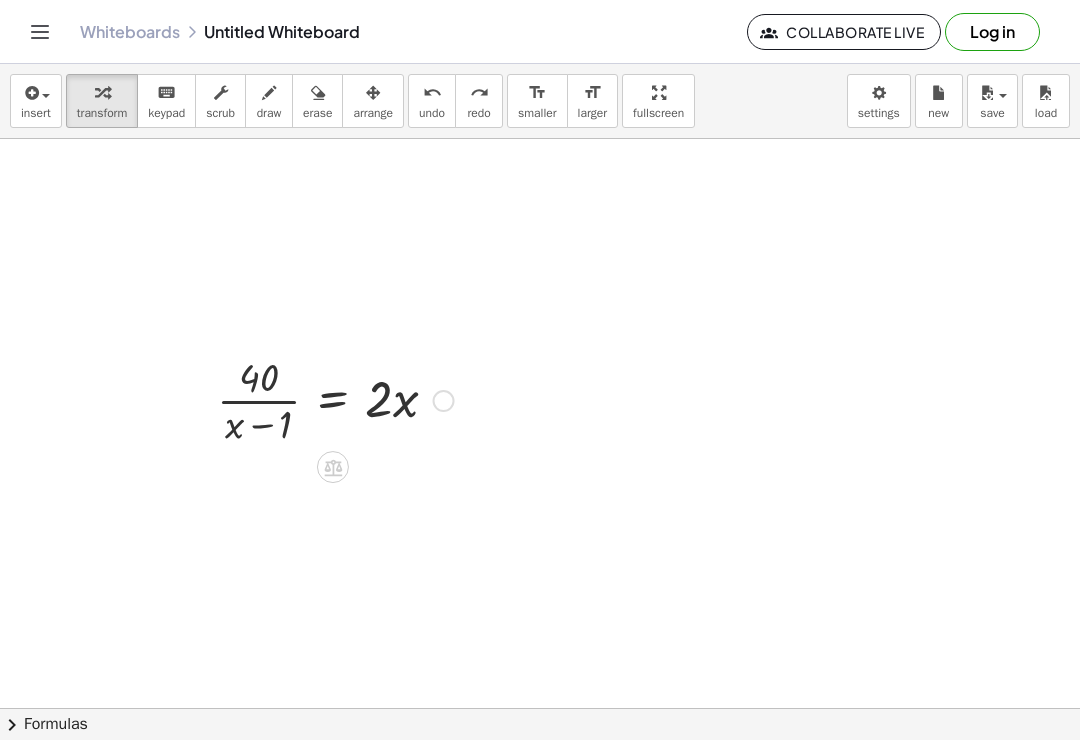 click 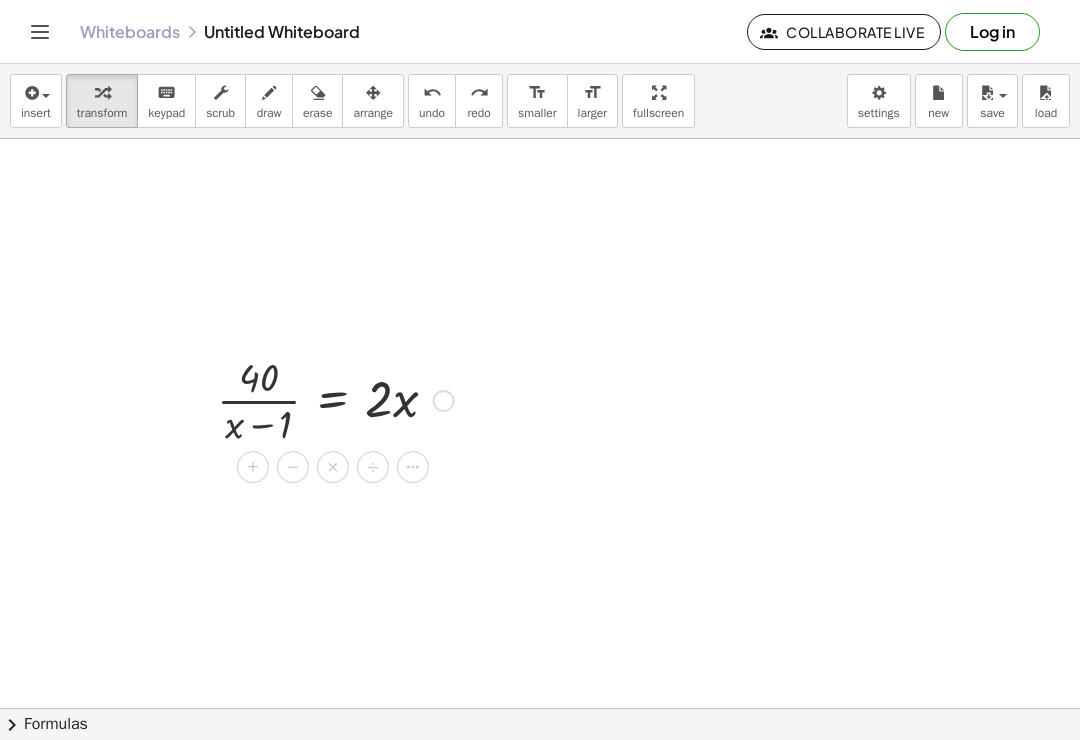 click on "×" at bounding box center (333, 467) 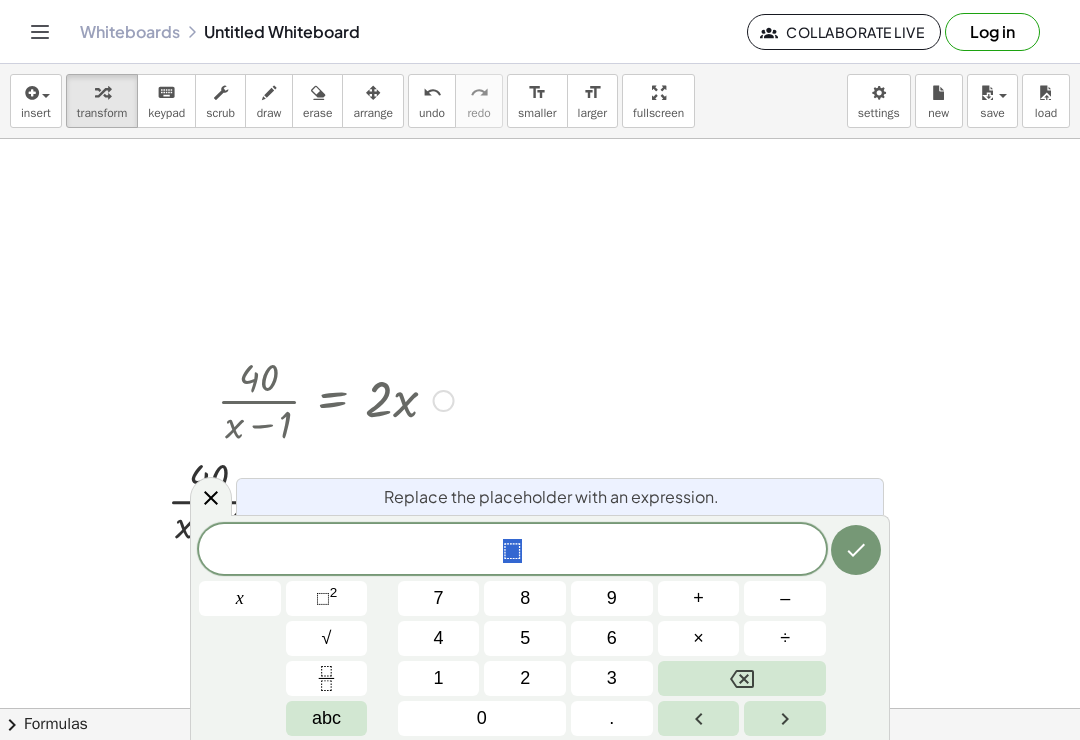 click on "x" at bounding box center (240, 598) 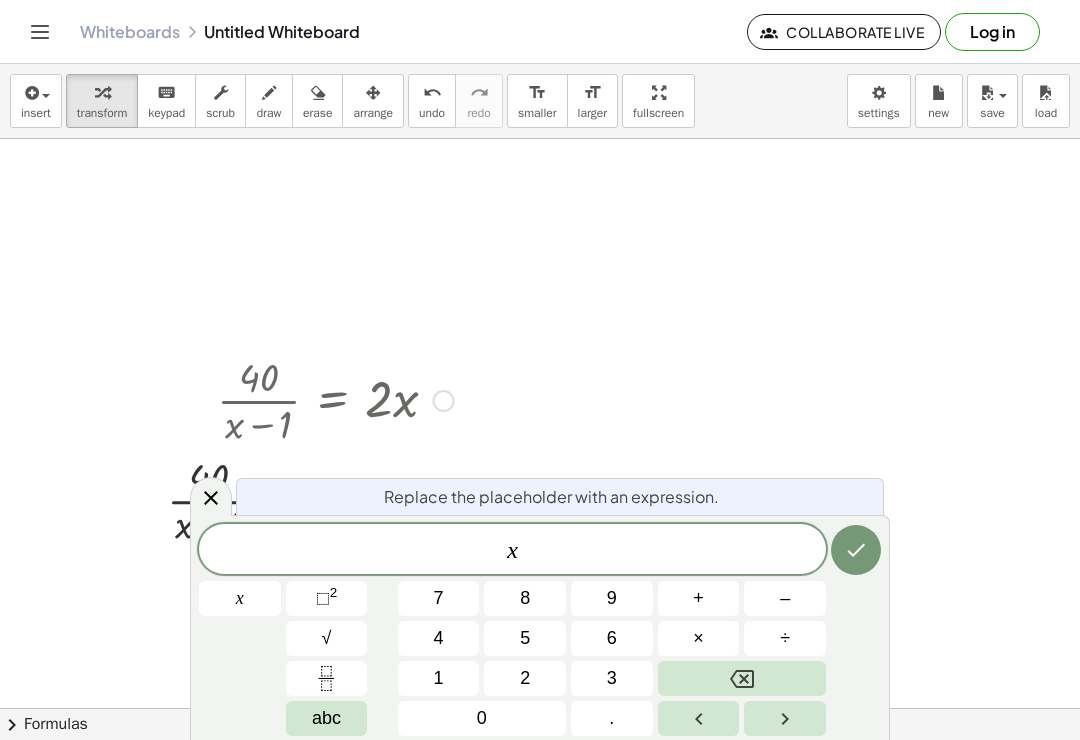 click on "–" at bounding box center (785, 598) 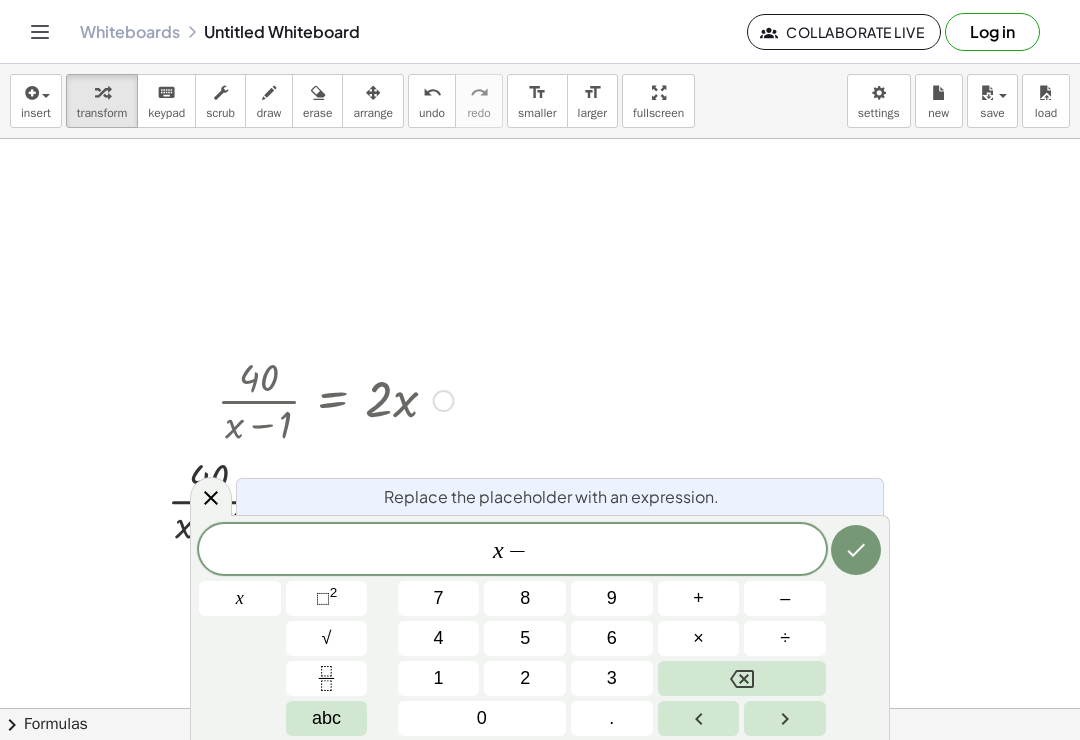 click on "1" at bounding box center [439, 678] 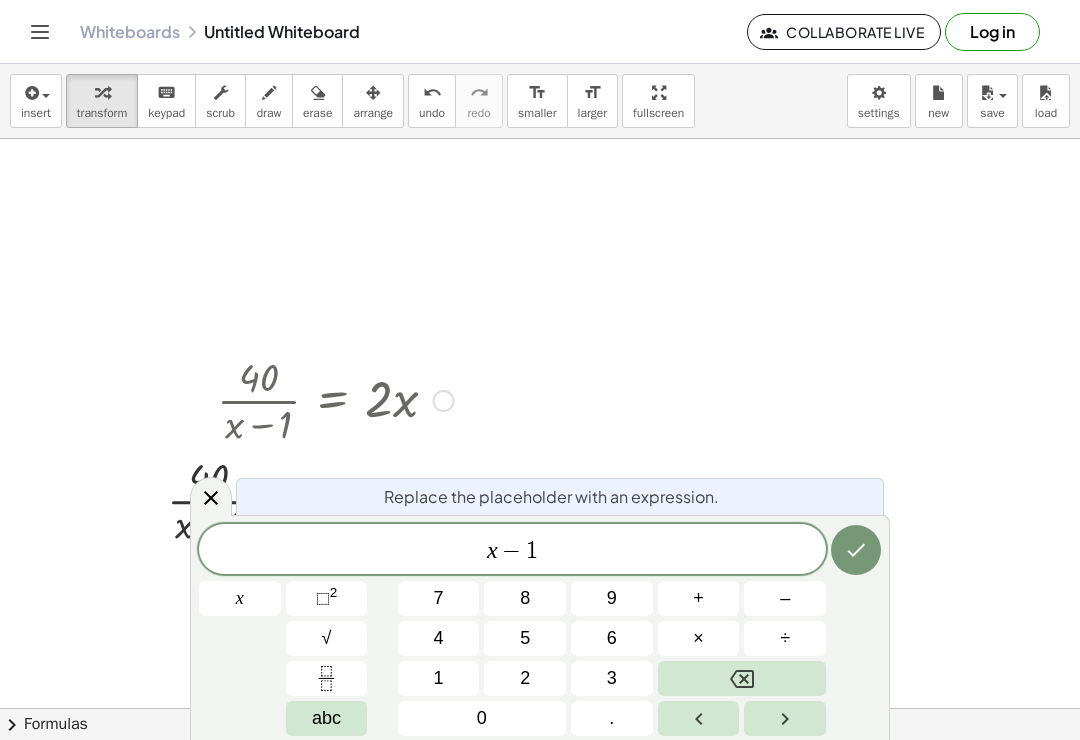 click 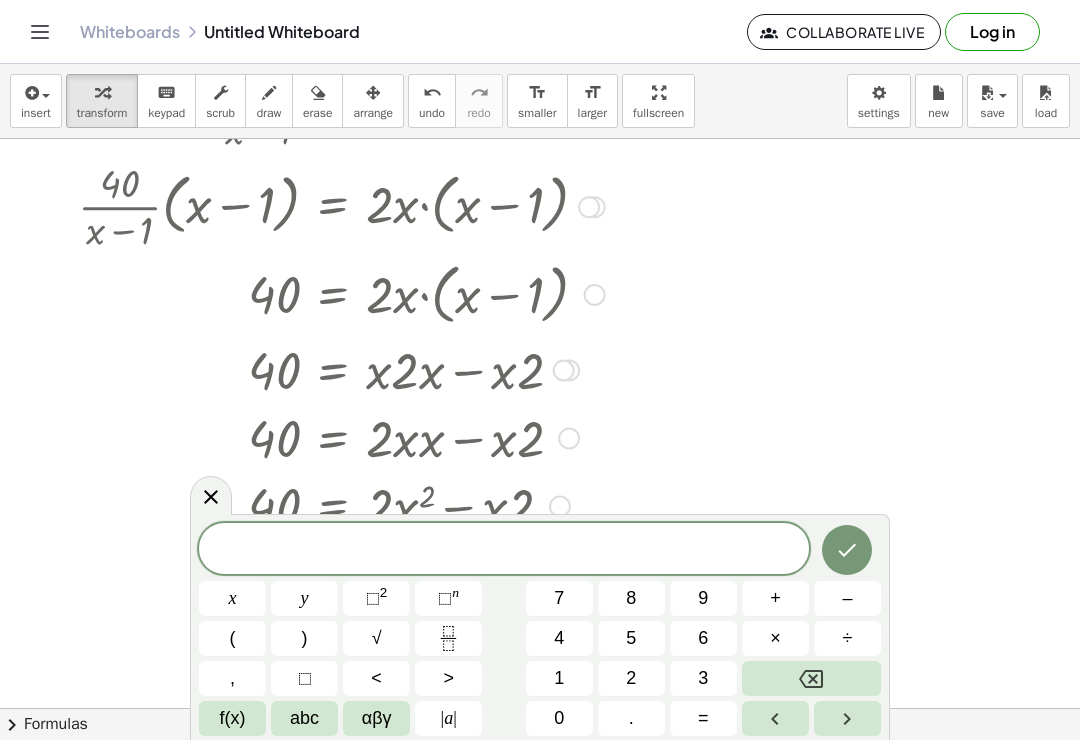 scroll, scrollTop: 437, scrollLeft: 0, axis: vertical 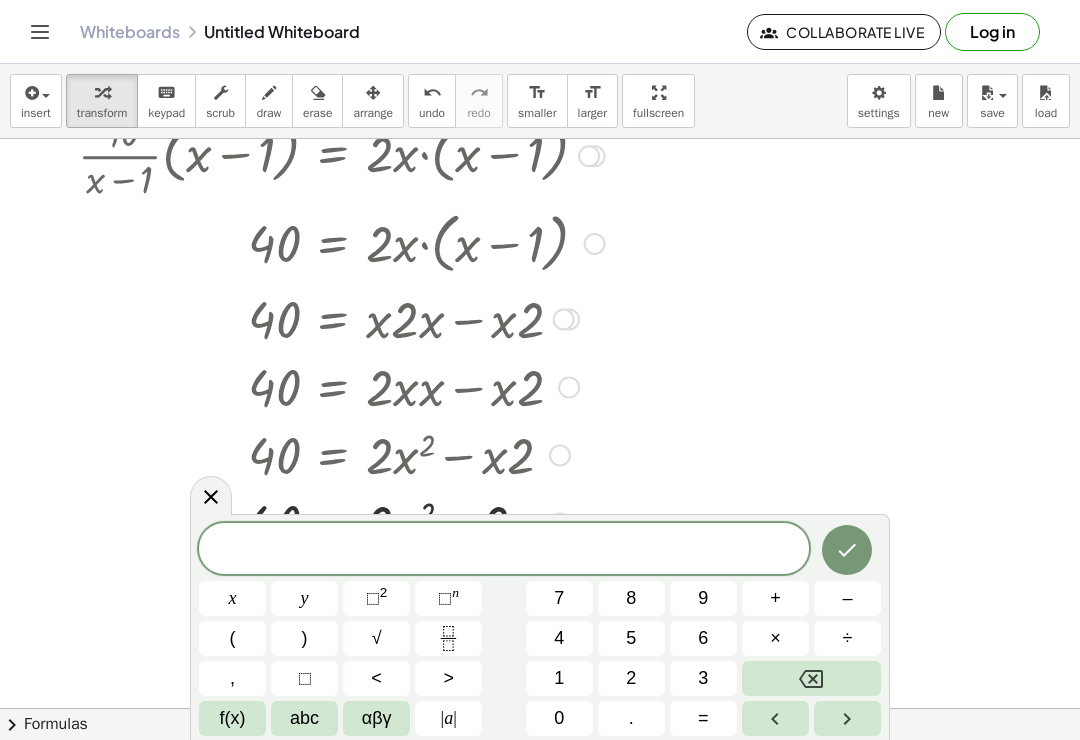 click at bounding box center [211, 495] 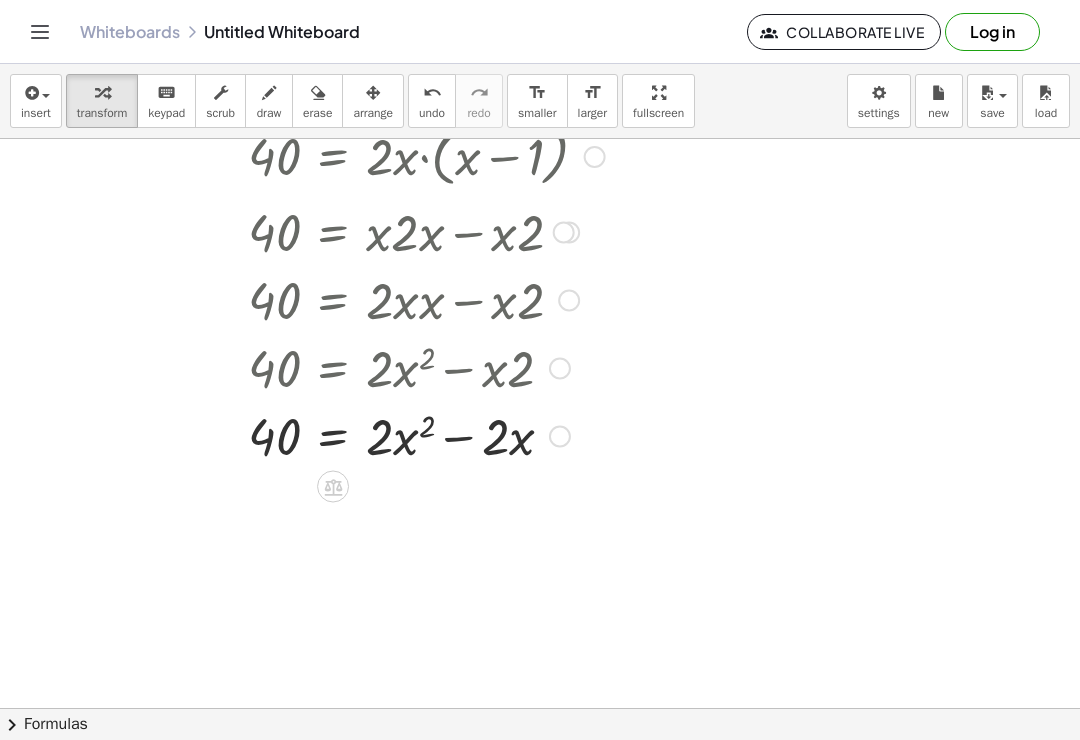 scroll, scrollTop: 530, scrollLeft: 0, axis: vertical 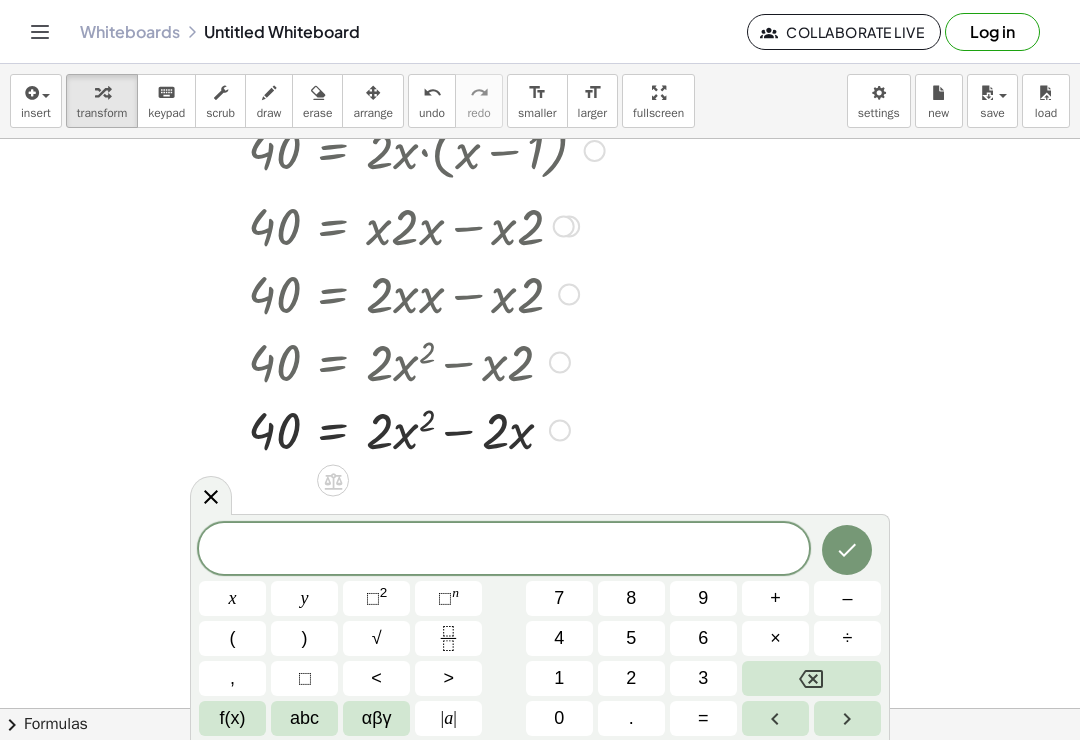 click at bounding box center (333, 481) 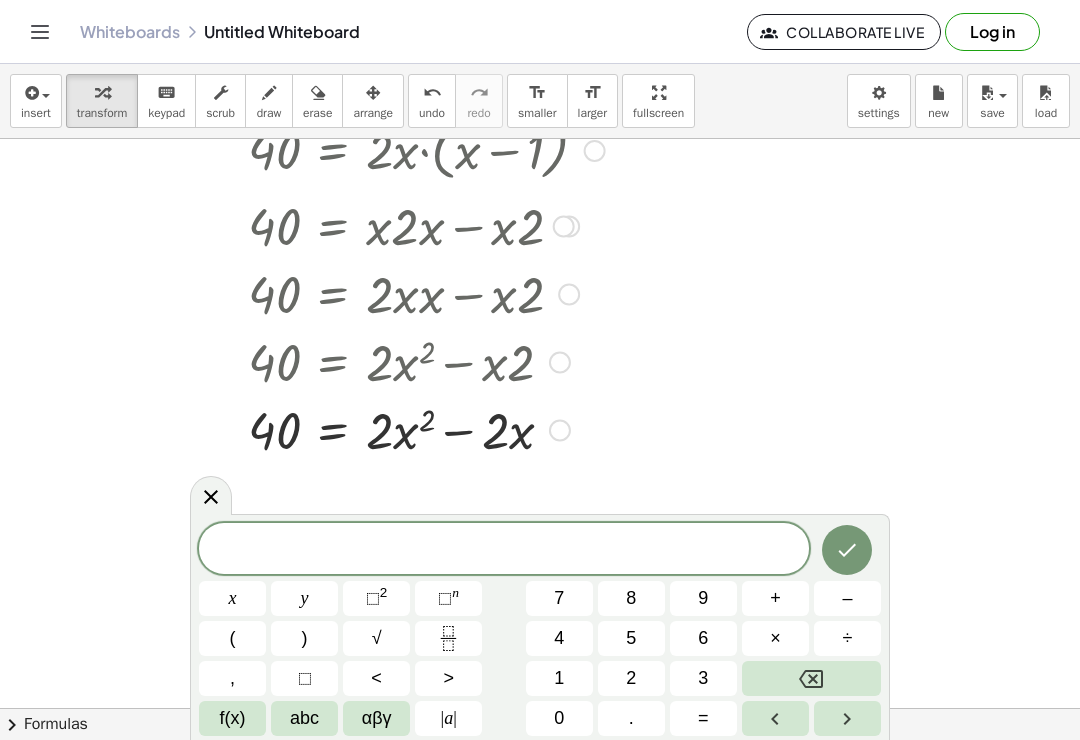 click at bounding box center [341, 429] 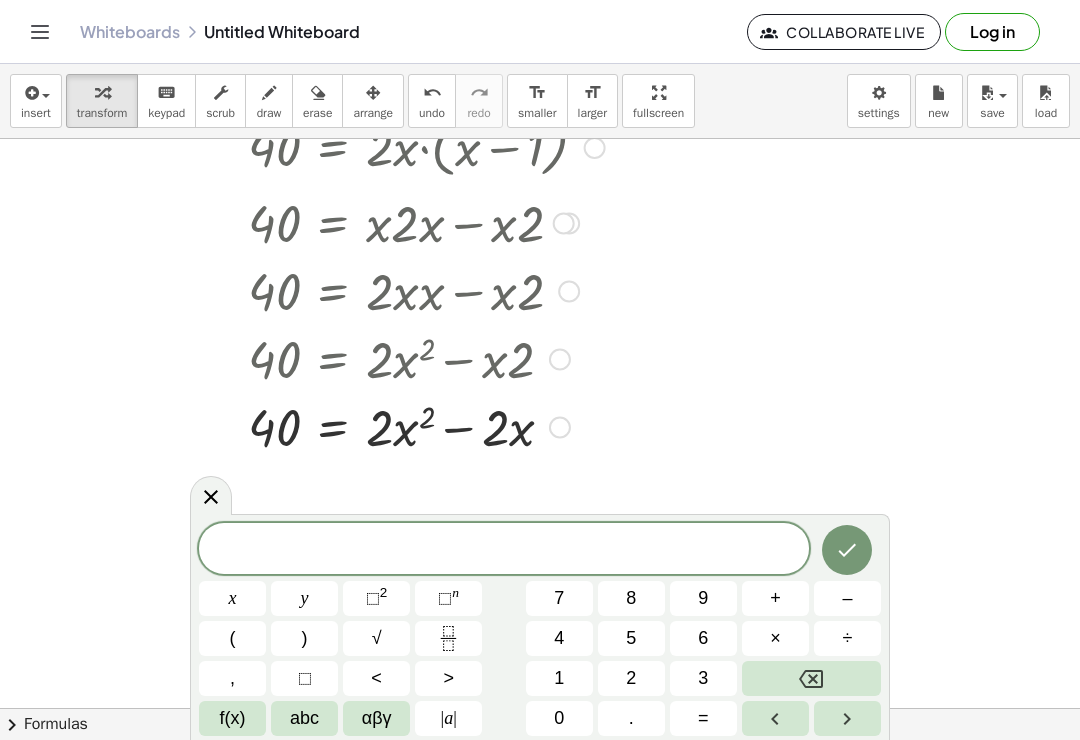 click 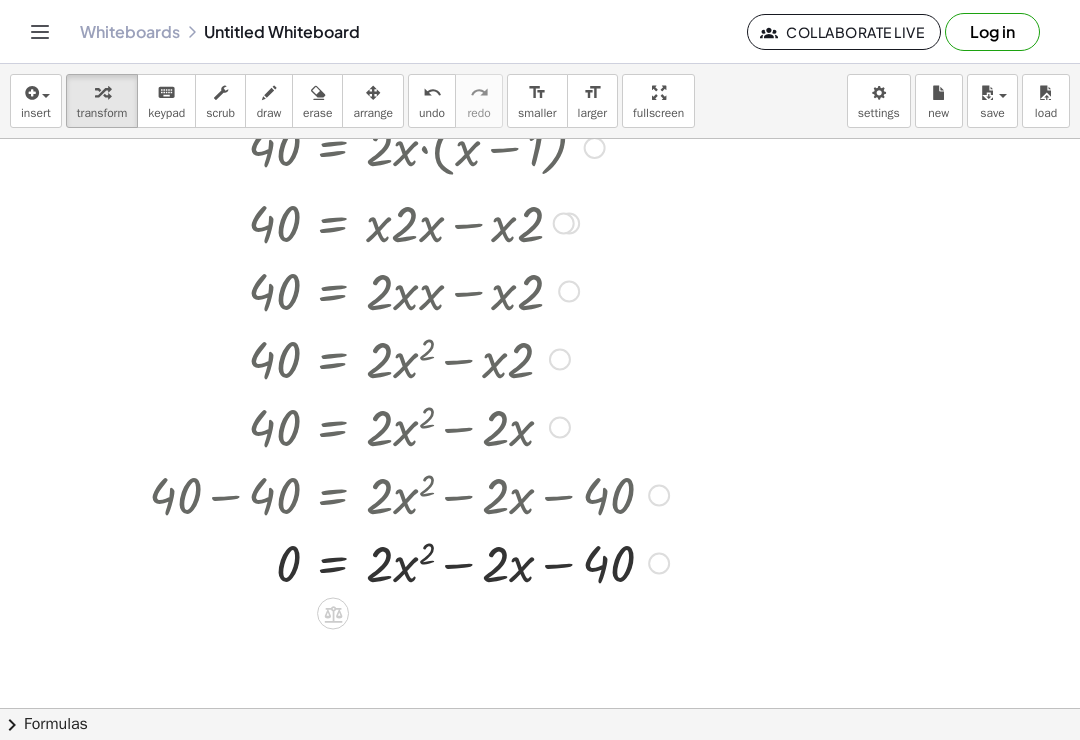 click 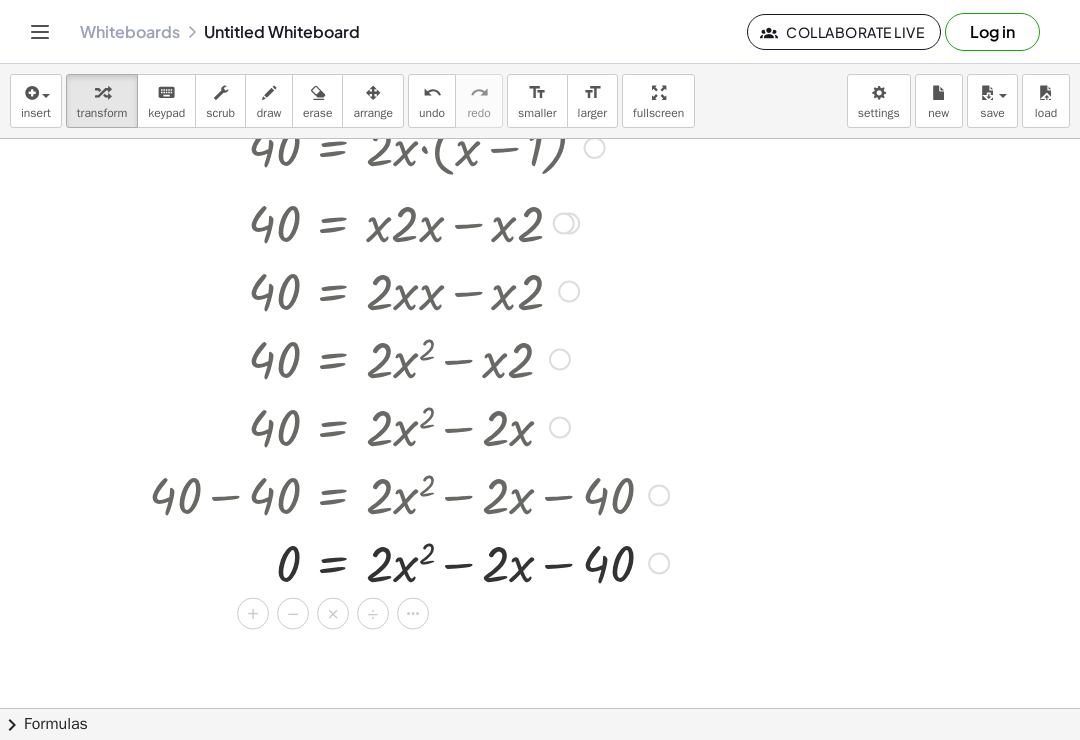 click at bounding box center [413, 614] 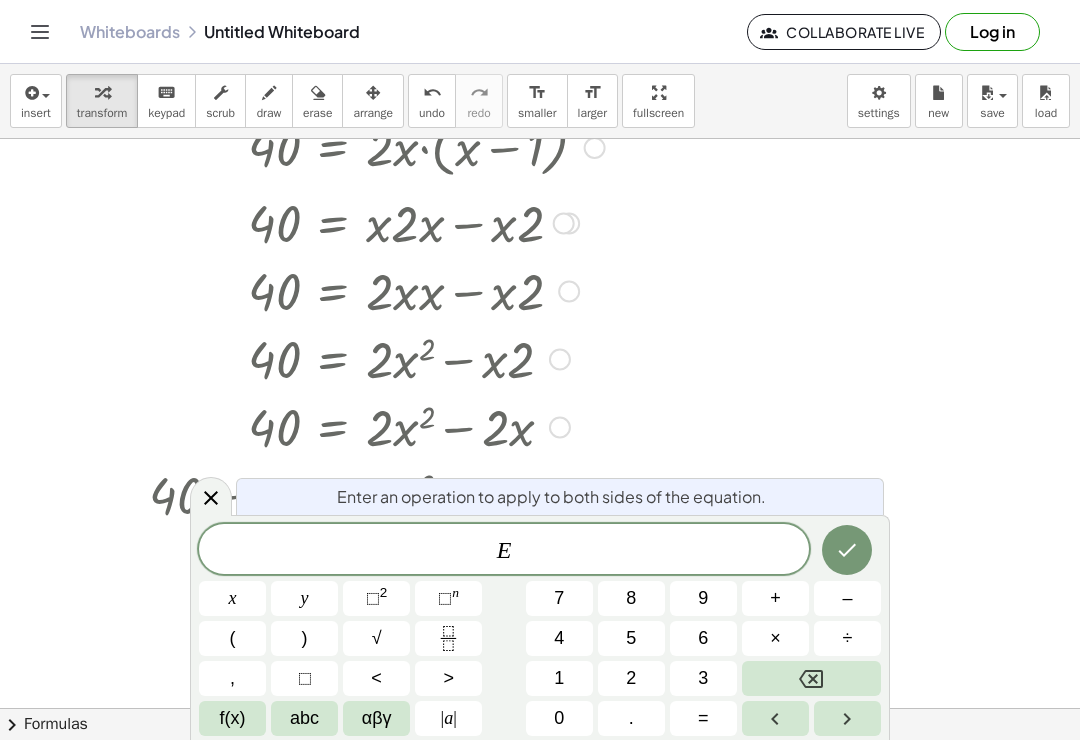 scroll, scrollTop: 31, scrollLeft: 0, axis: vertical 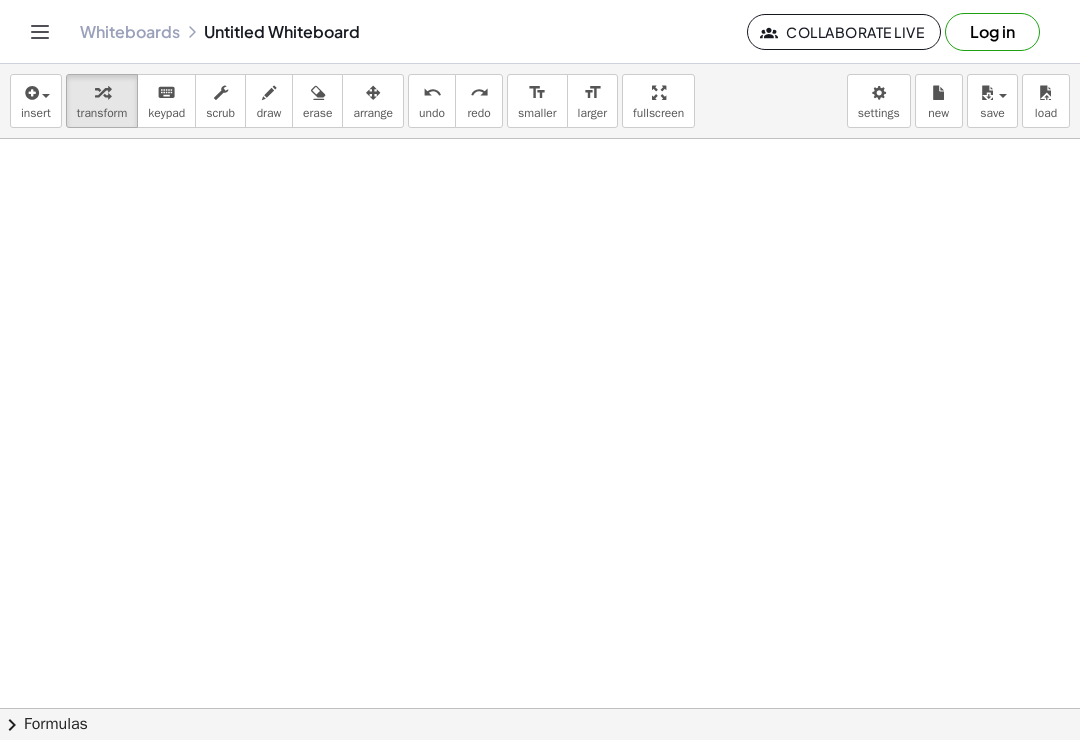 click on "insert" at bounding box center [36, 101] 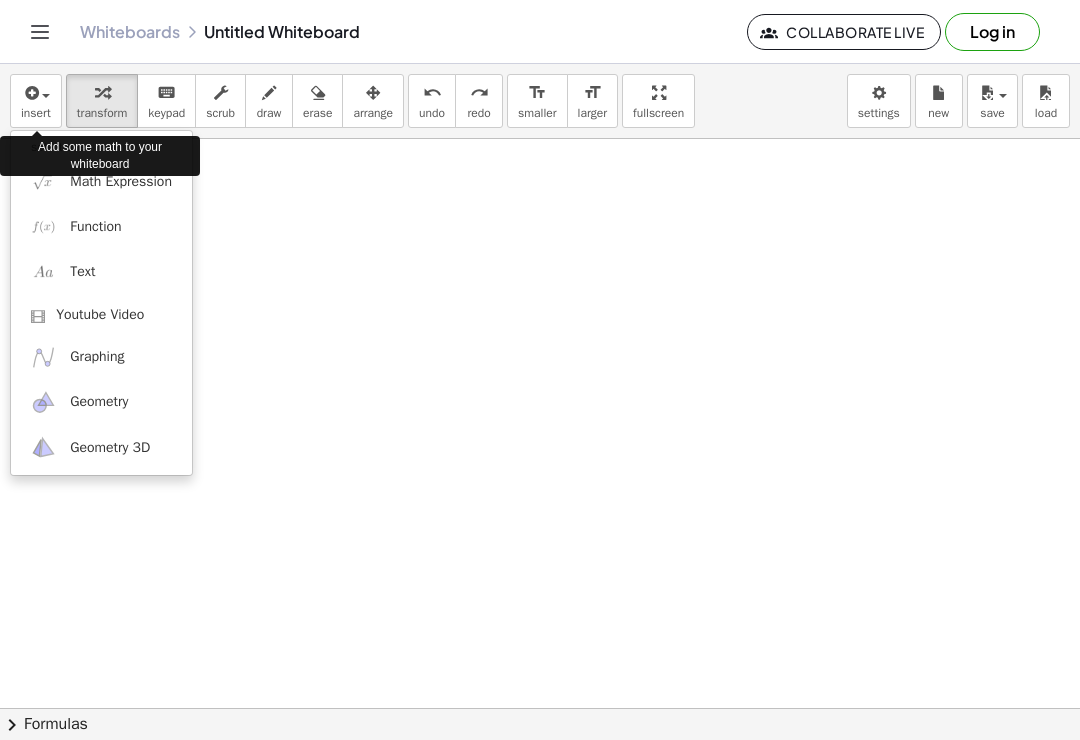 click on "Math Expression" at bounding box center [121, 182] 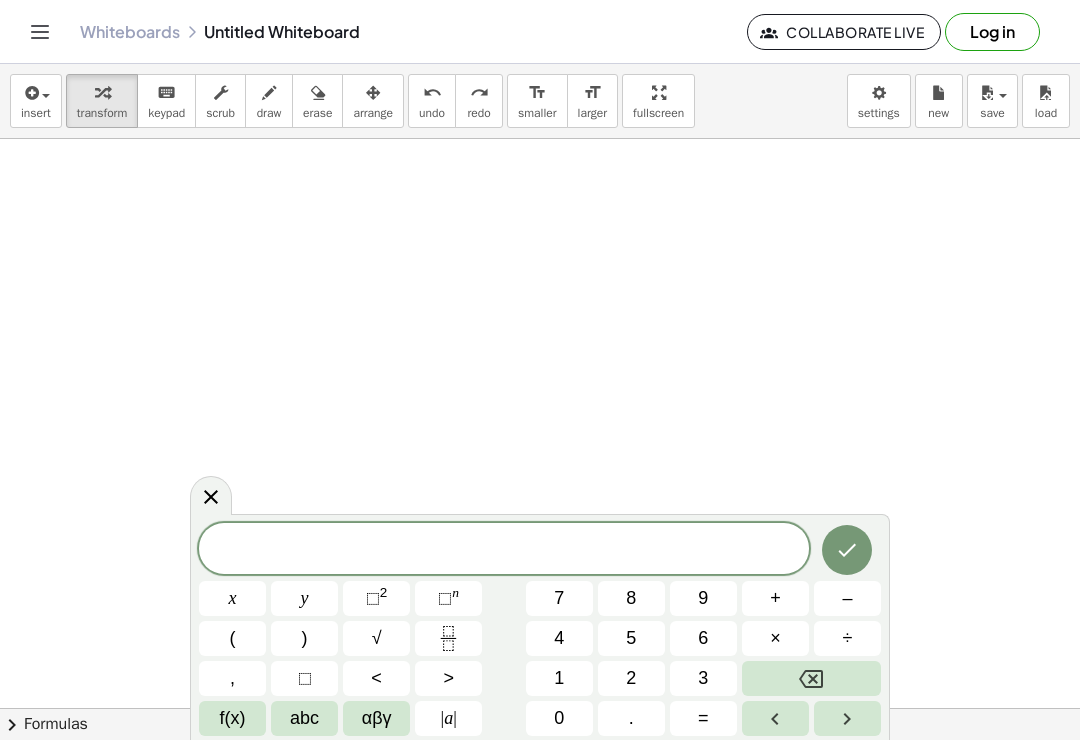 click on "1" at bounding box center [559, 678] 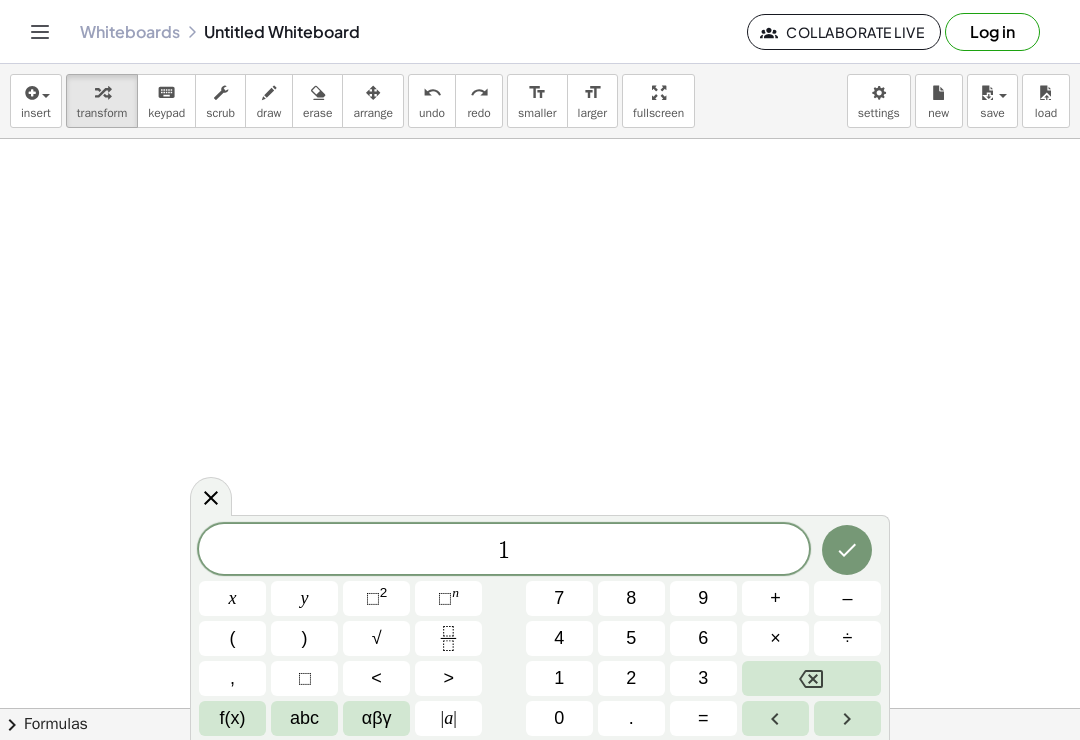 click 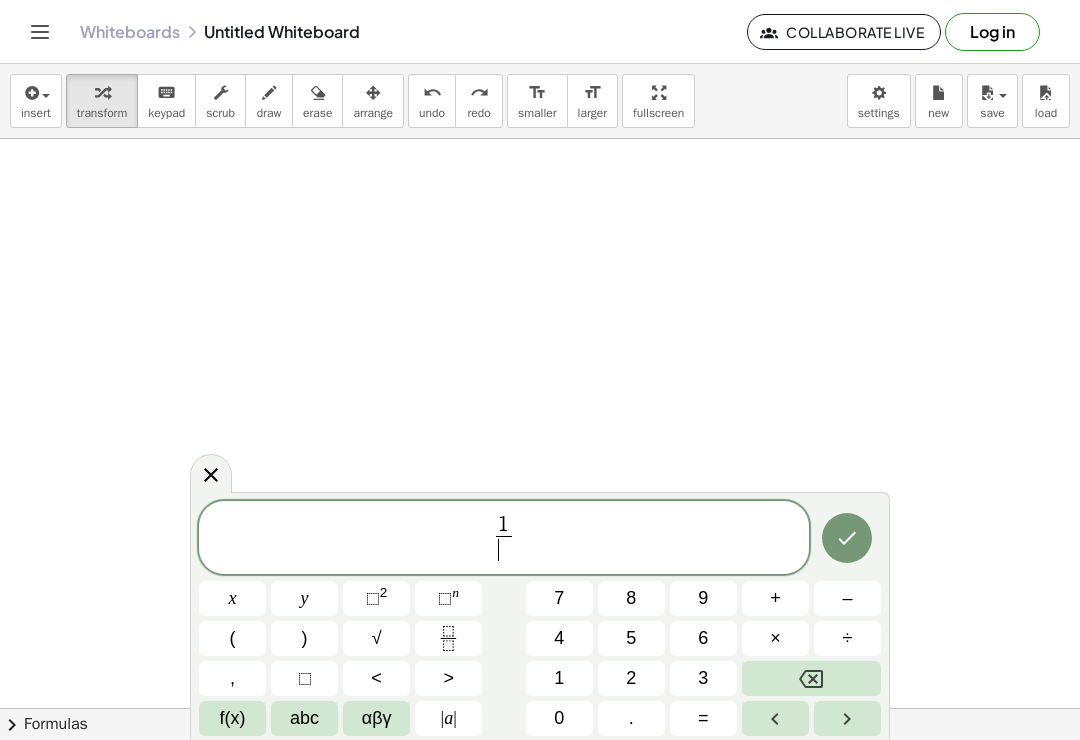 click on "x" at bounding box center [232, 598] 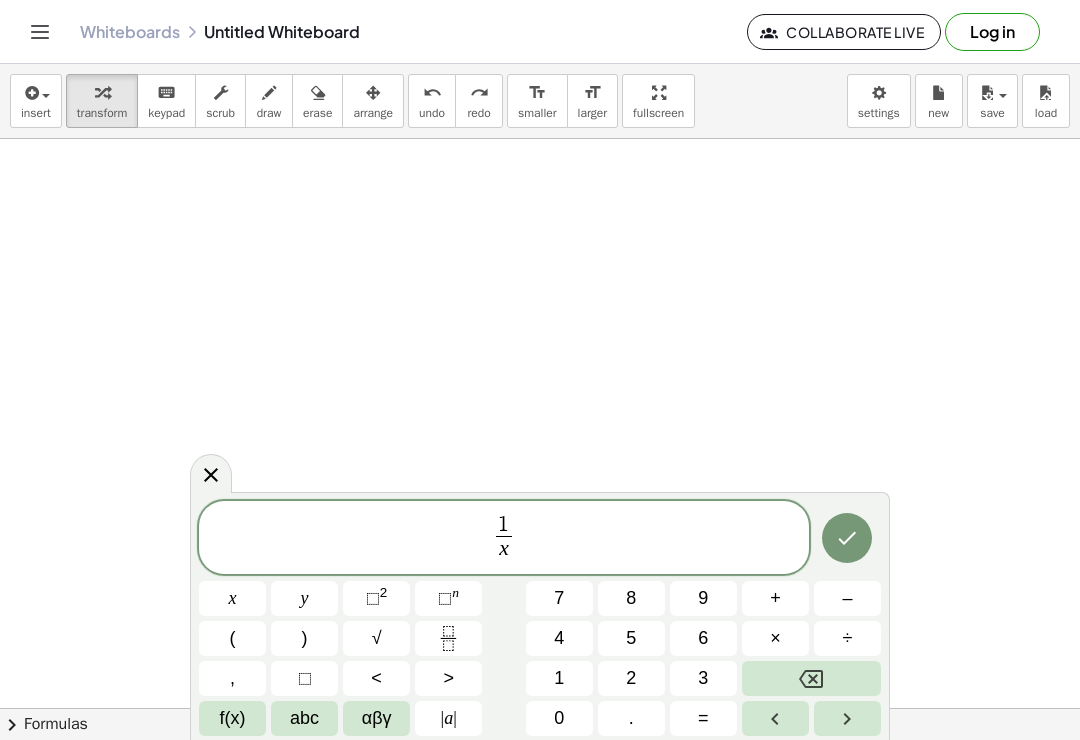 click at bounding box center [847, 718] 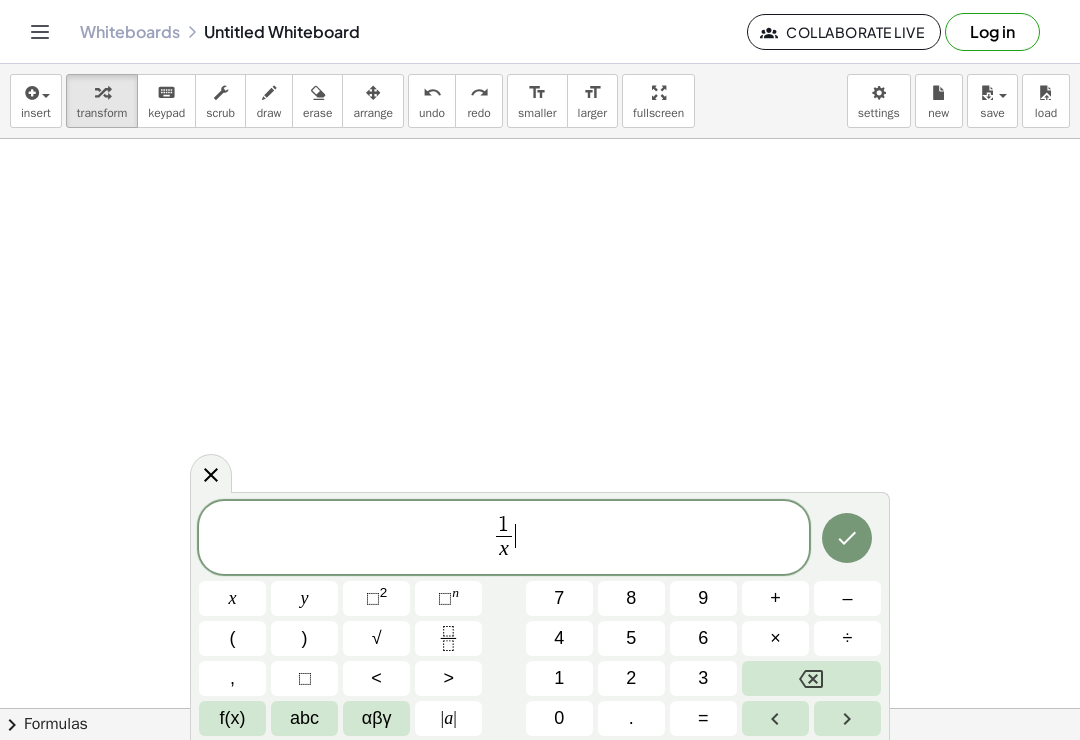 click on "=" at bounding box center (703, 718) 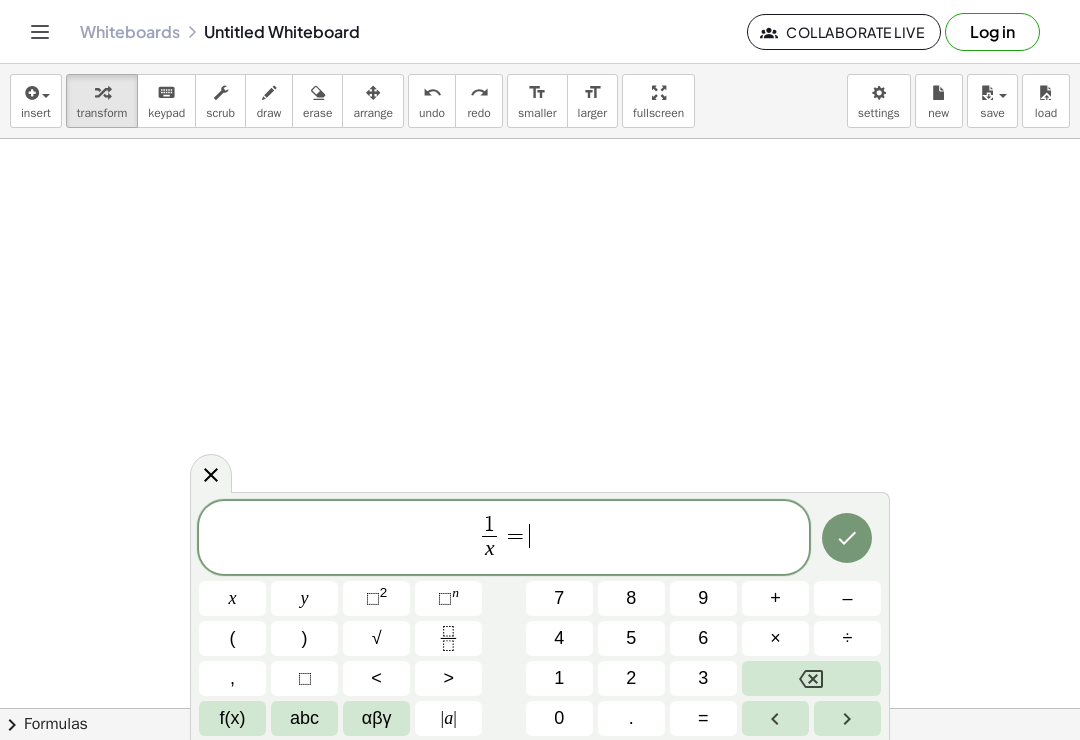 click on "x" at bounding box center (232, 598) 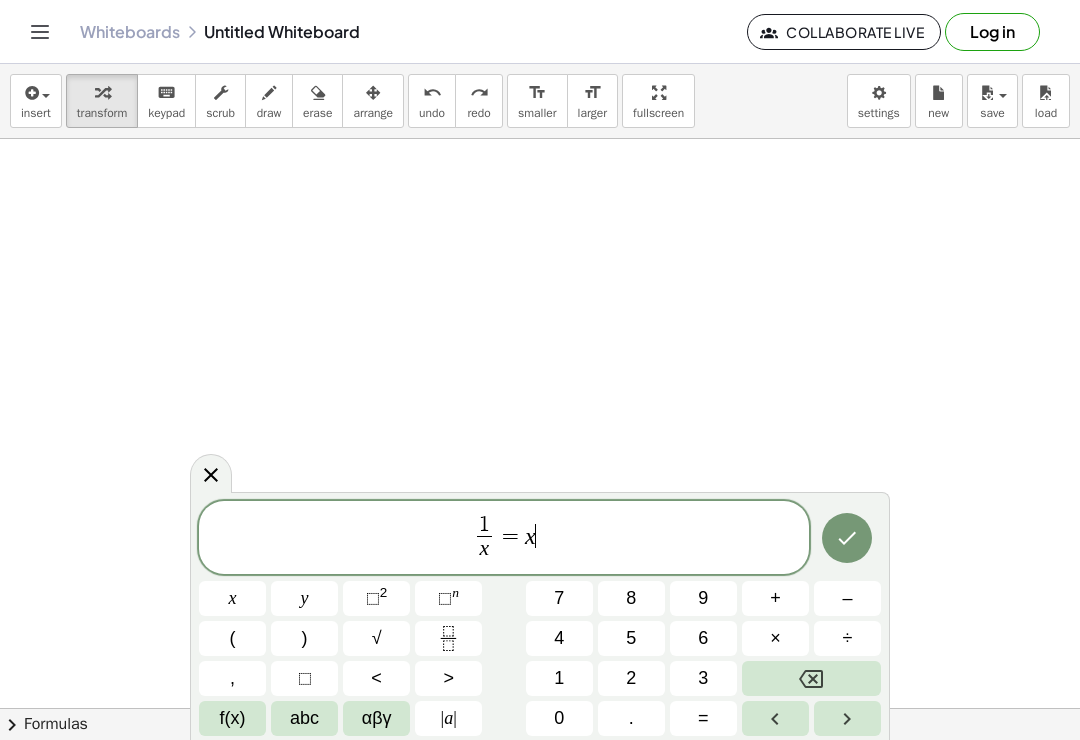 click 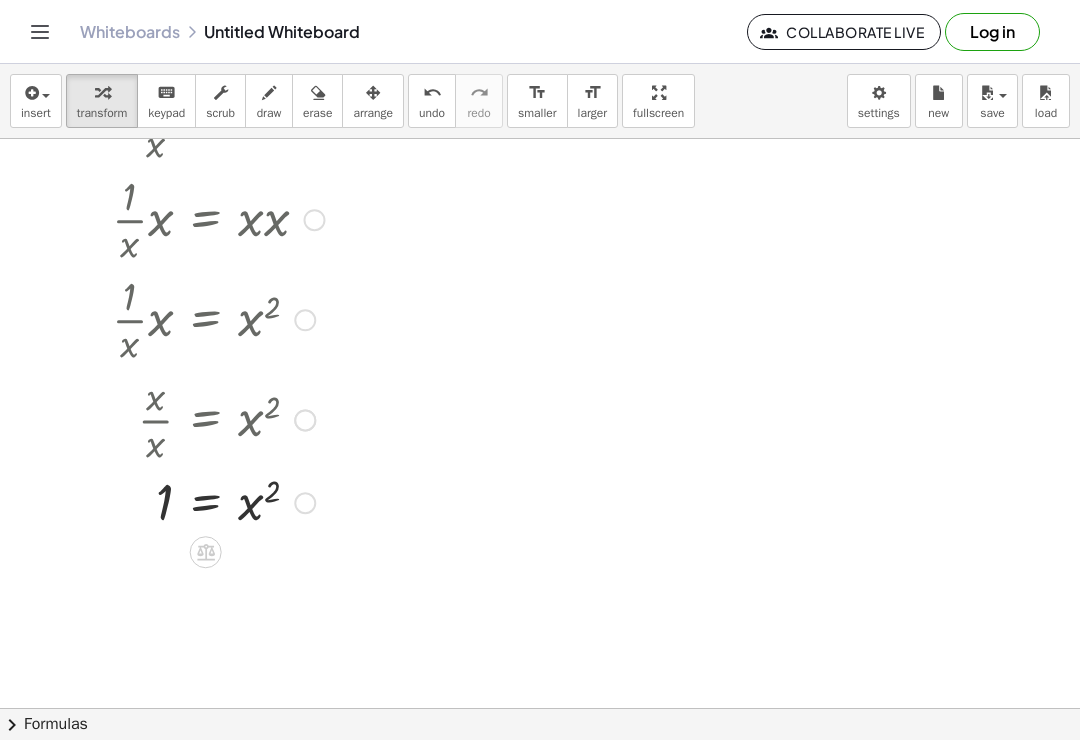 scroll, scrollTop: 410, scrollLeft: 0, axis: vertical 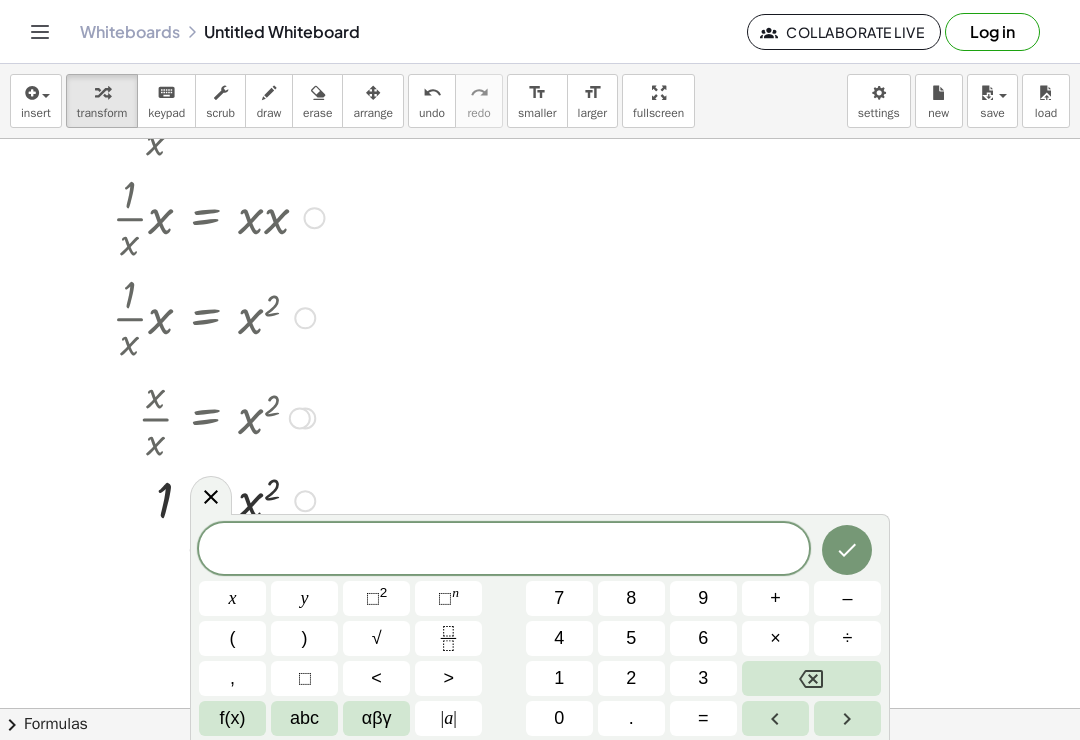 click at bounding box center [211, 495] 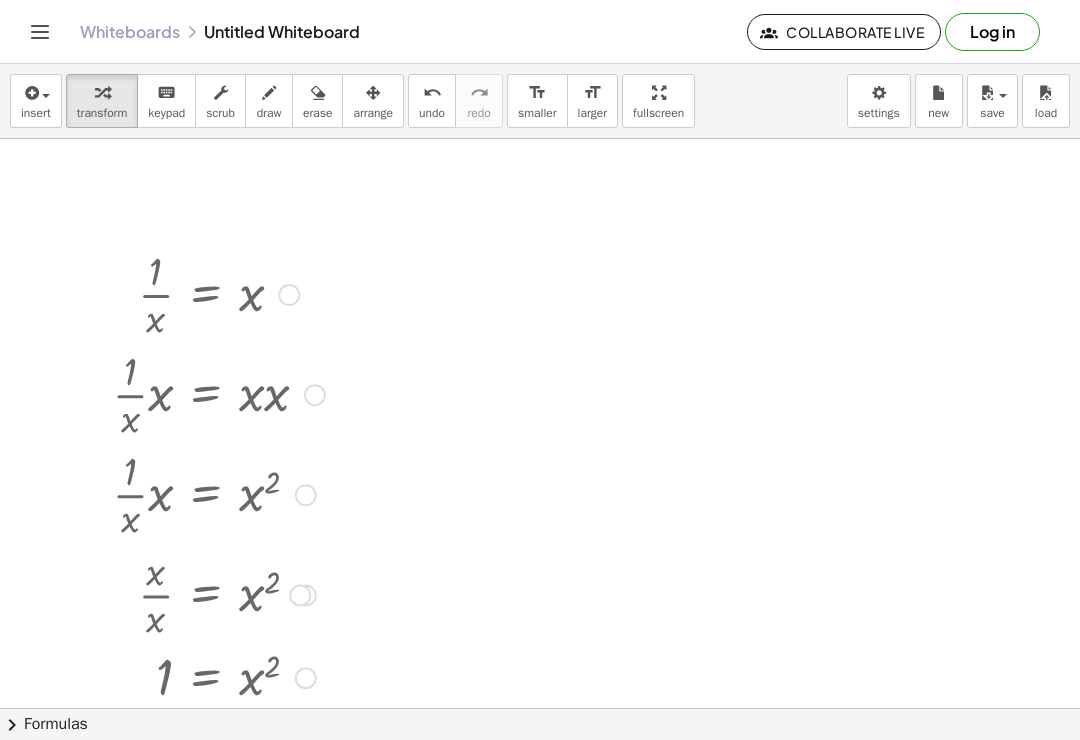 scroll, scrollTop: 223, scrollLeft: 0, axis: vertical 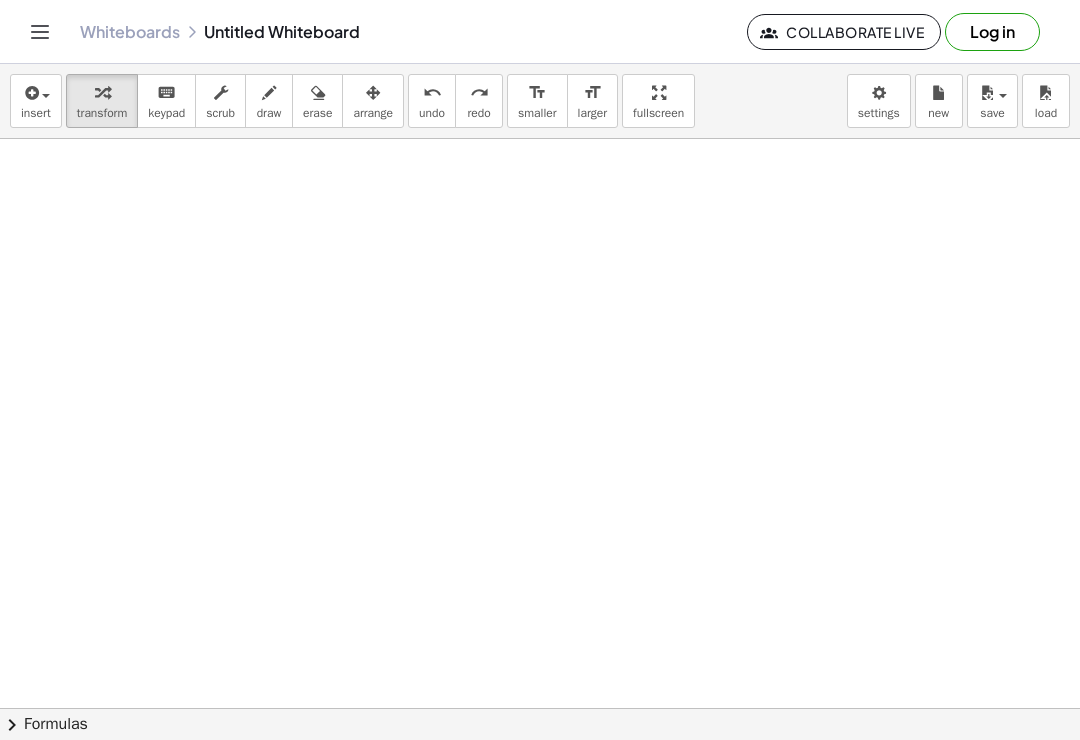 click at bounding box center (36, 92) 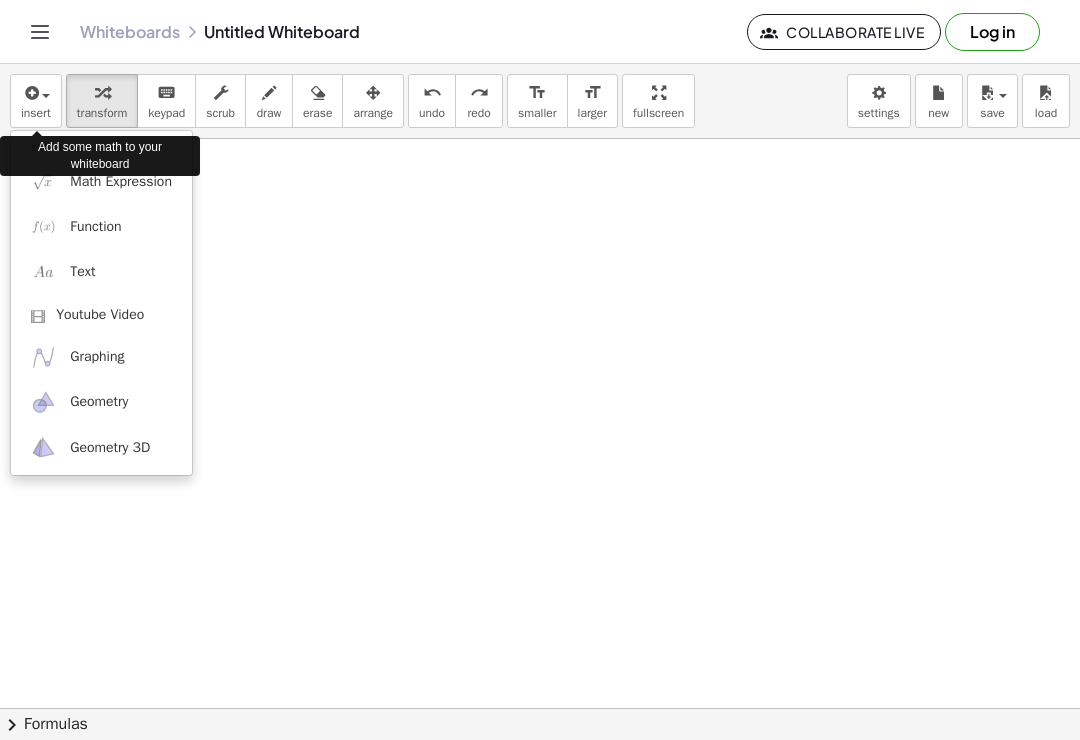 click on "Math Expression" at bounding box center (121, 182) 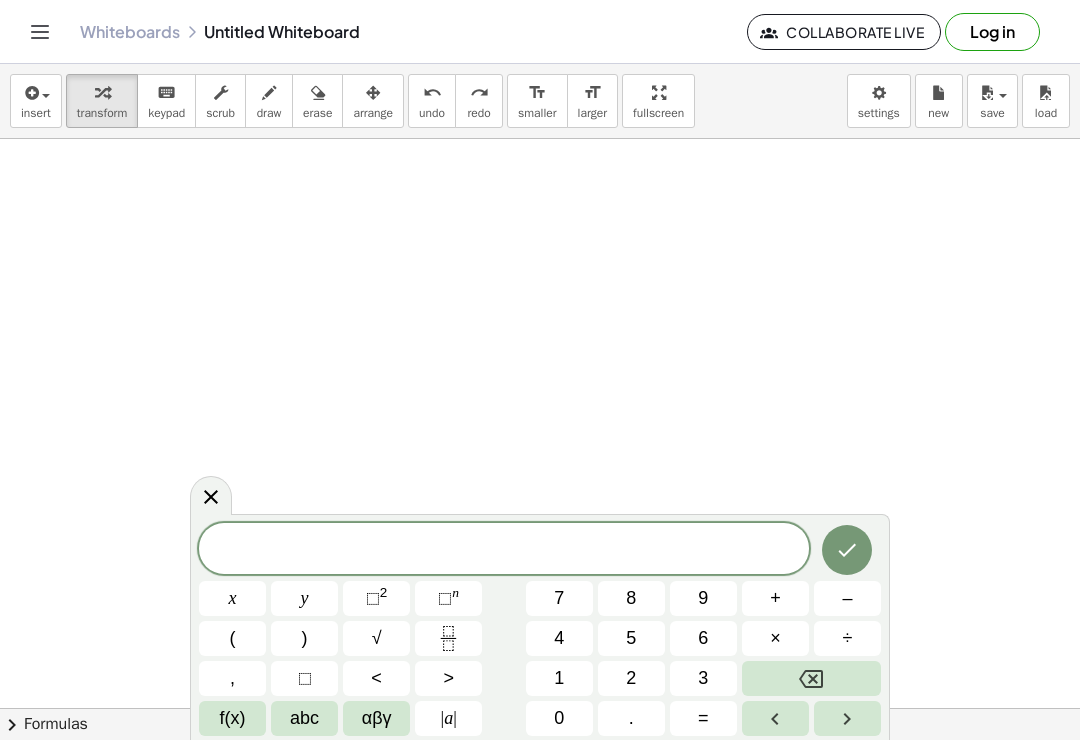 click on "4" at bounding box center [559, 638] 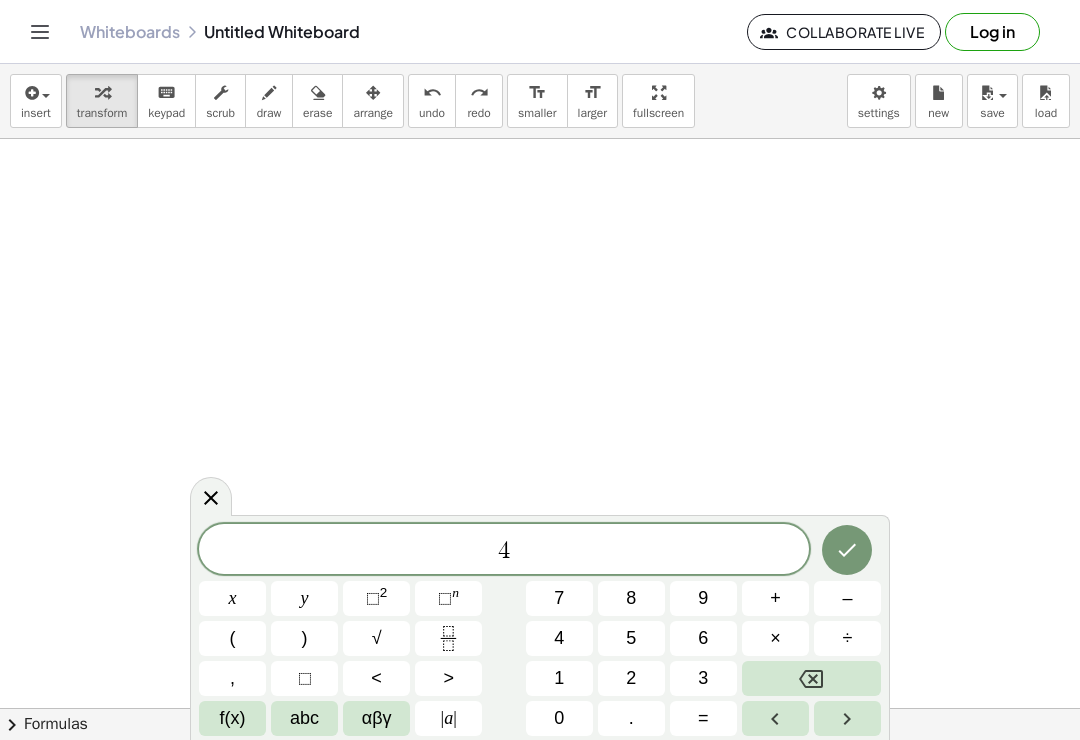 click at bounding box center (448, 638) 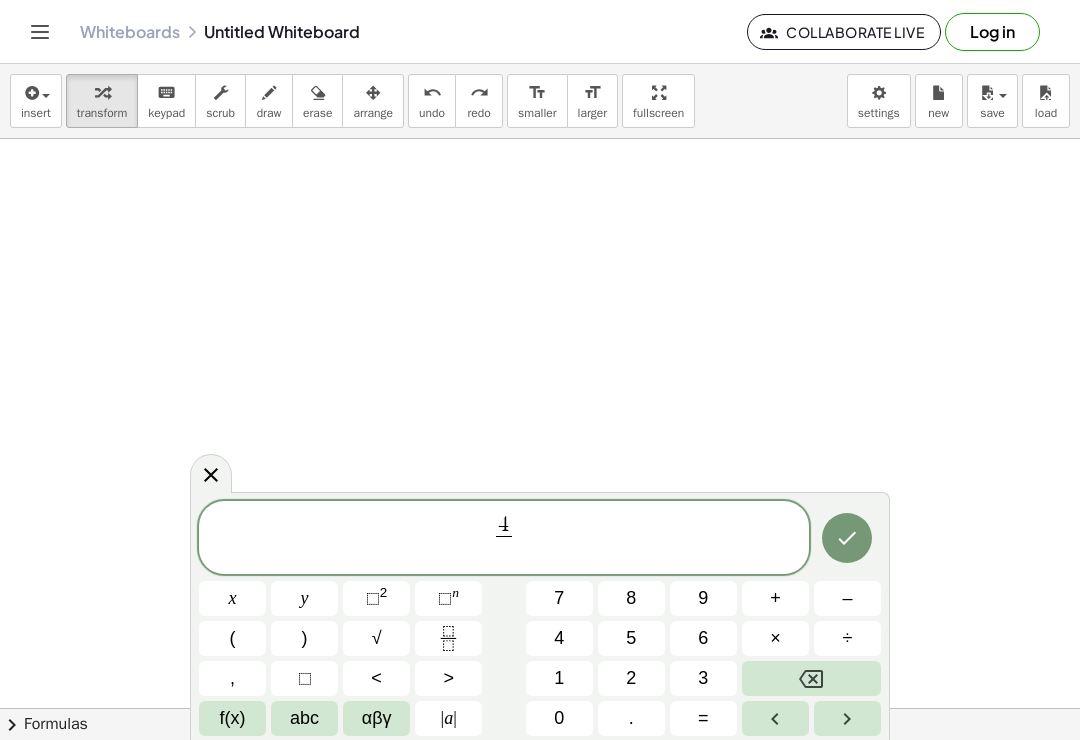 click on "x" at bounding box center (232, 598) 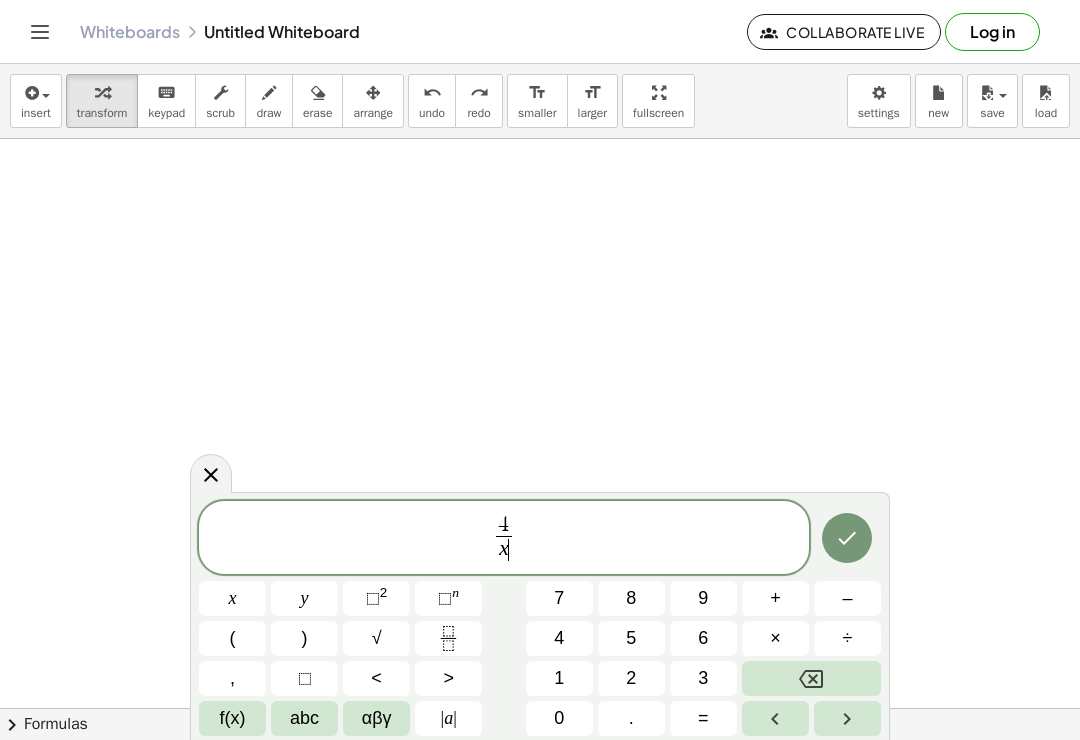 click on "⬚ 2" at bounding box center [376, 598] 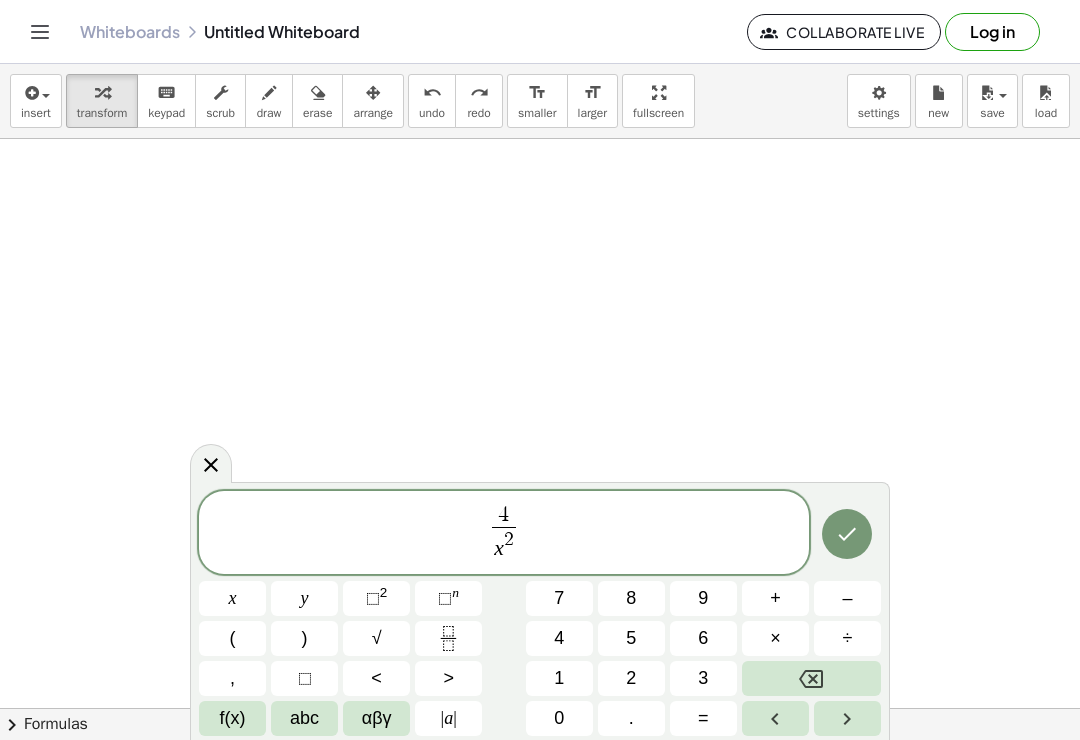 click at bounding box center [847, 718] 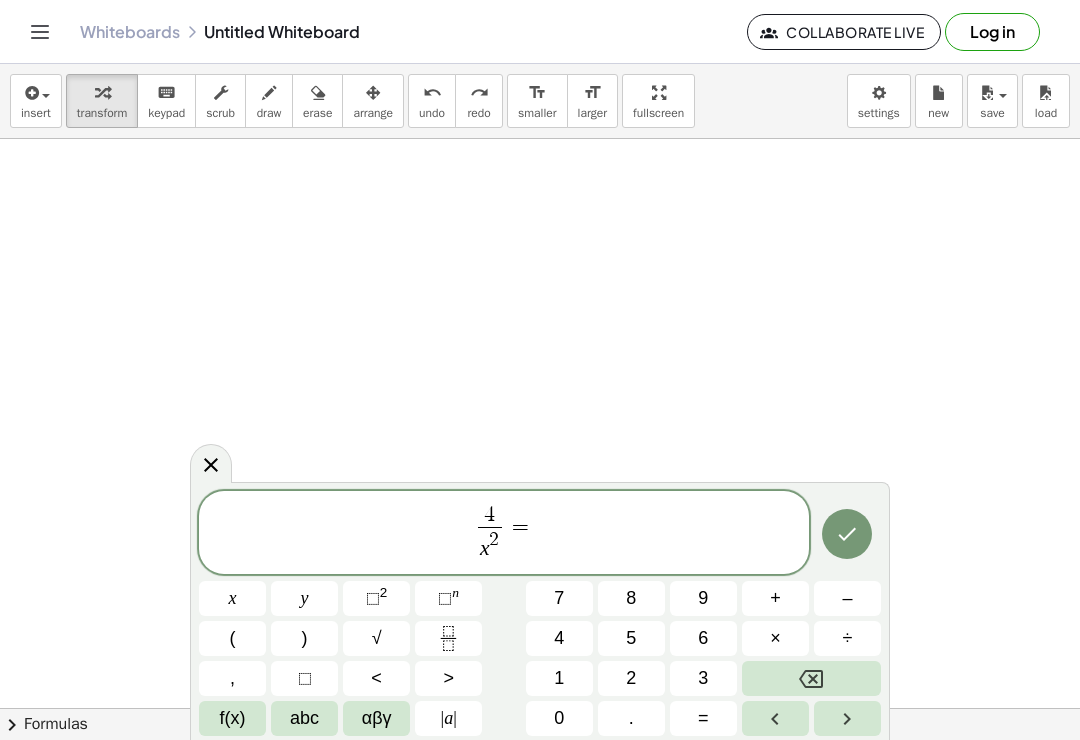 click on "1" at bounding box center (559, 678) 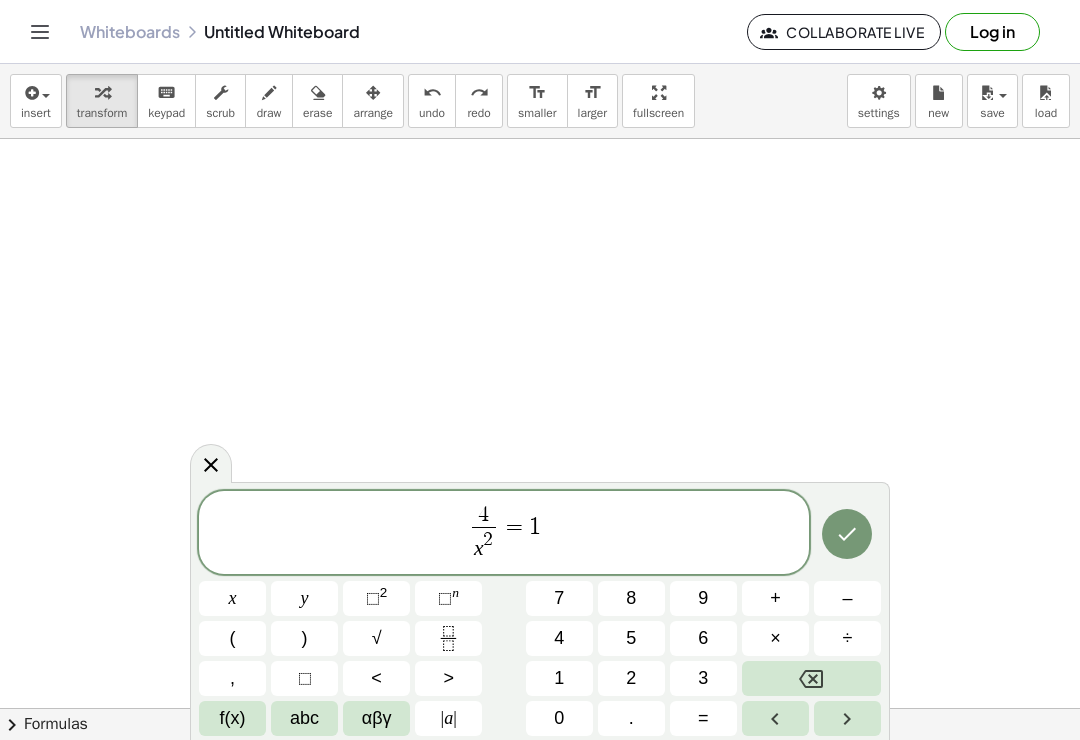 click 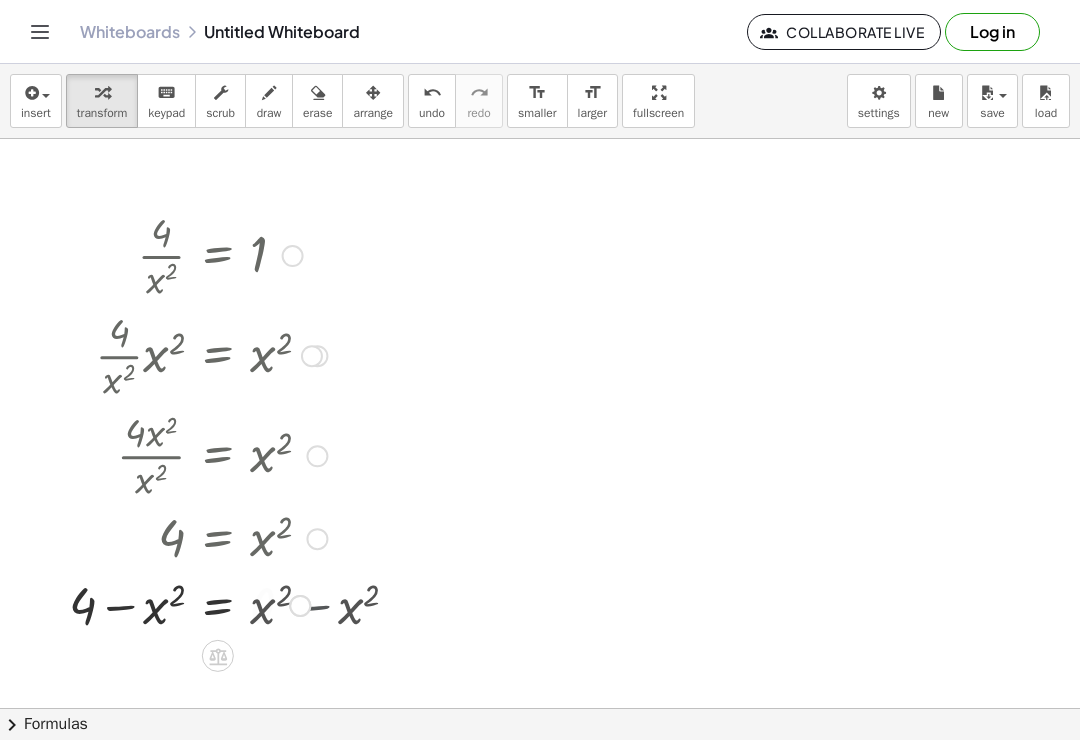 click at bounding box center (198, 604) 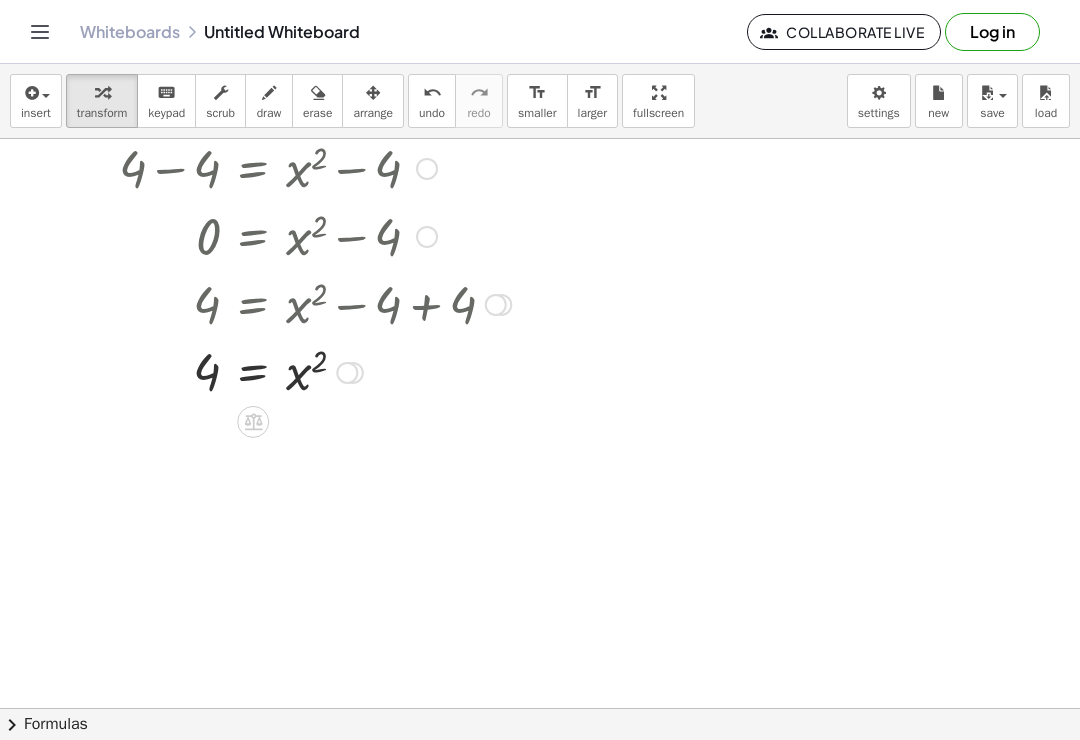 scroll, scrollTop: 672, scrollLeft: 0, axis: vertical 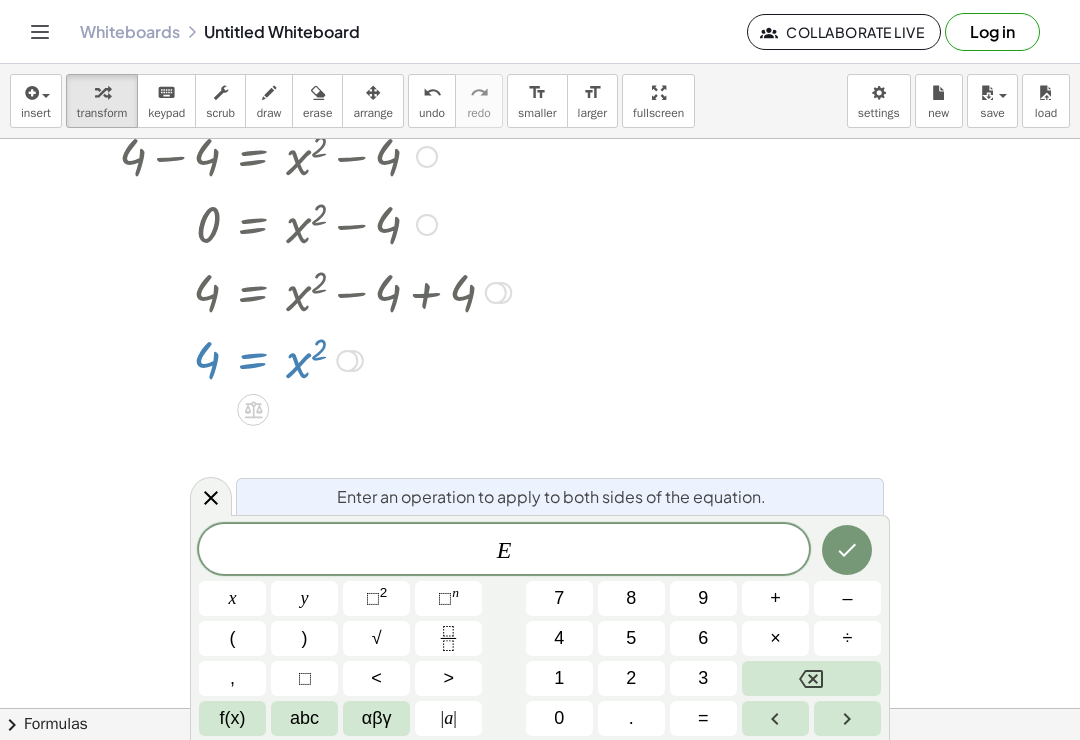 click 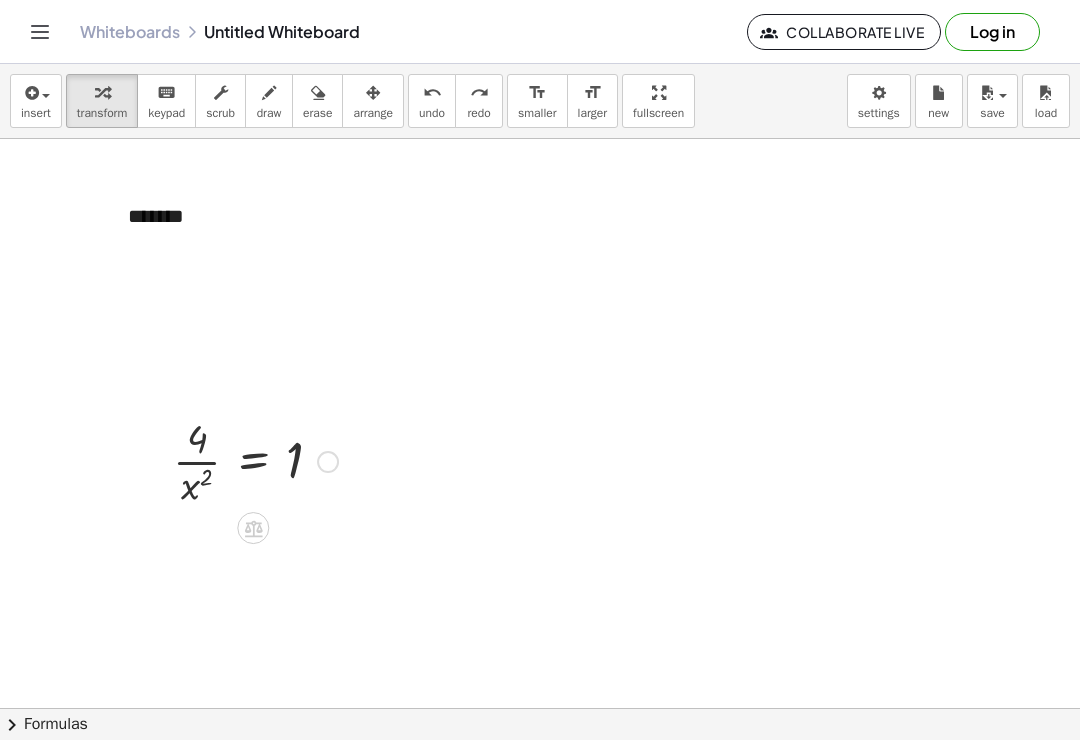 scroll, scrollTop: 0, scrollLeft: 0, axis: both 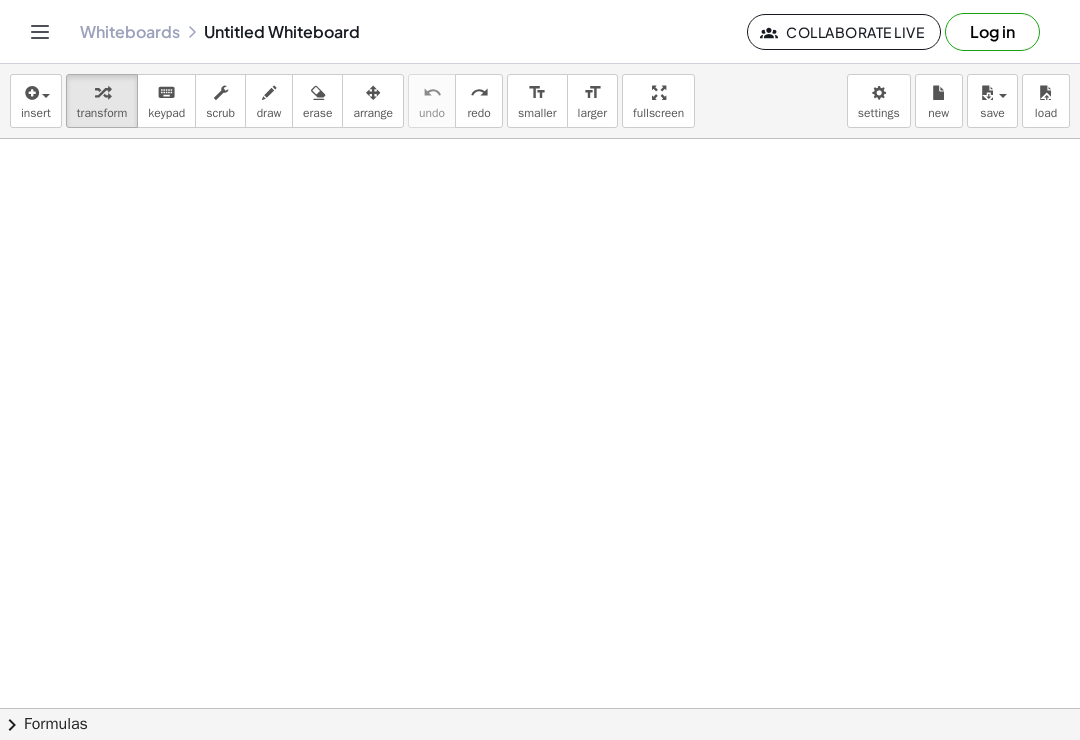 click at bounding box center (41, 95) 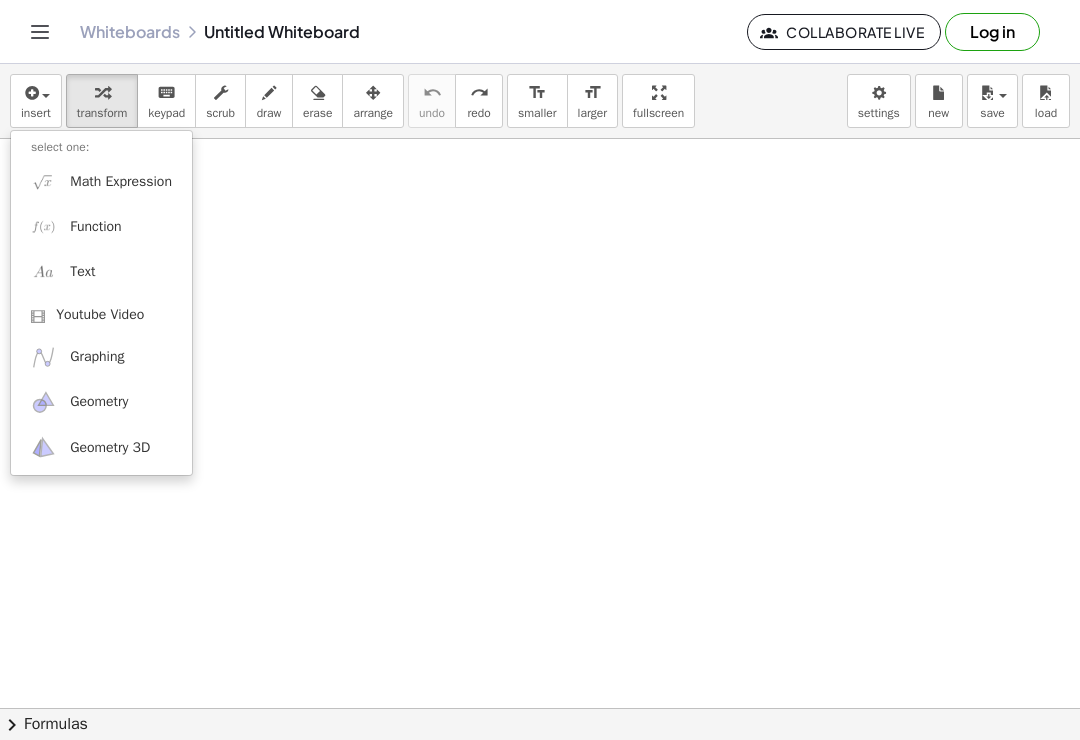 click on "Math Expression" at bounding box center (121, 182) 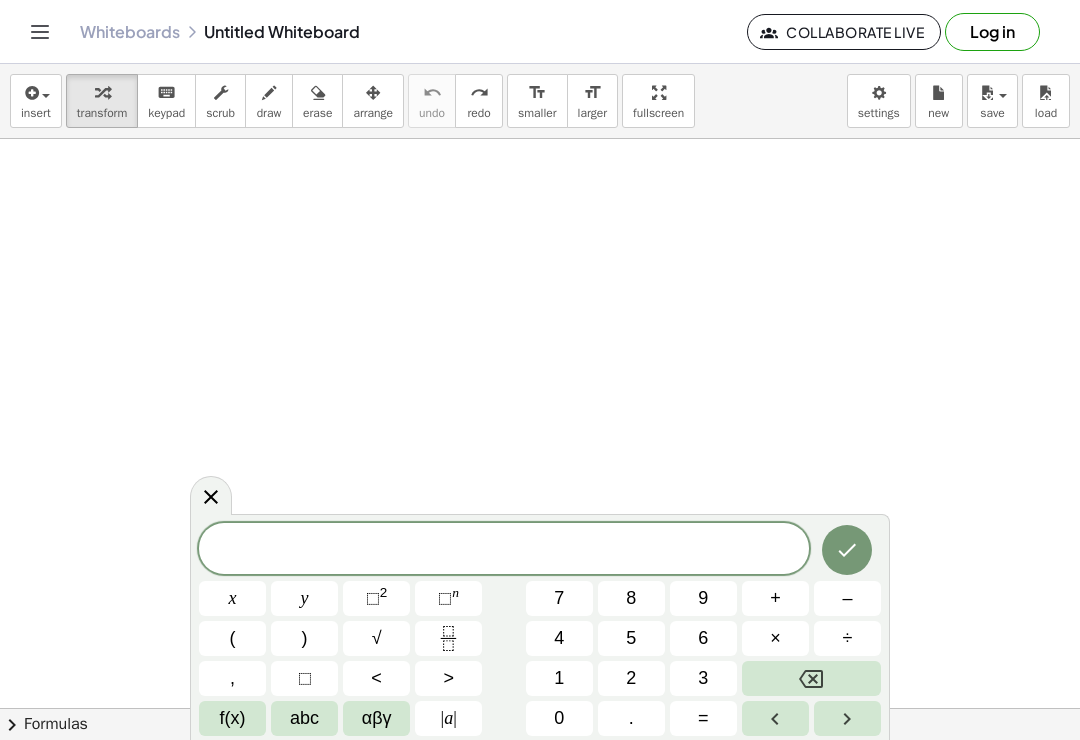 click on "3" at bounding box center [703, 678] 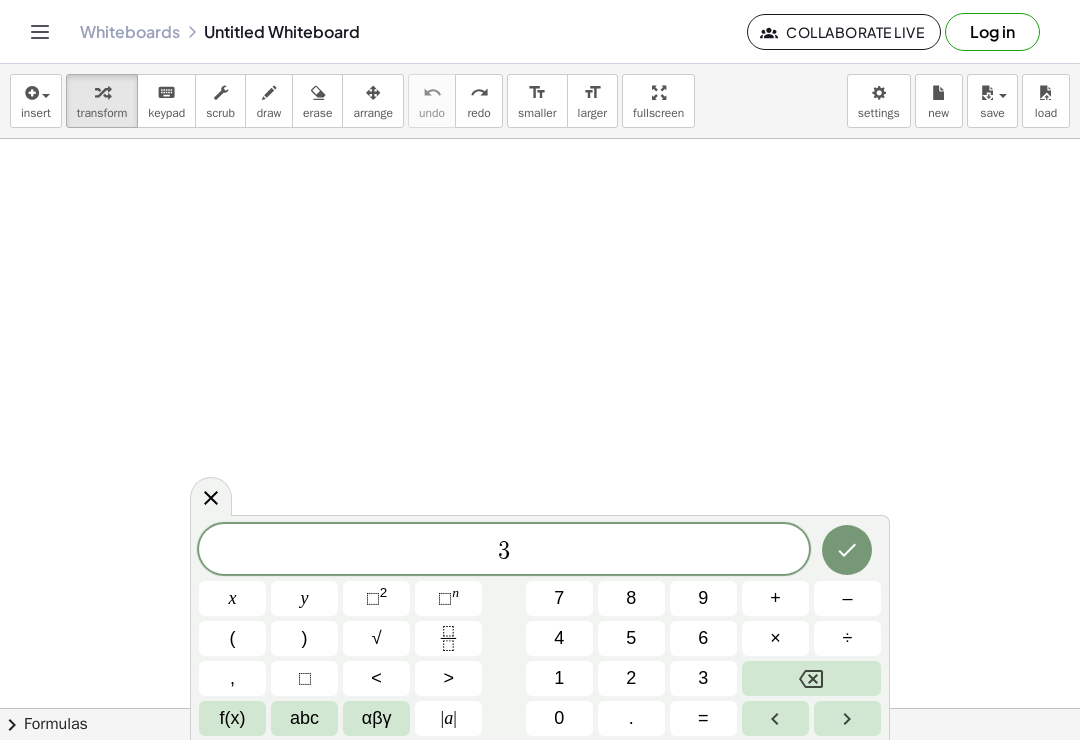 click 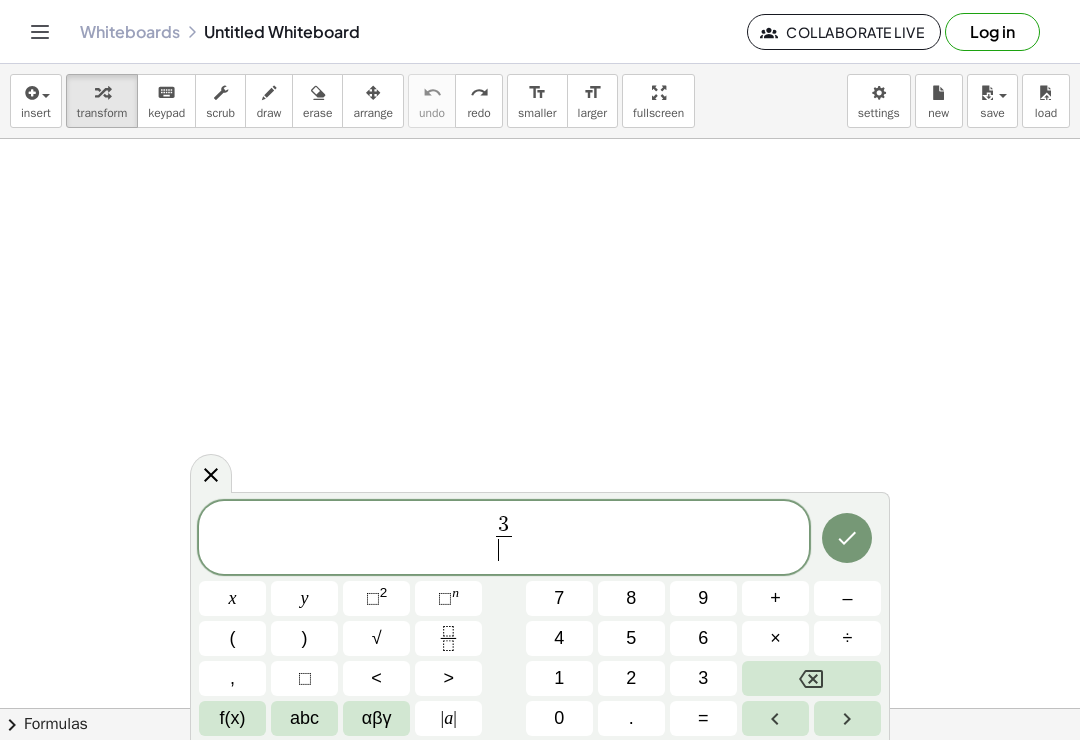 click on "×" at bounding box center [775, 638] 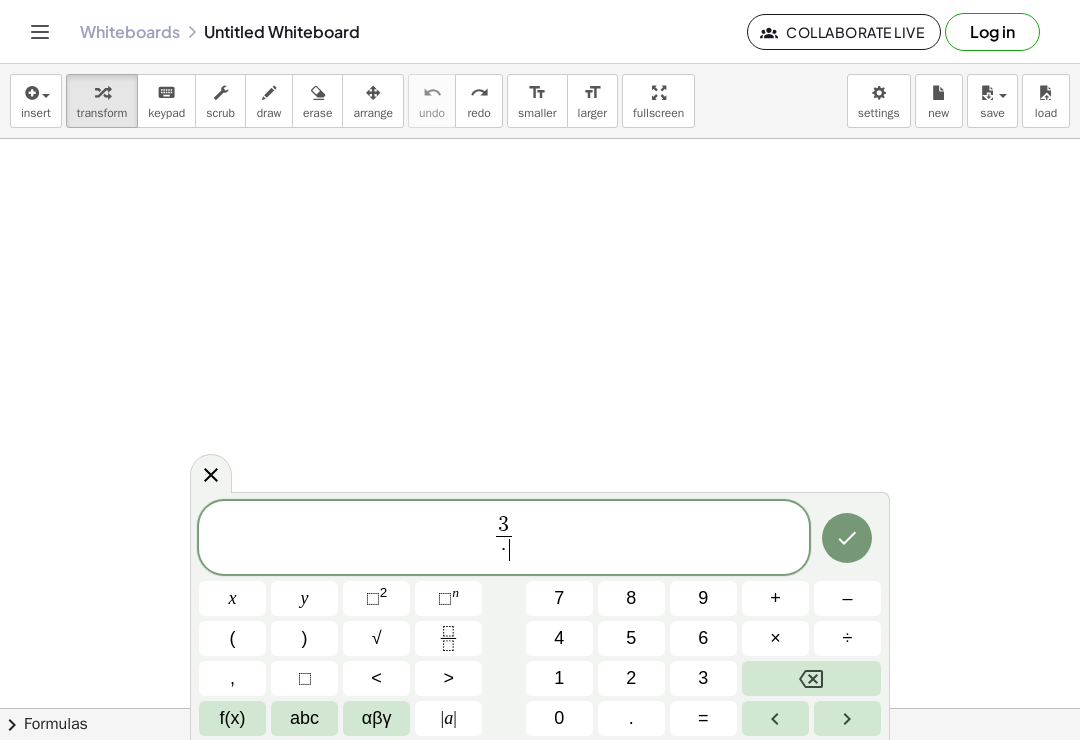 click on "⬚" at bounding box center [373, 598] 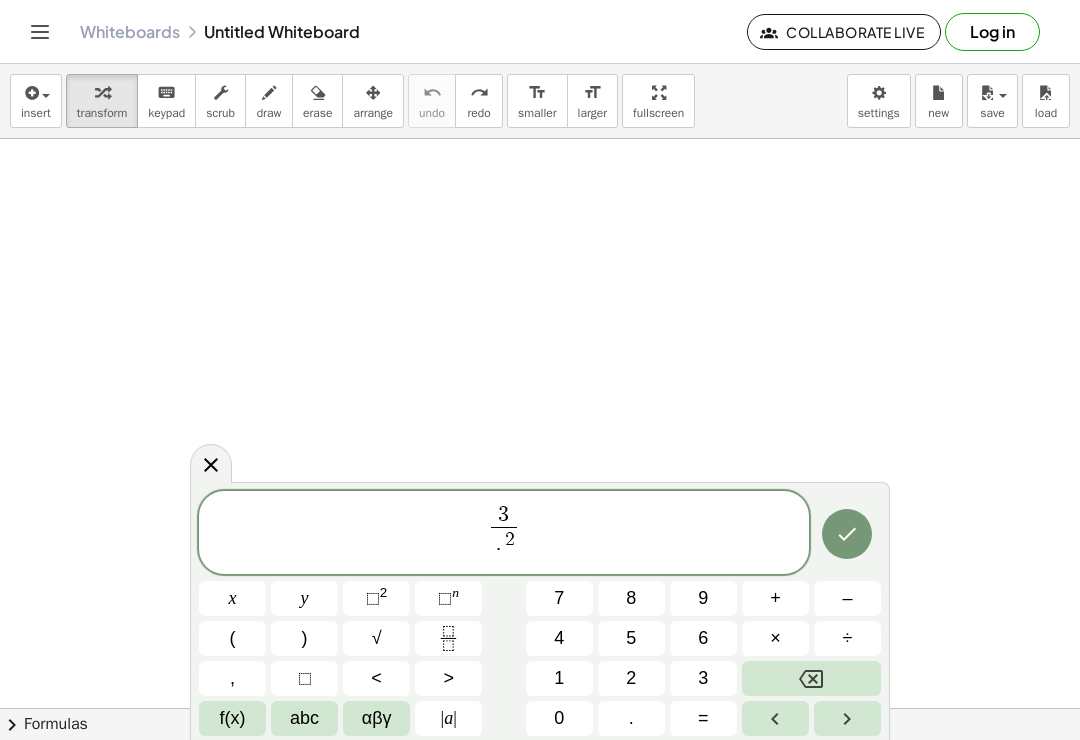 click at bounding box center [811, 678] 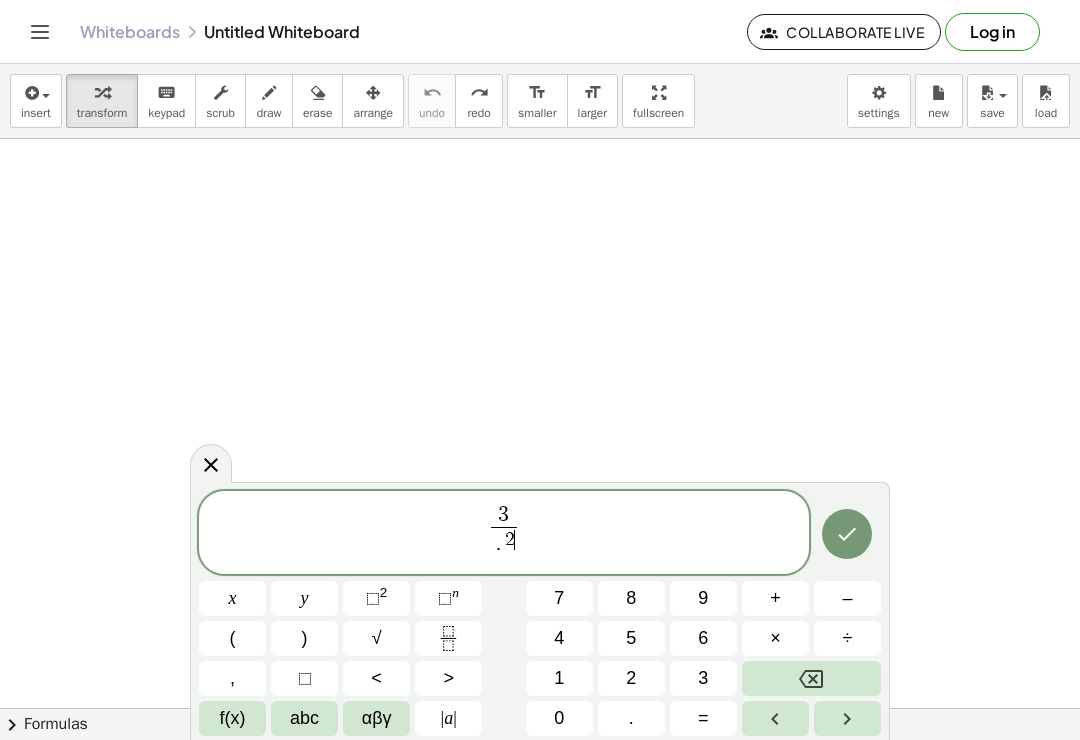 click 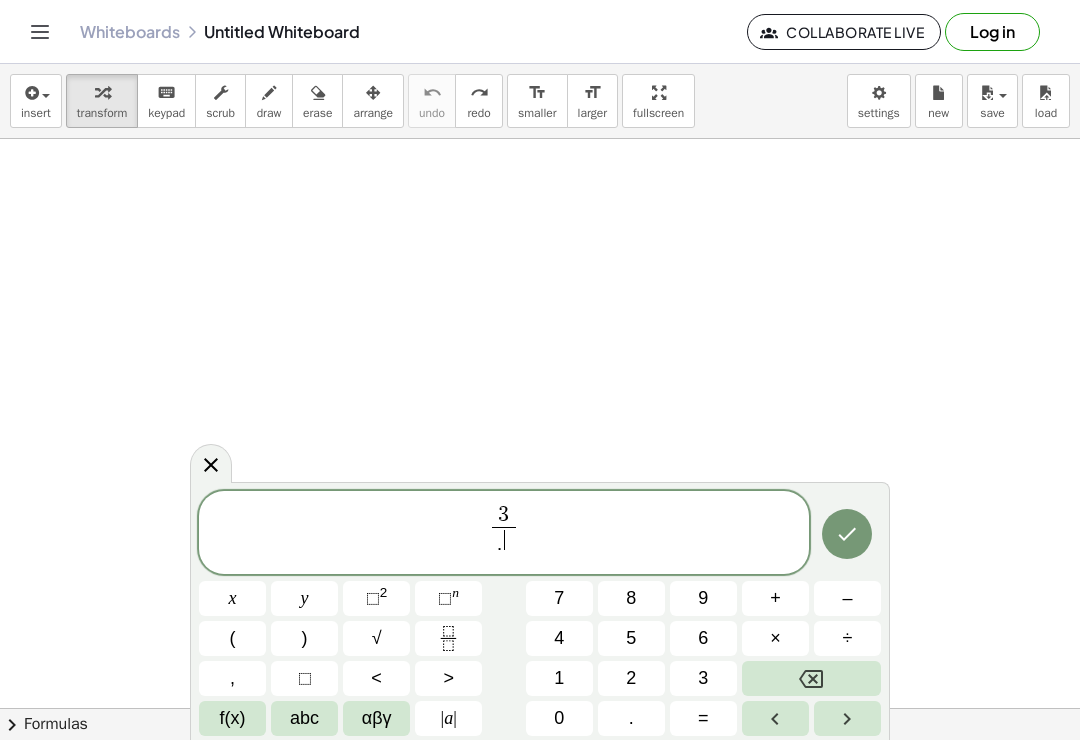 click at bounding box center (811, 678) 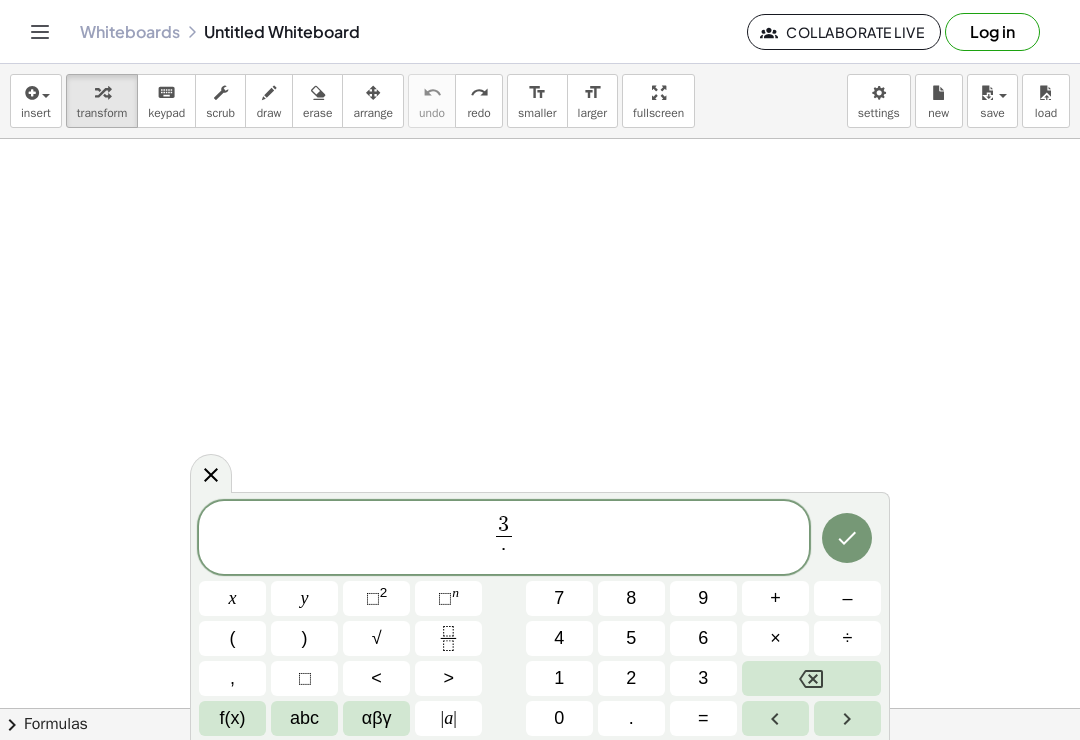 click on "x" at bounding box center [232, 598] 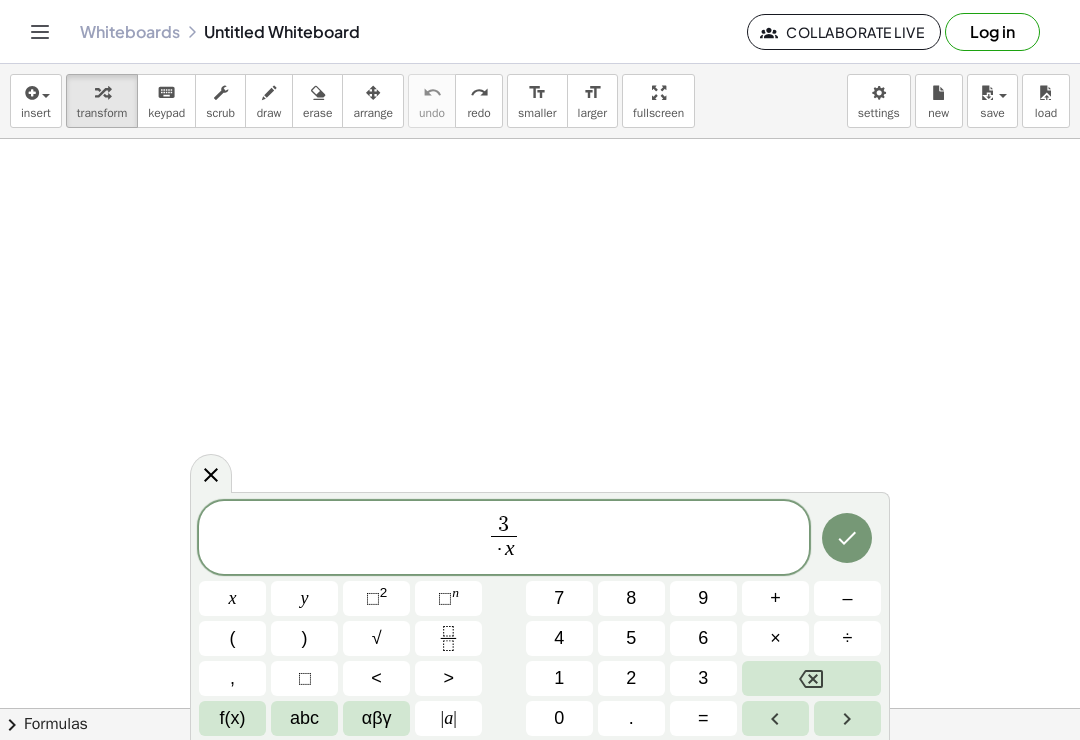 click on "⬚" at bounding box center (373, 598) 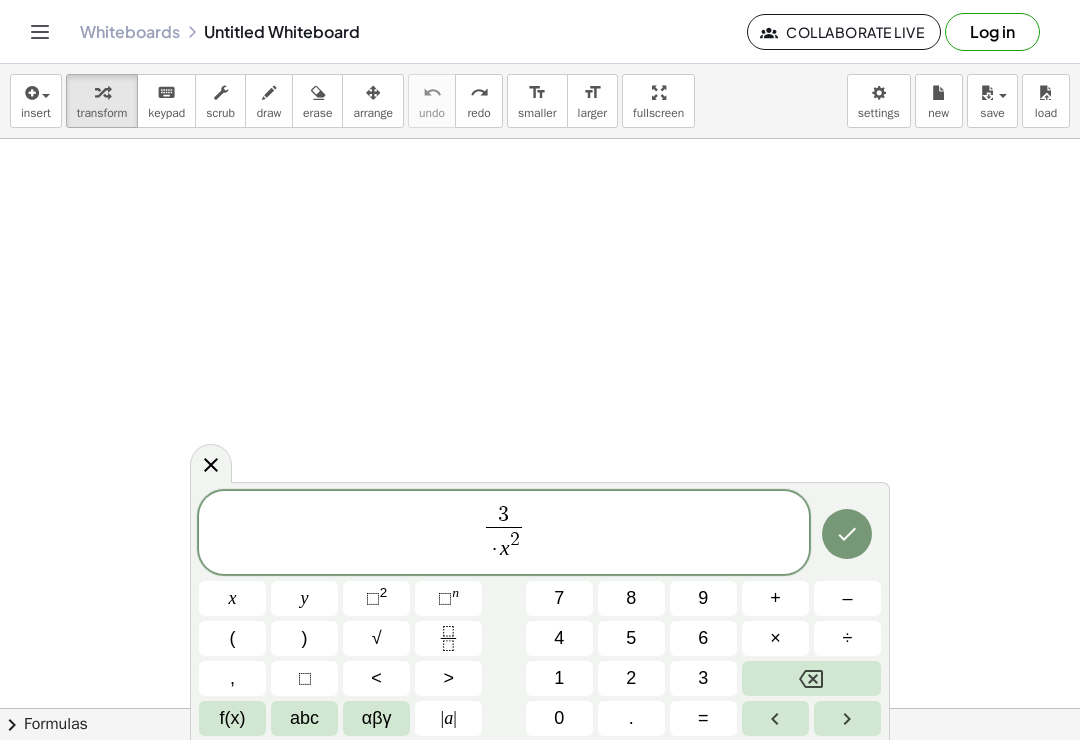 click 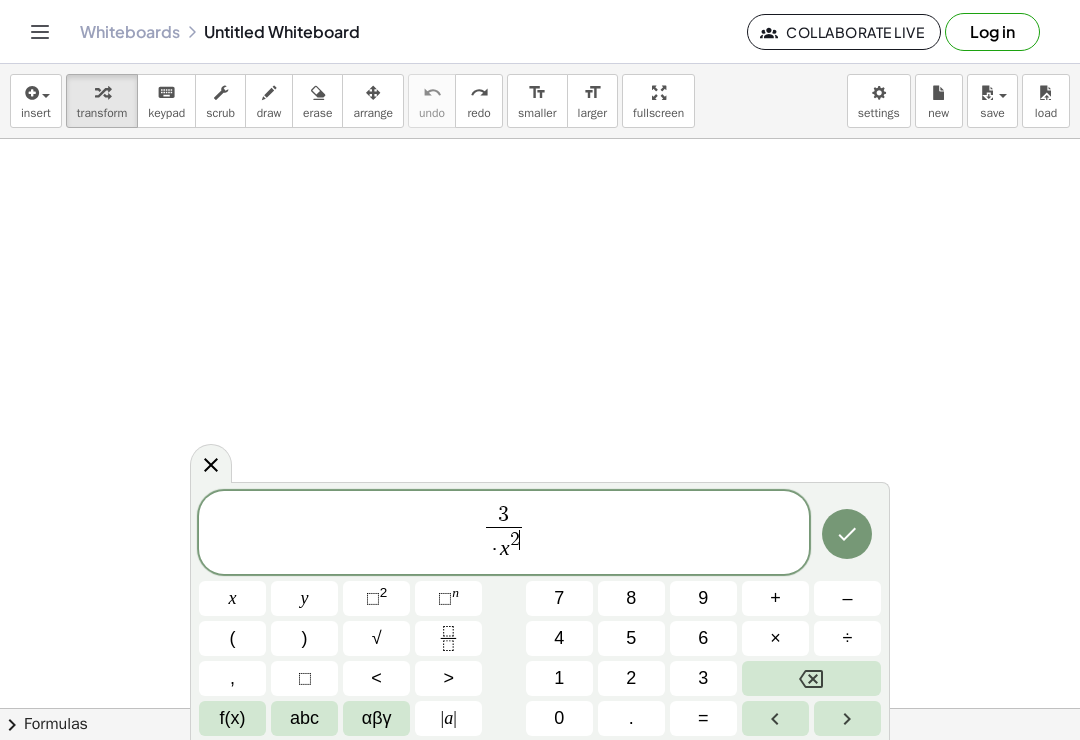 click 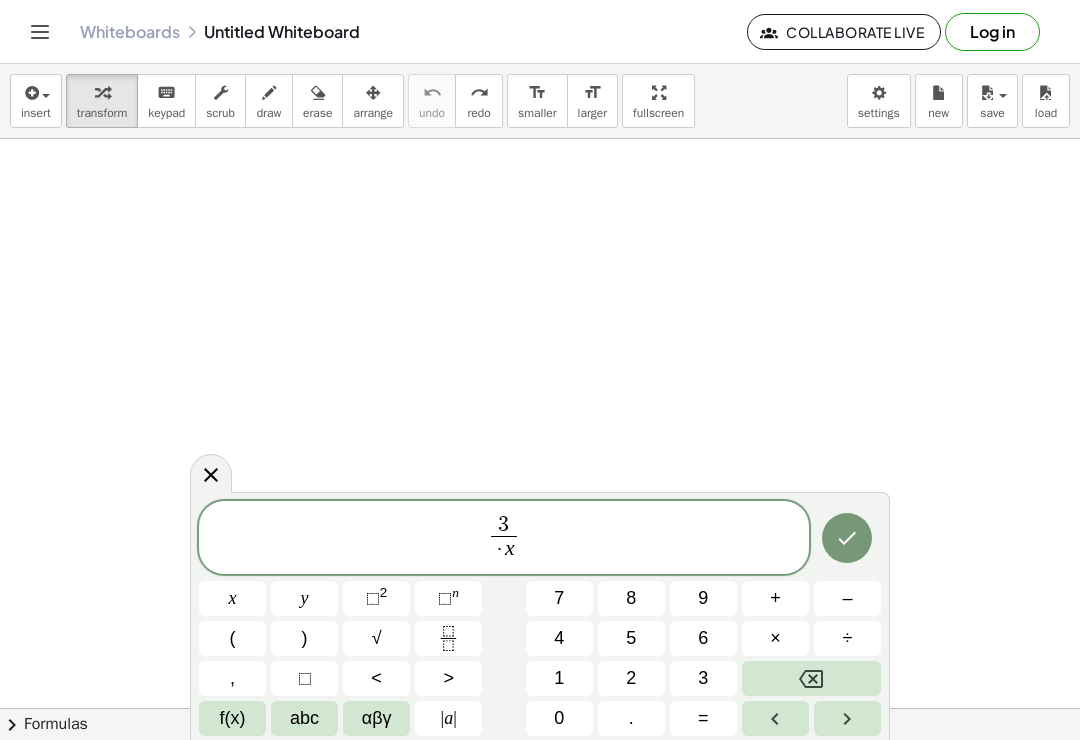 click 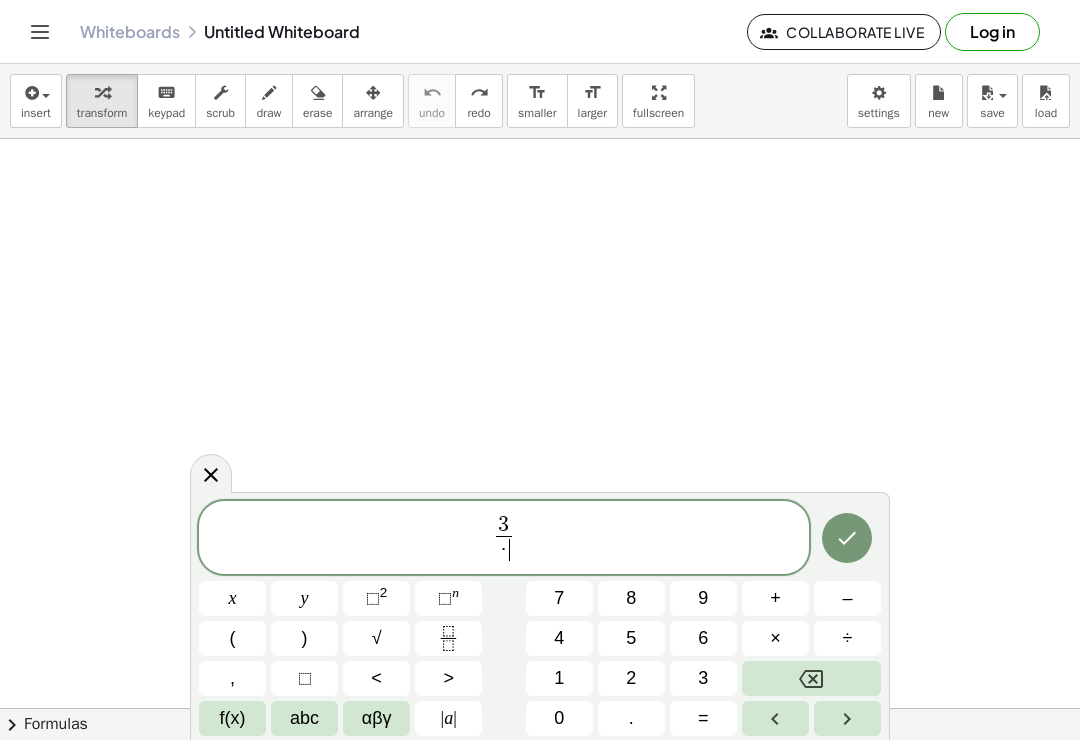 click 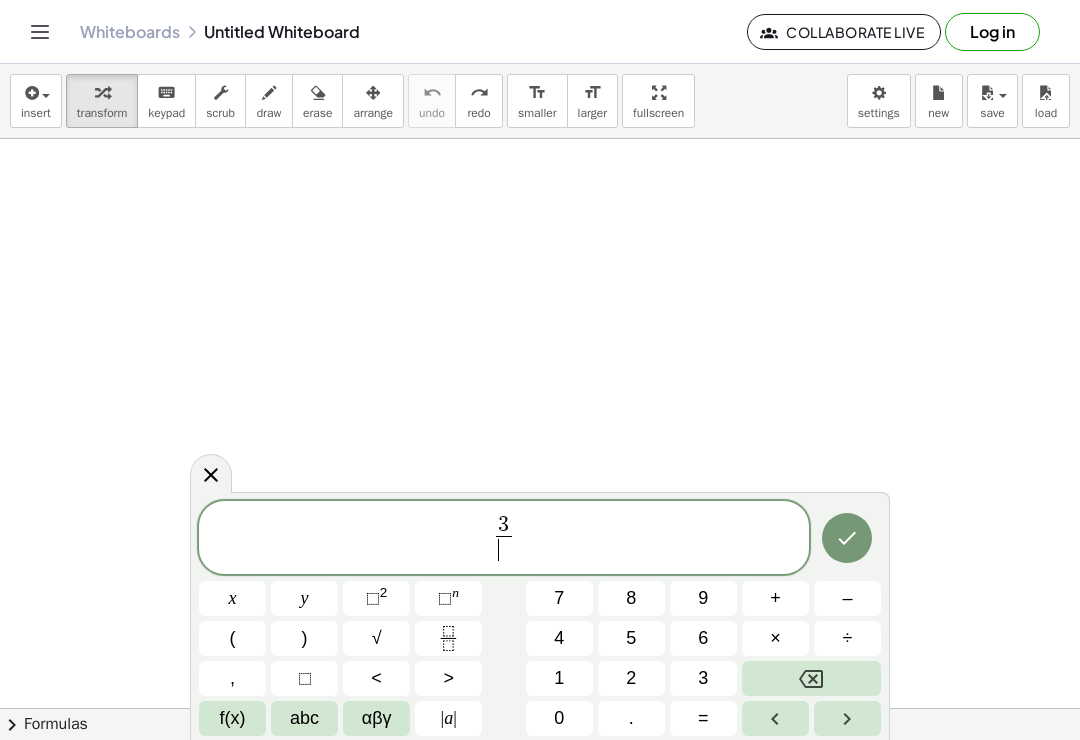 click on "x" at bounding box center [232, 598] 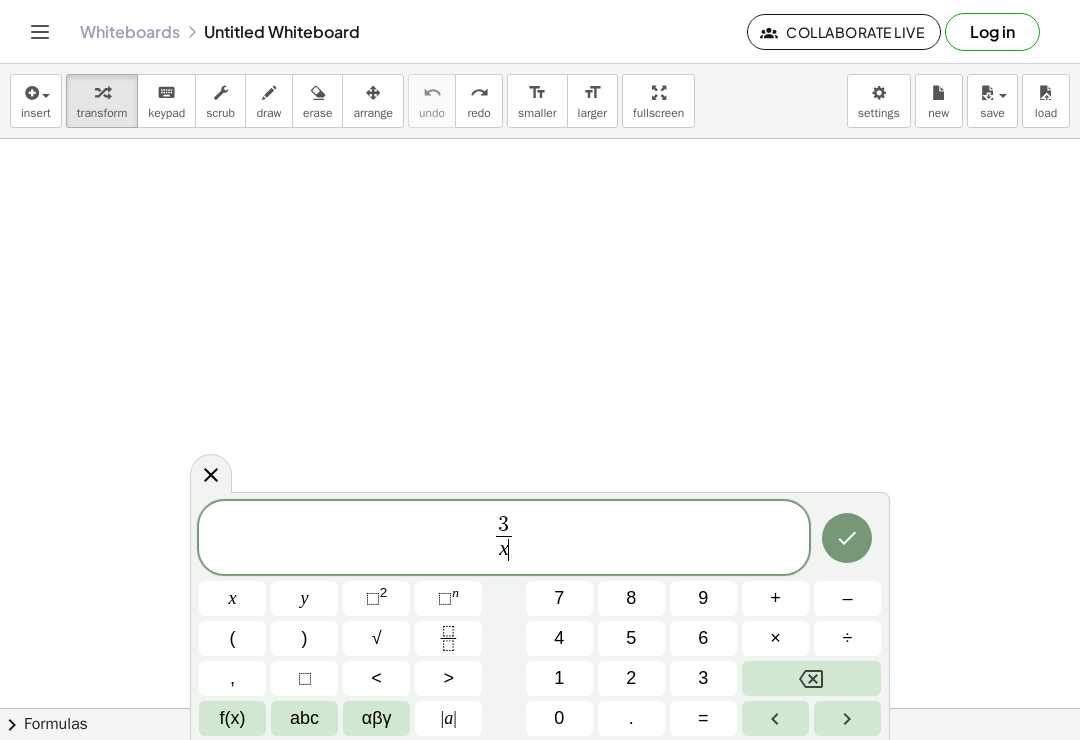 click on "2" at bounding box center (384, 592) 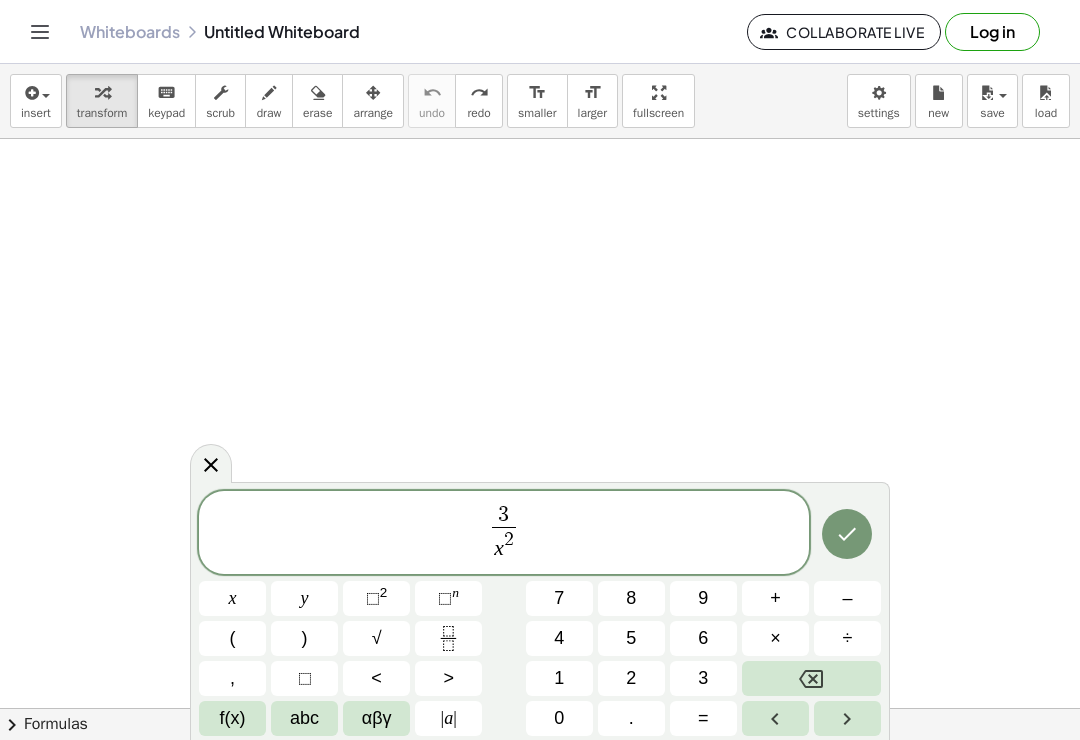 click at bounding box center [847, 718] 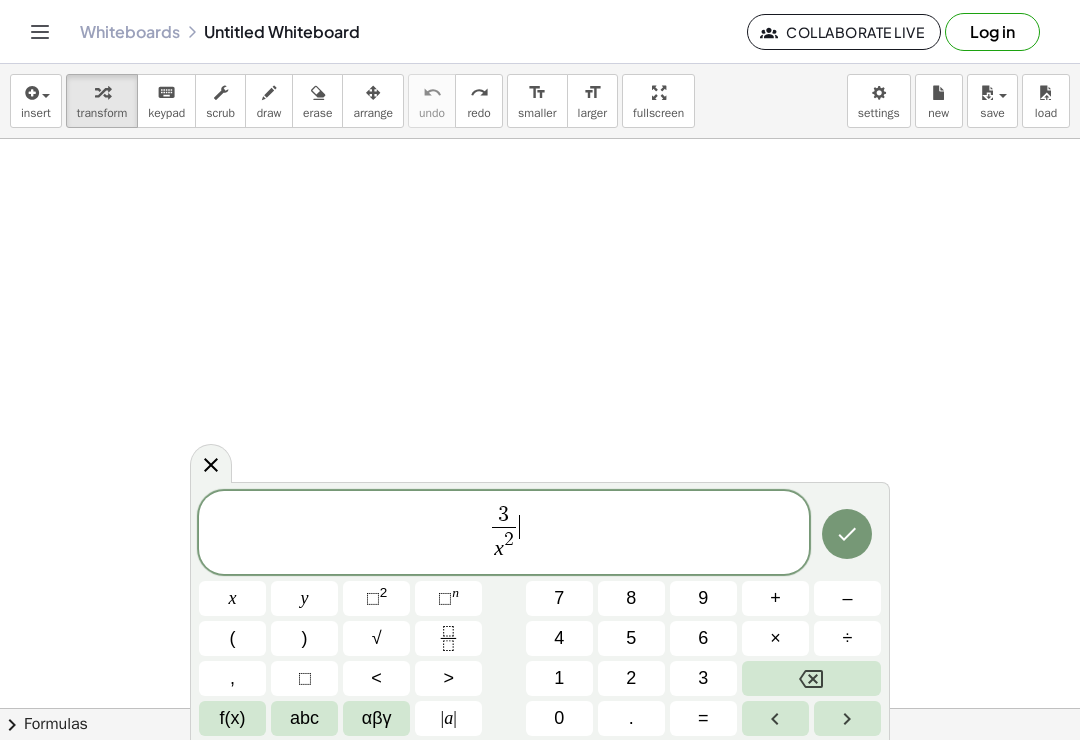 click on "+" at bounding box center [775, 598] 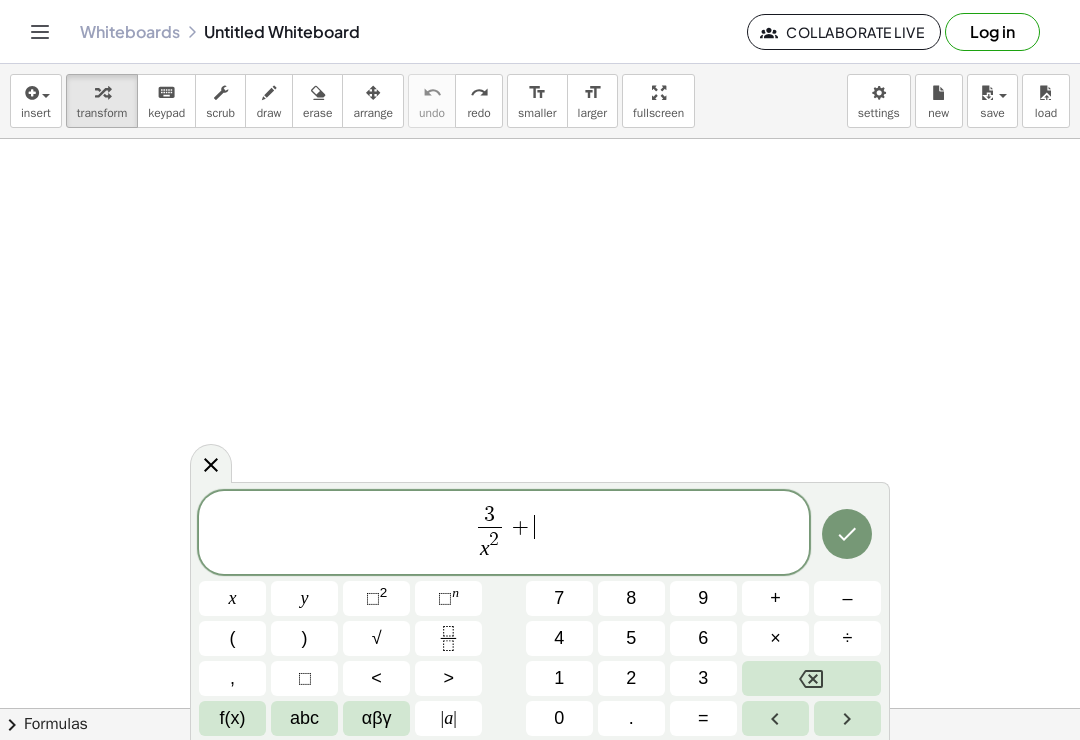click on "2" at bounding box center (631, 678) 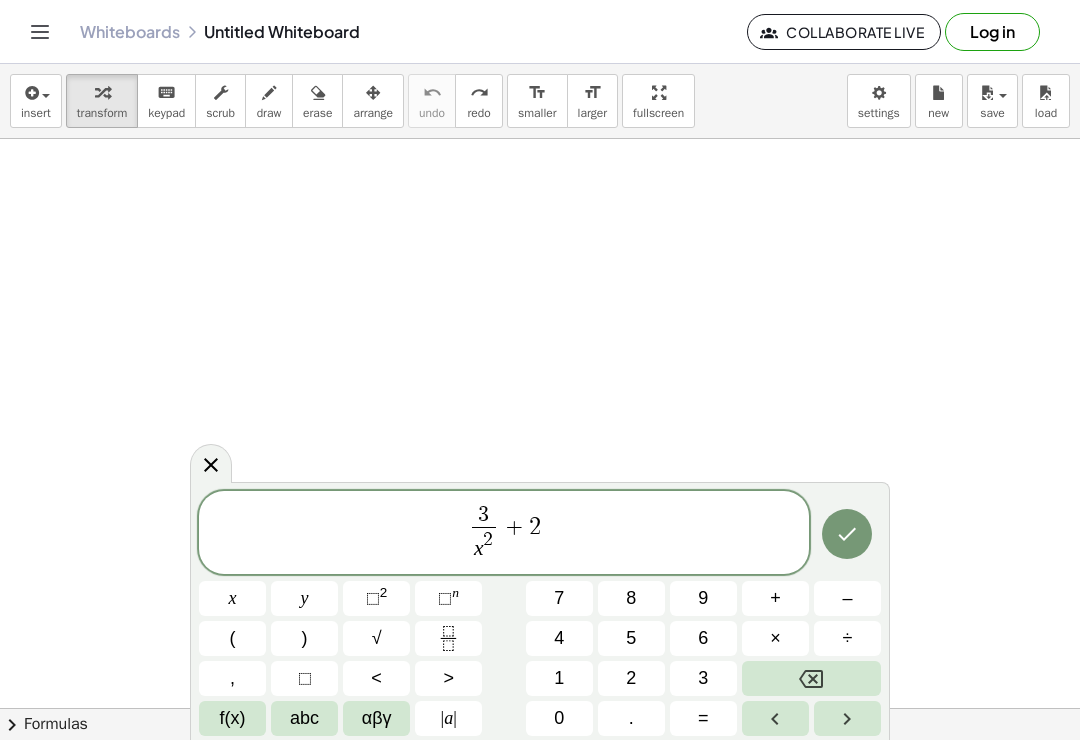 click 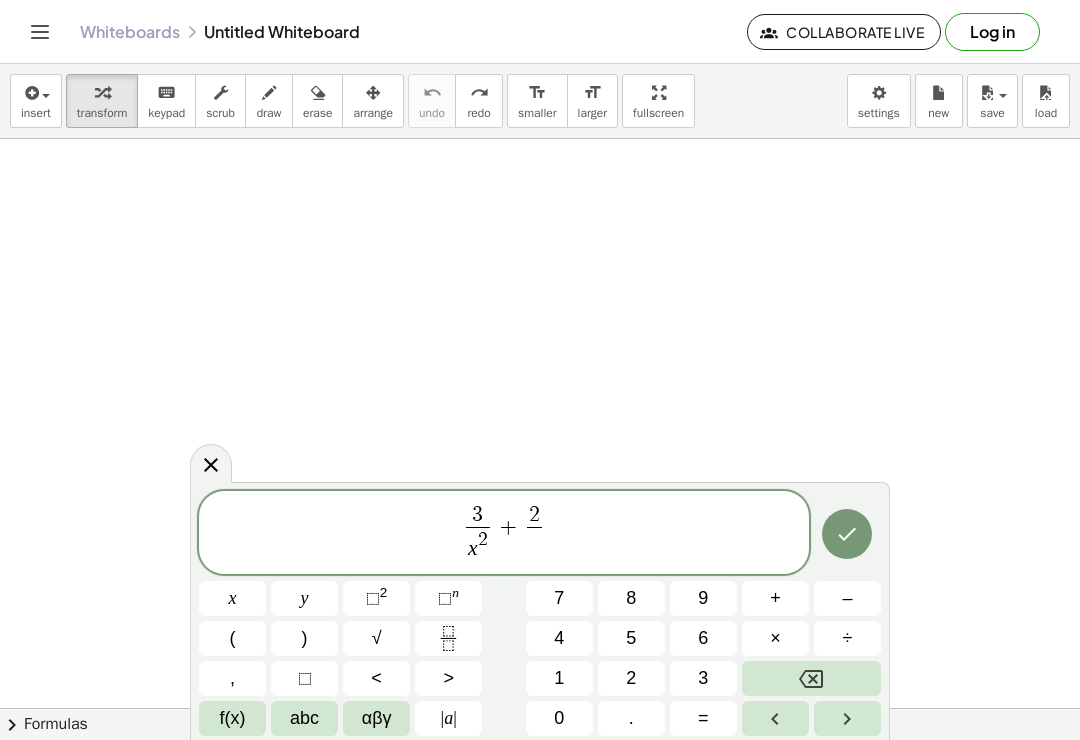 click on "3 x 2 ​ + 2 ​ ​" 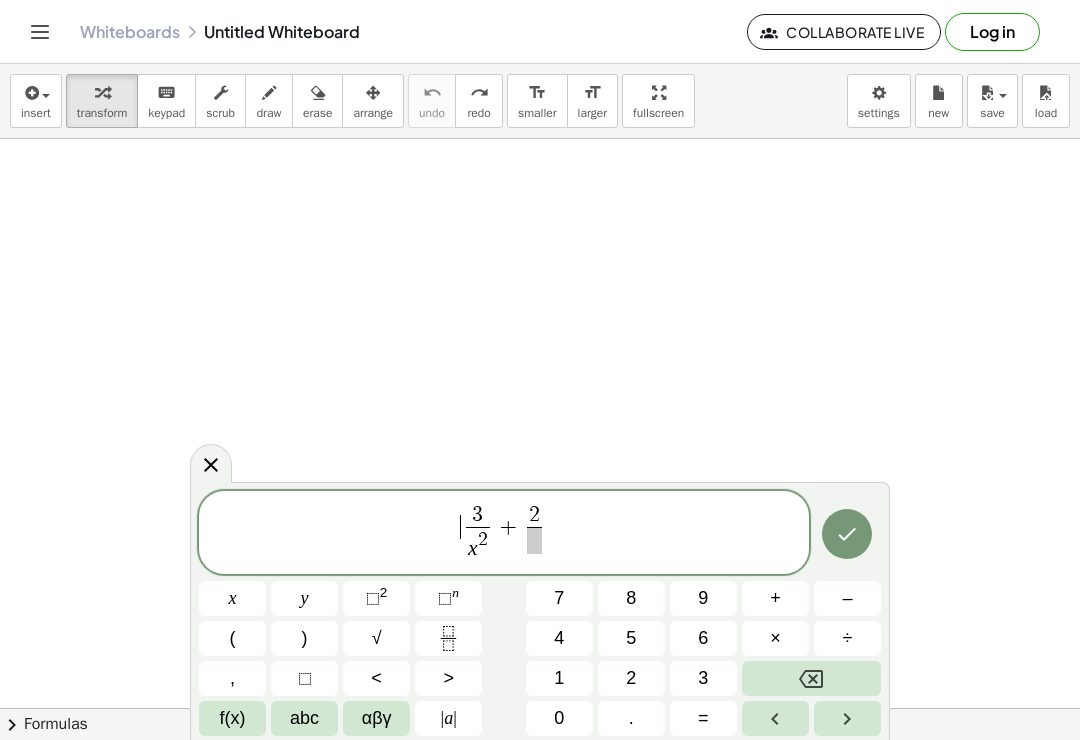 click on "x" at bounding box center [232, 598] 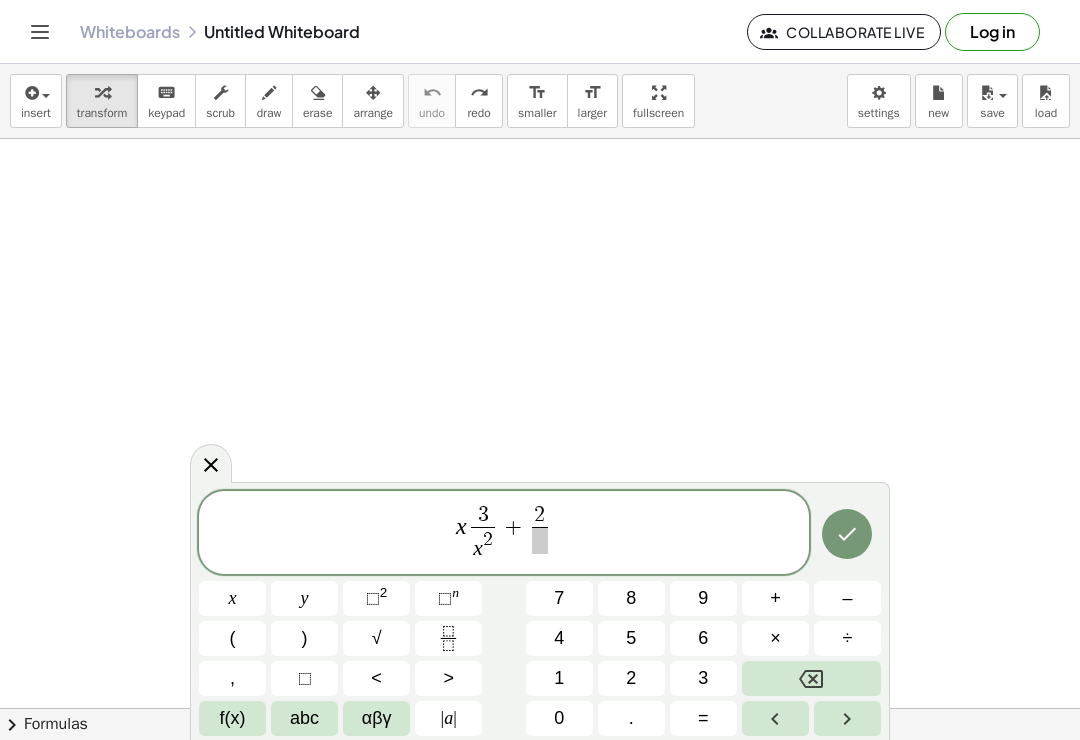 click at bounding box center [811, 678] 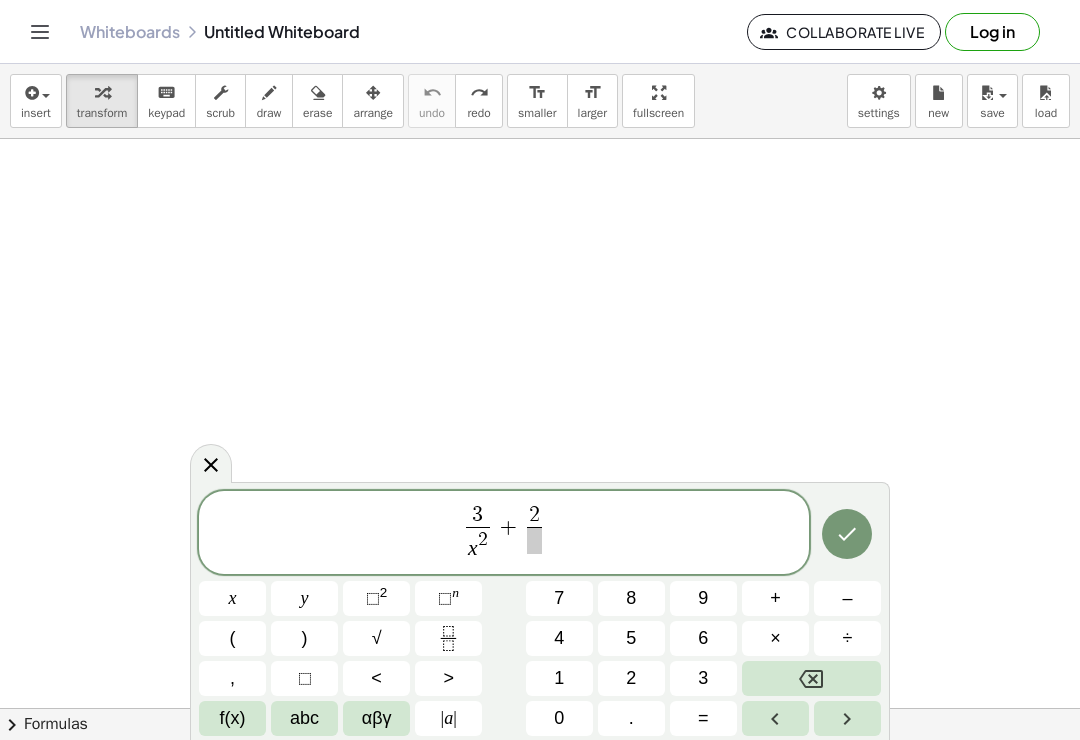 click at bounding box center [534, 540] 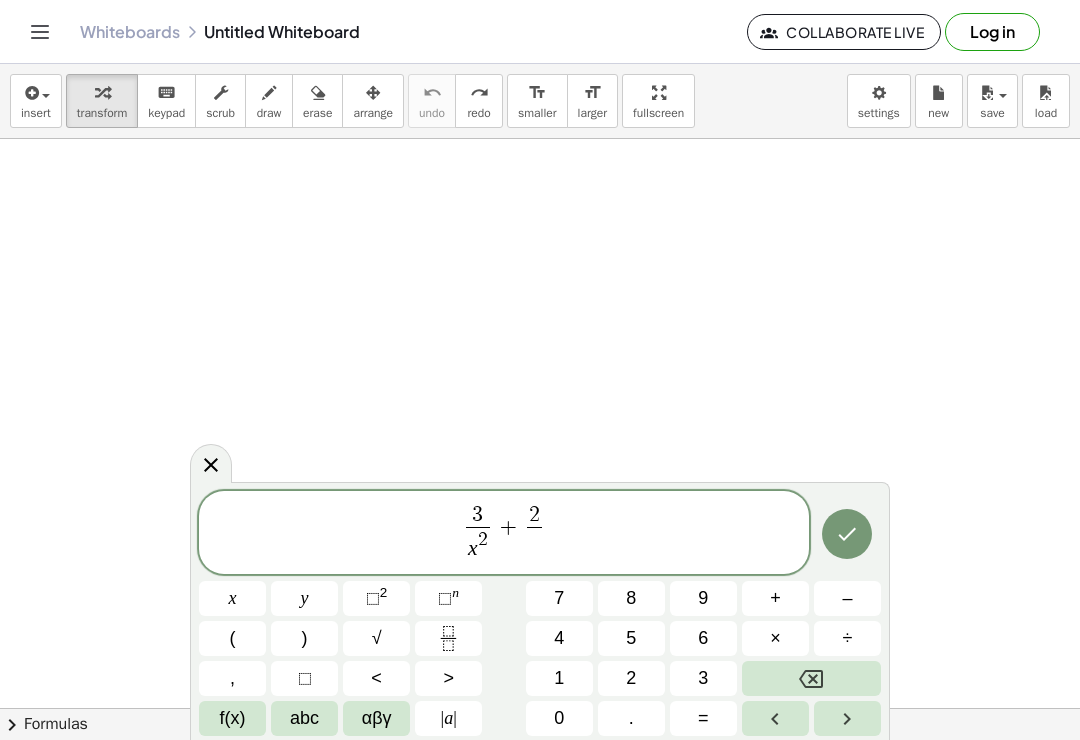 click on "x" at bounding box center [232, 598] 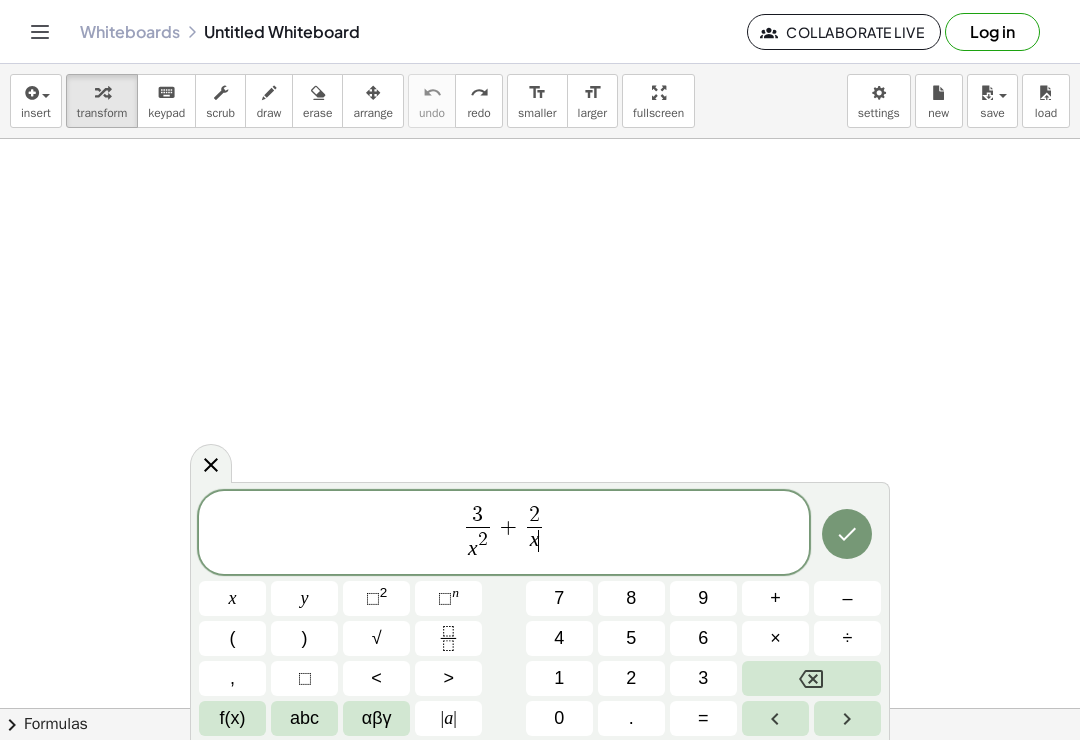 click at bounding box center [847, 718] 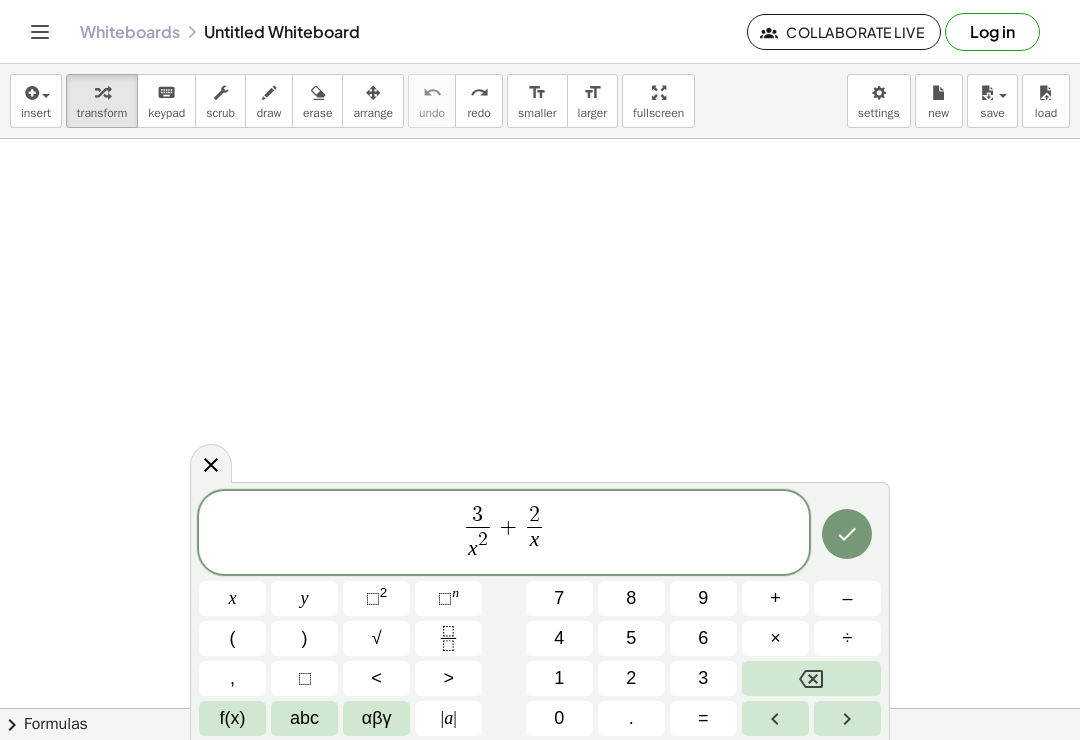 click on "=" at bounding box center (703, 718) 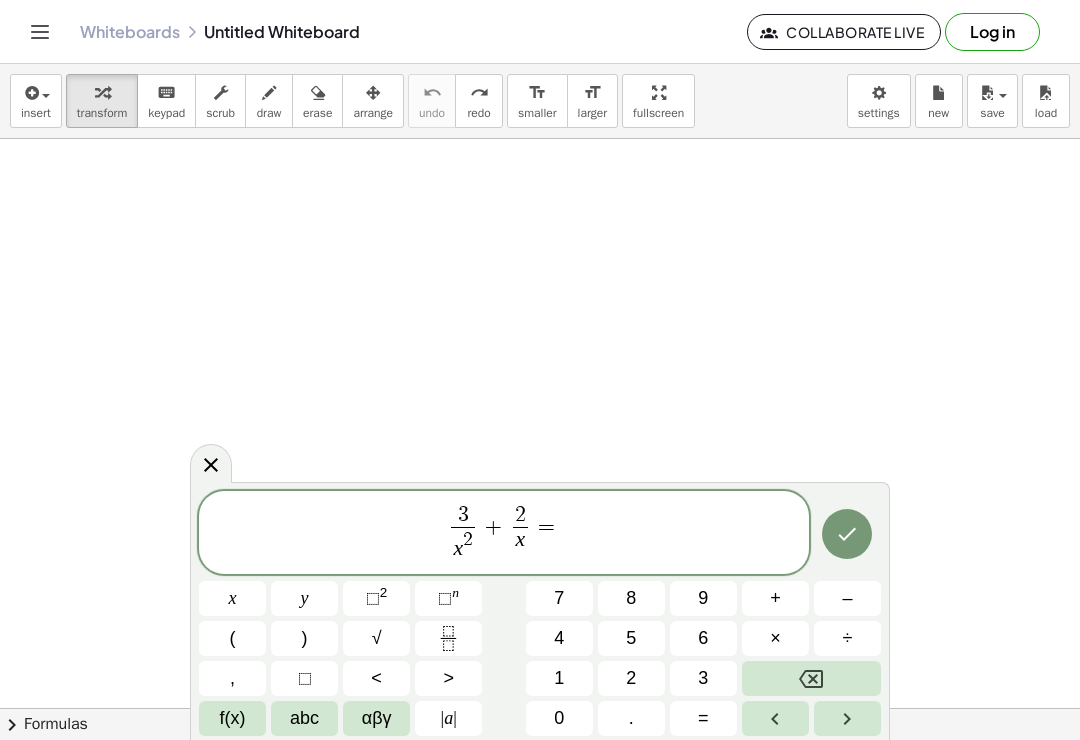 click on "1" at bounding box center [559, 678] 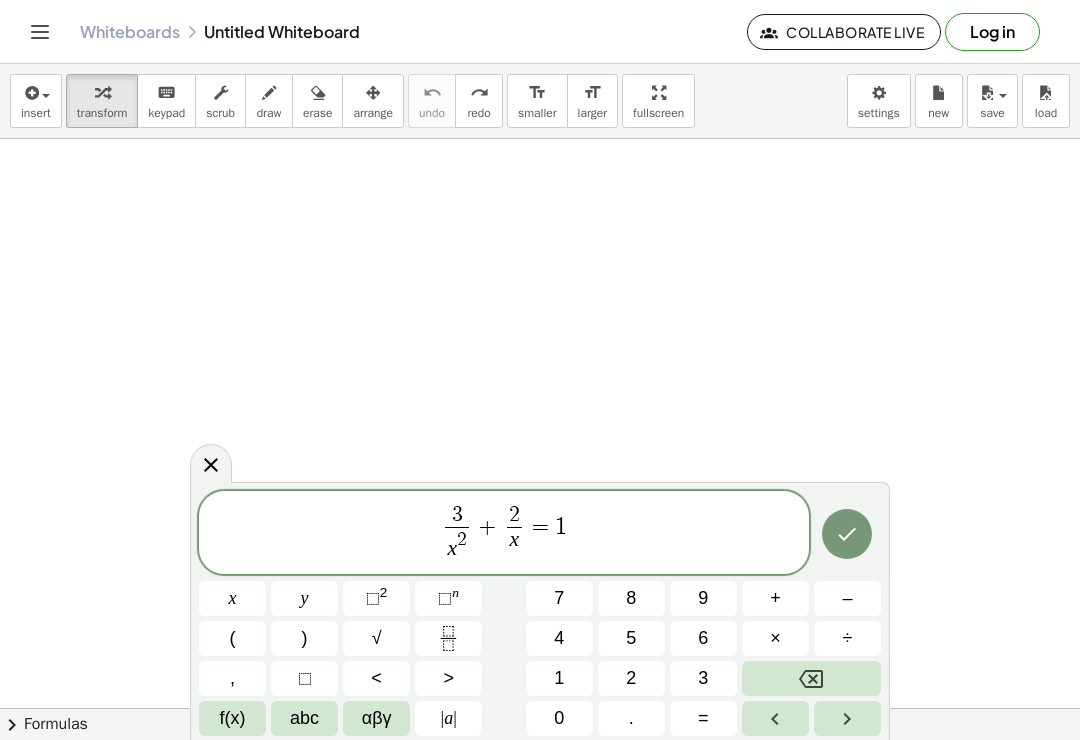 click at bounding box center [847, 534] 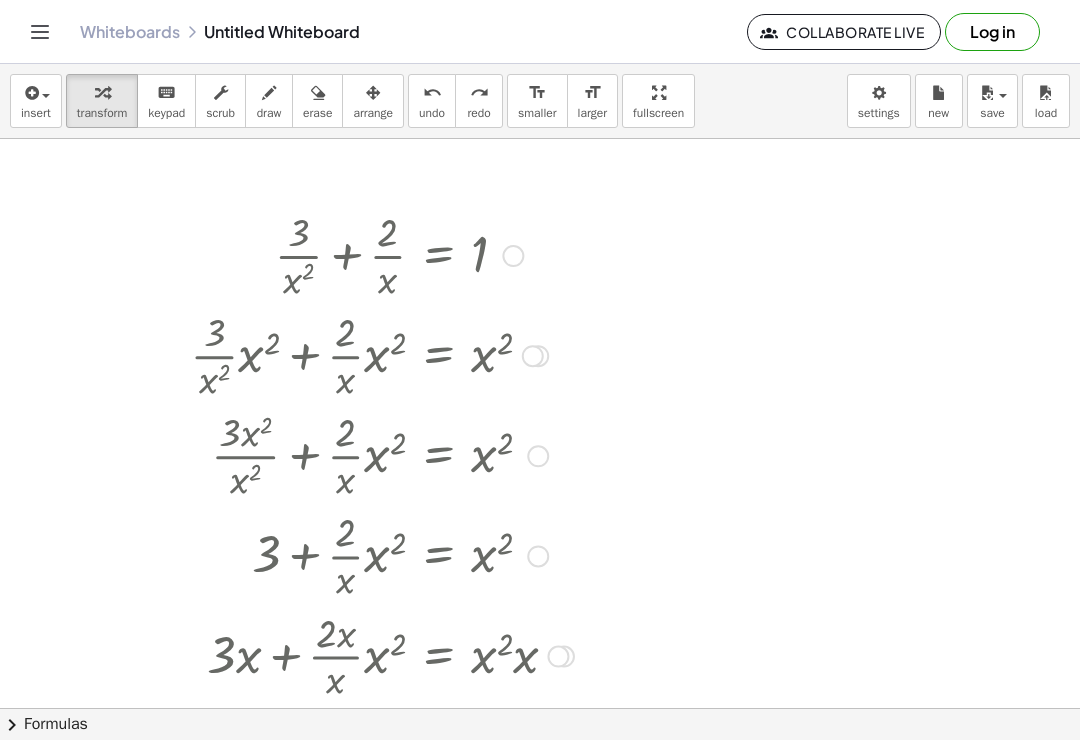 scroll, scrollTop: 0, scrollLeft: 0, axis: both 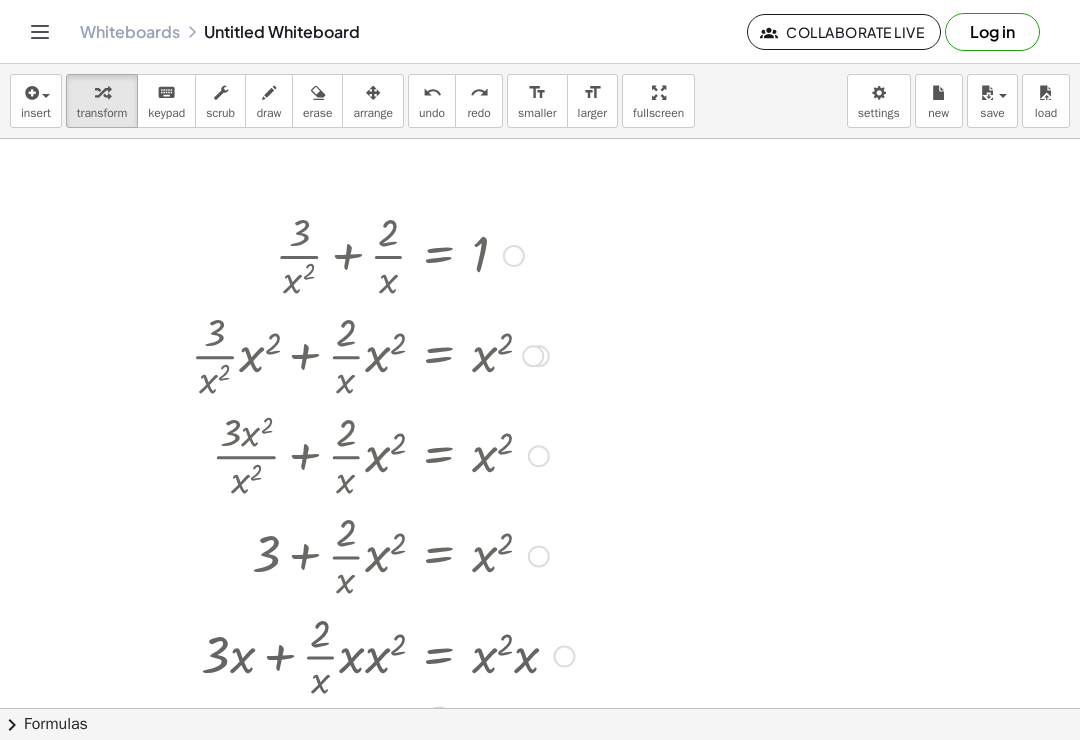 click on "undo undo" at bounding box center [432, 101] 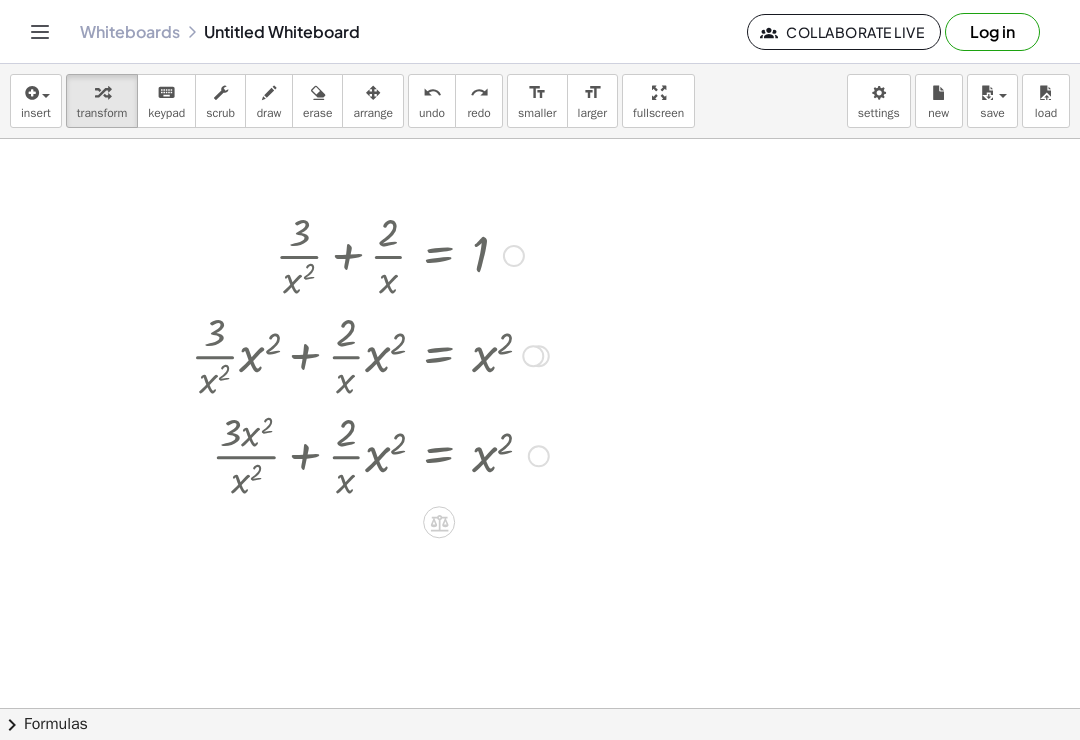 click on "undo undo" at bounding box center [432, 101] 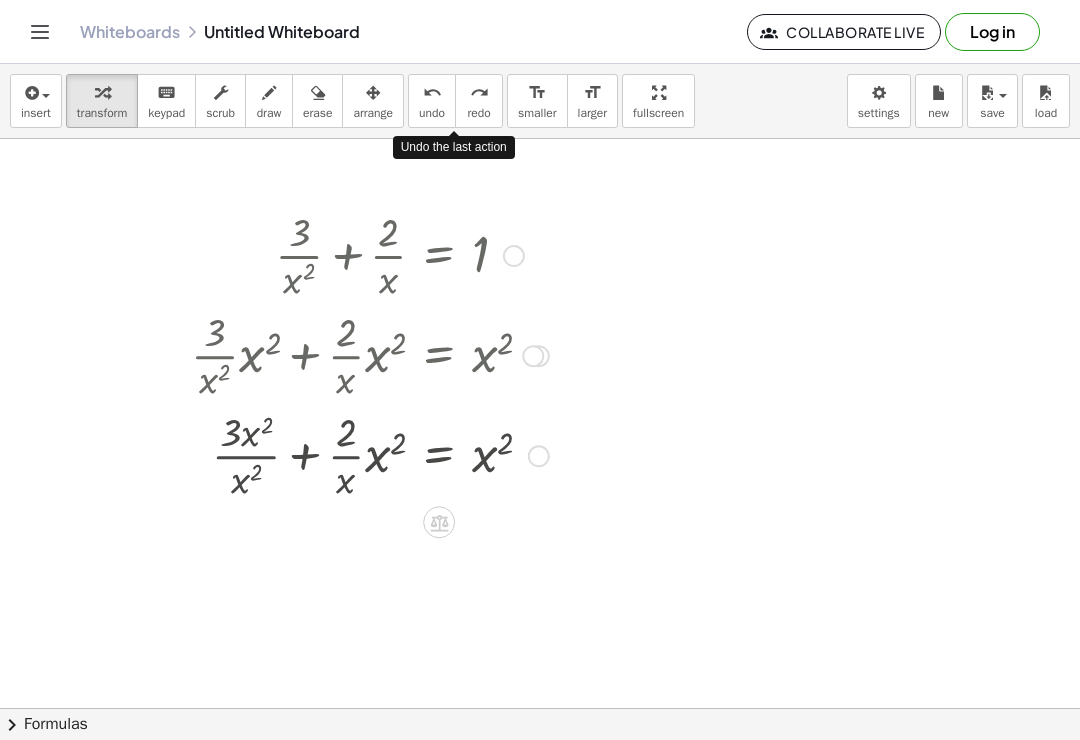 click on "insert select one: Math Expression Function Text Youtube Video Graphing Geometry Geometry 3D transform keyboard keypad scrub draw erase arrange undo undo redo redo format_size smaller format_size larger fullscreen load   save new settings Undo the last action" at bounding box center [540, 101] 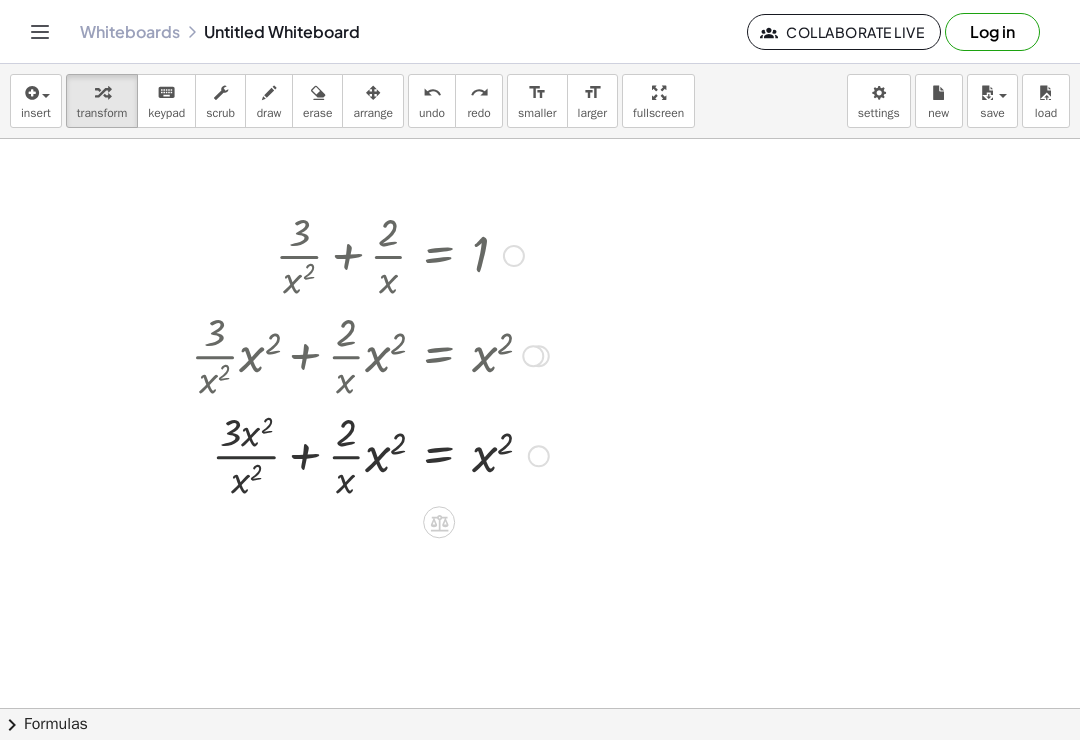click on "insert select one: Math Expression Function Text Youtube Video Graphing Geometry Geometry 3D transform keyboard keypad scrub draw erase arrange undo undo redo redo format_size smaller format_size larger fullscreen load   save new settings Undo the last action" at bounding box center [540, 101] 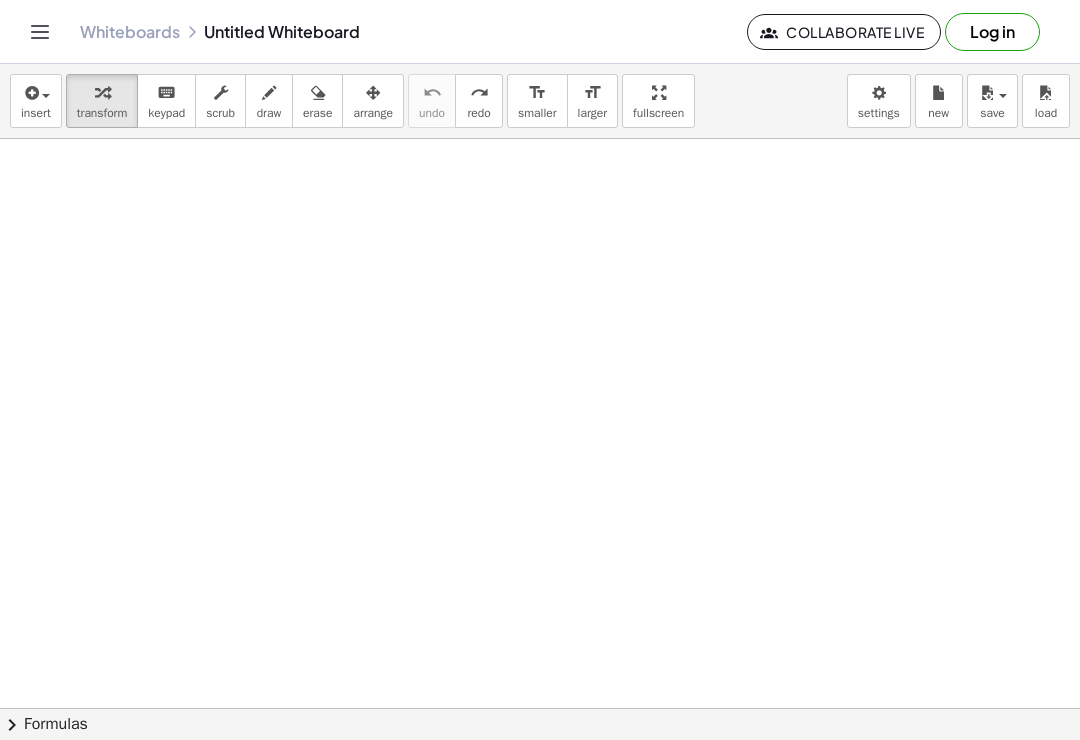 click at bounding box center [30, 93] 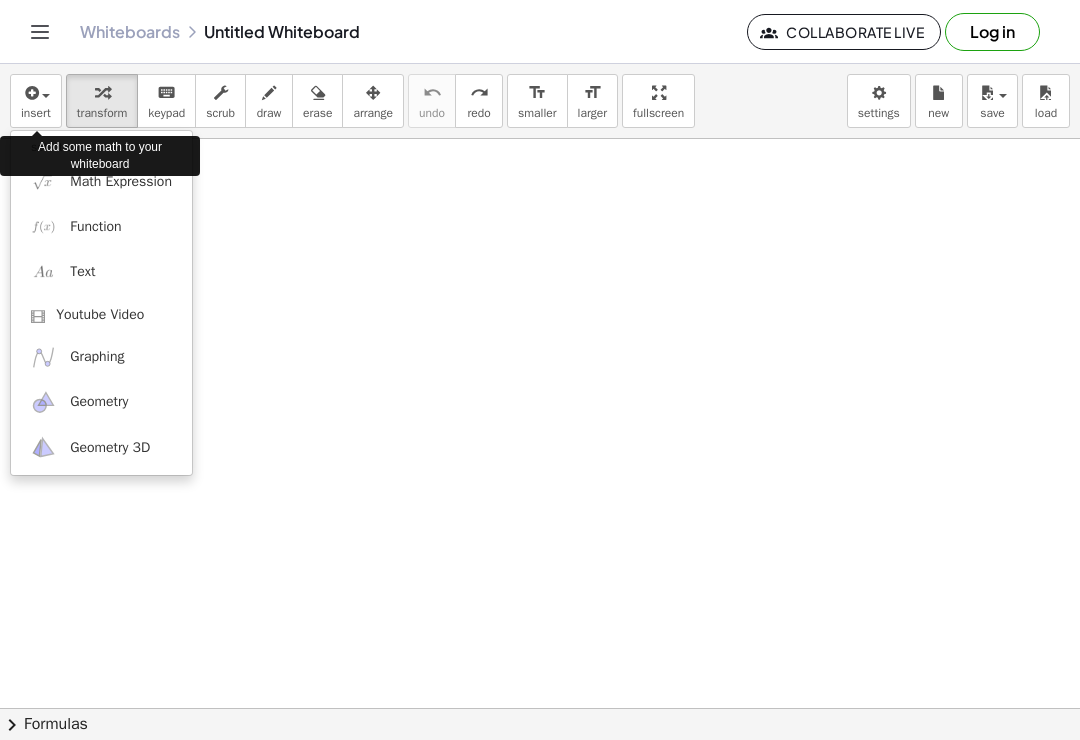 click on "Math Expression" at bounding box center (121, 182) 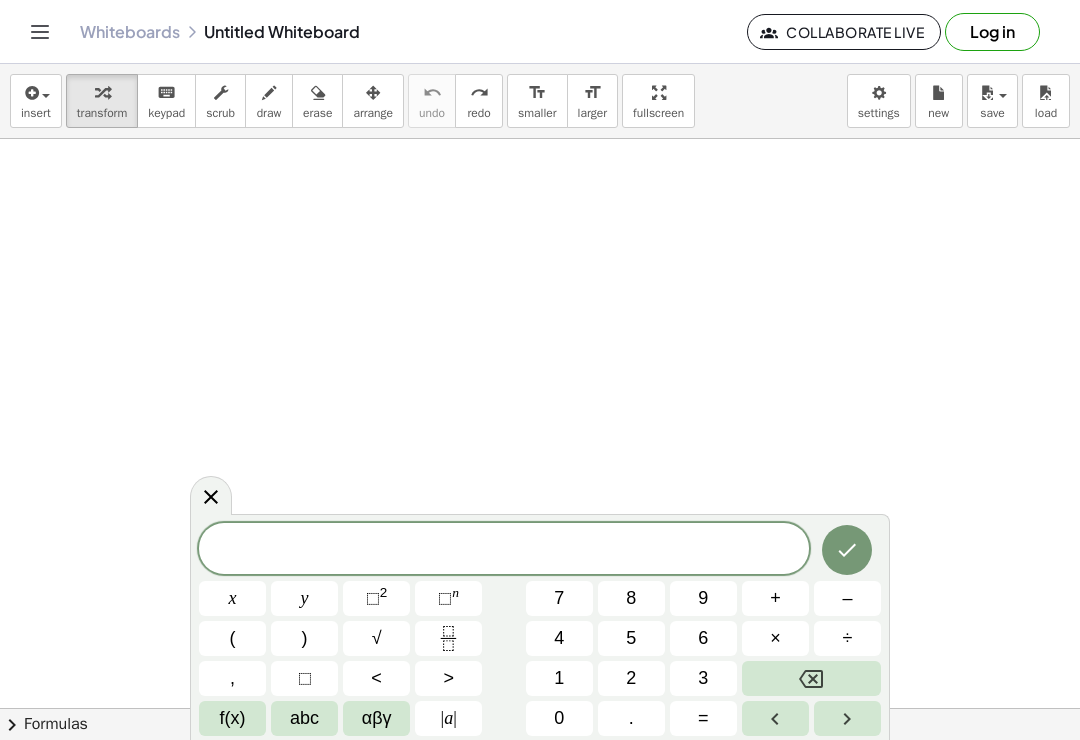 click on "3" at bounding box center (703, 678) 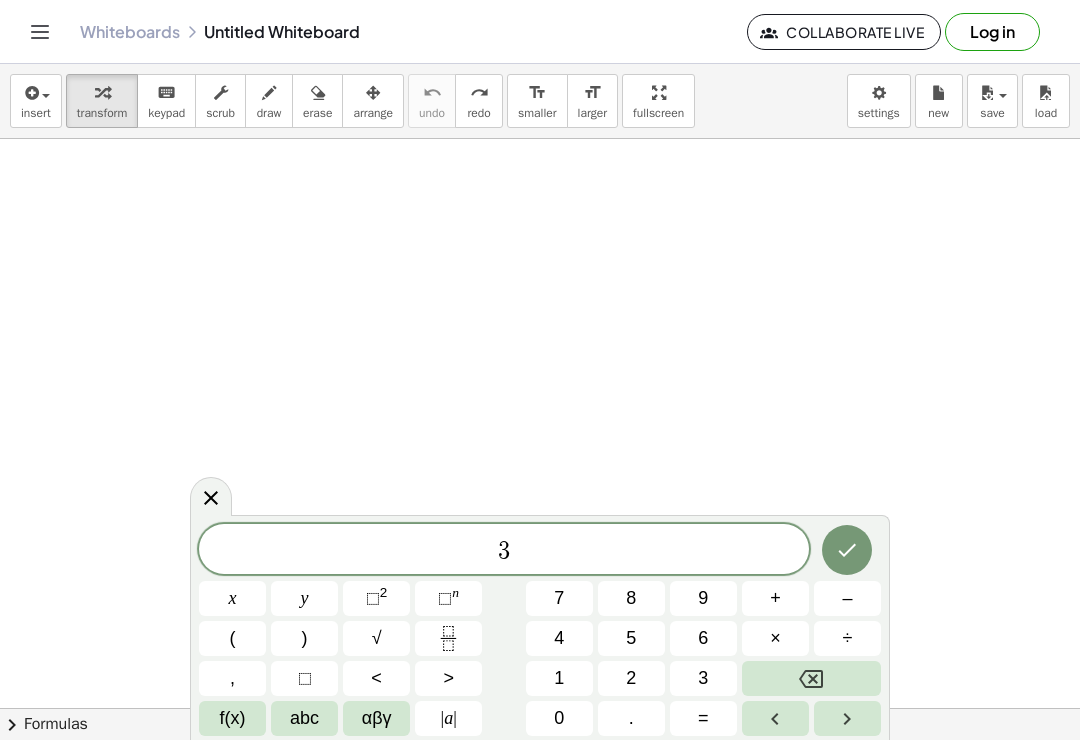 click at bounding box center (448, 638) 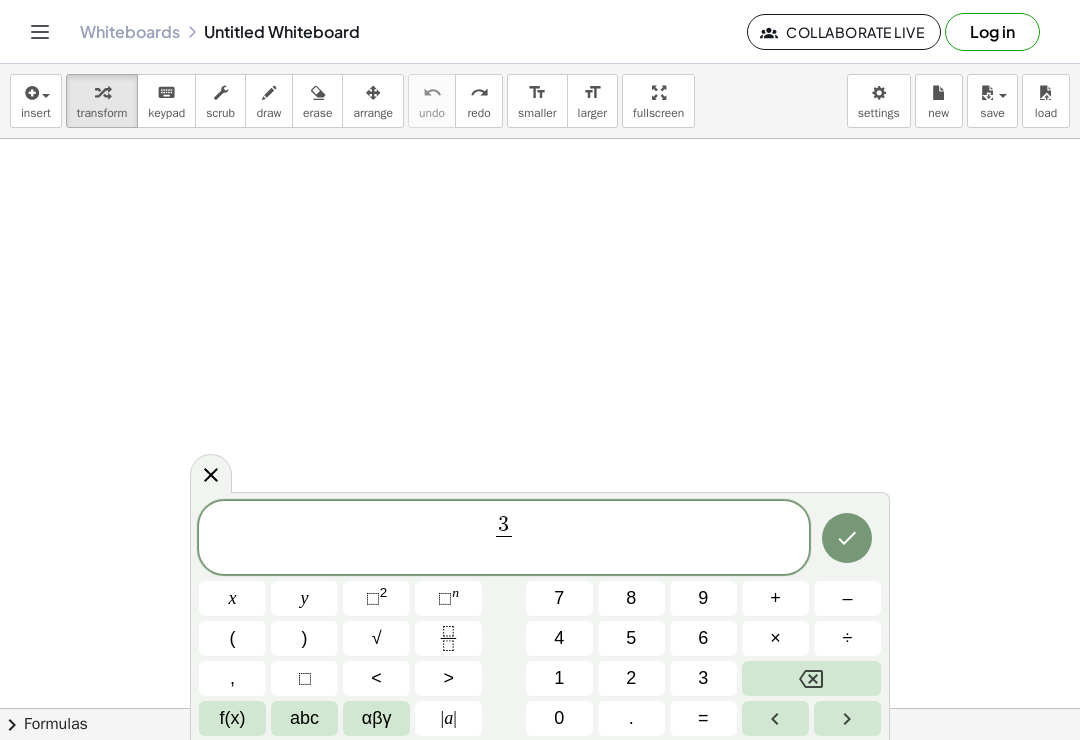 click on "x" at bounding box center [233, 598] 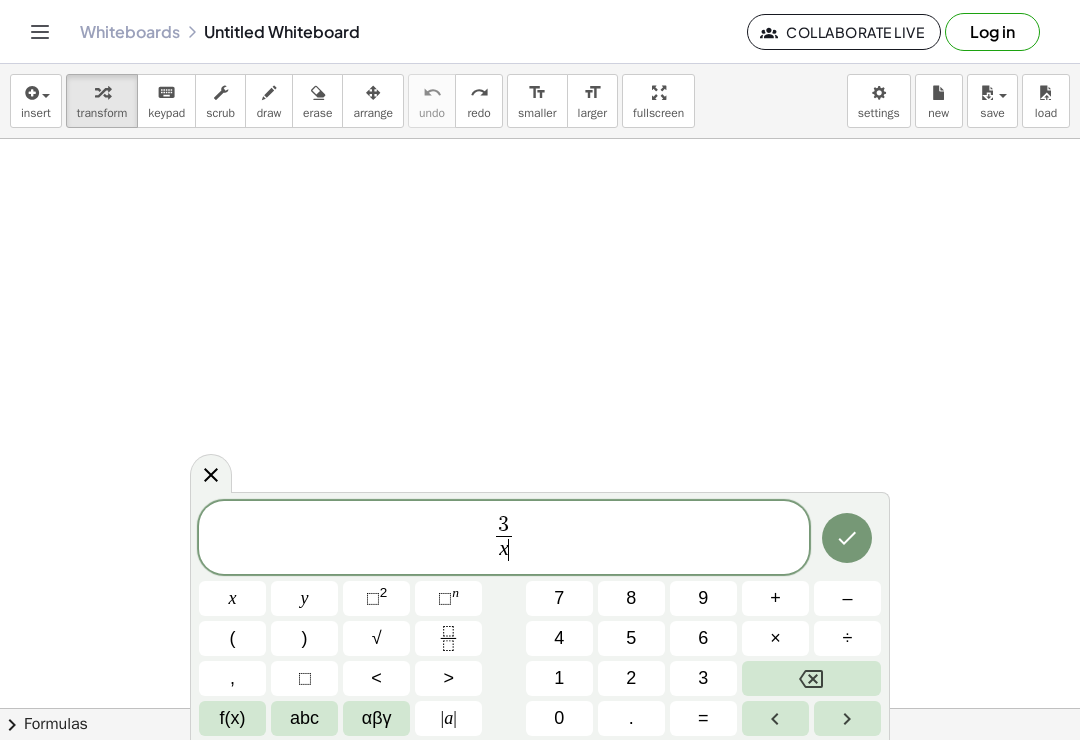 click on "⬚" at bounding box center [373, 598] 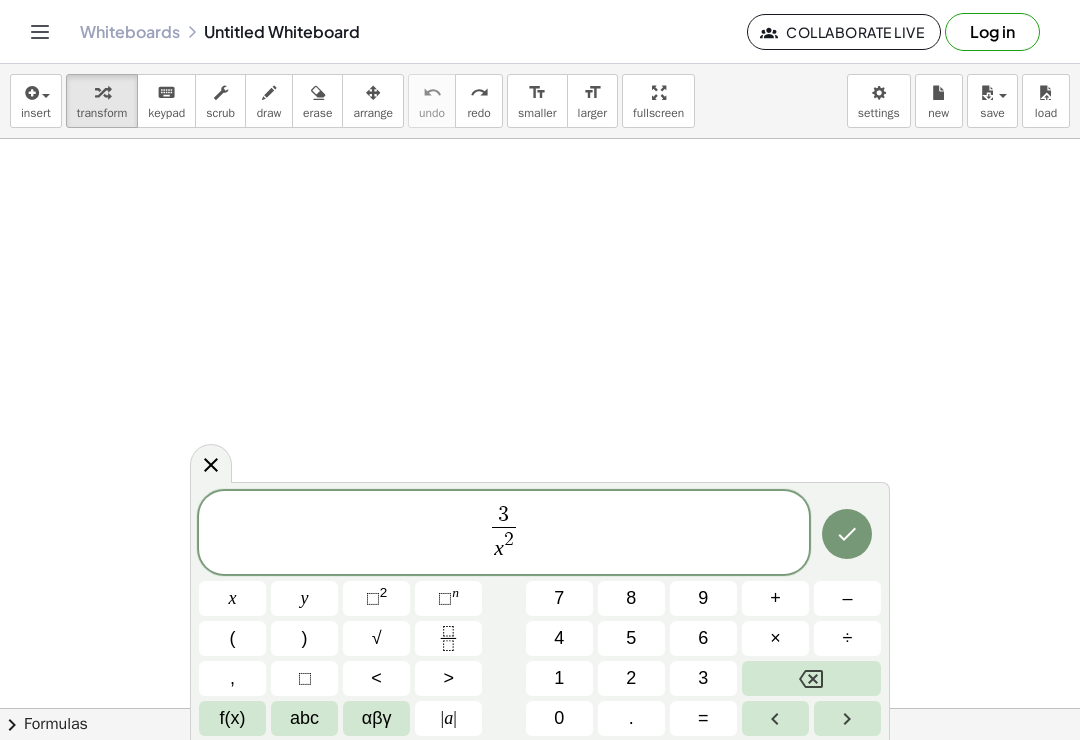 click at bounding box center (847, 718) 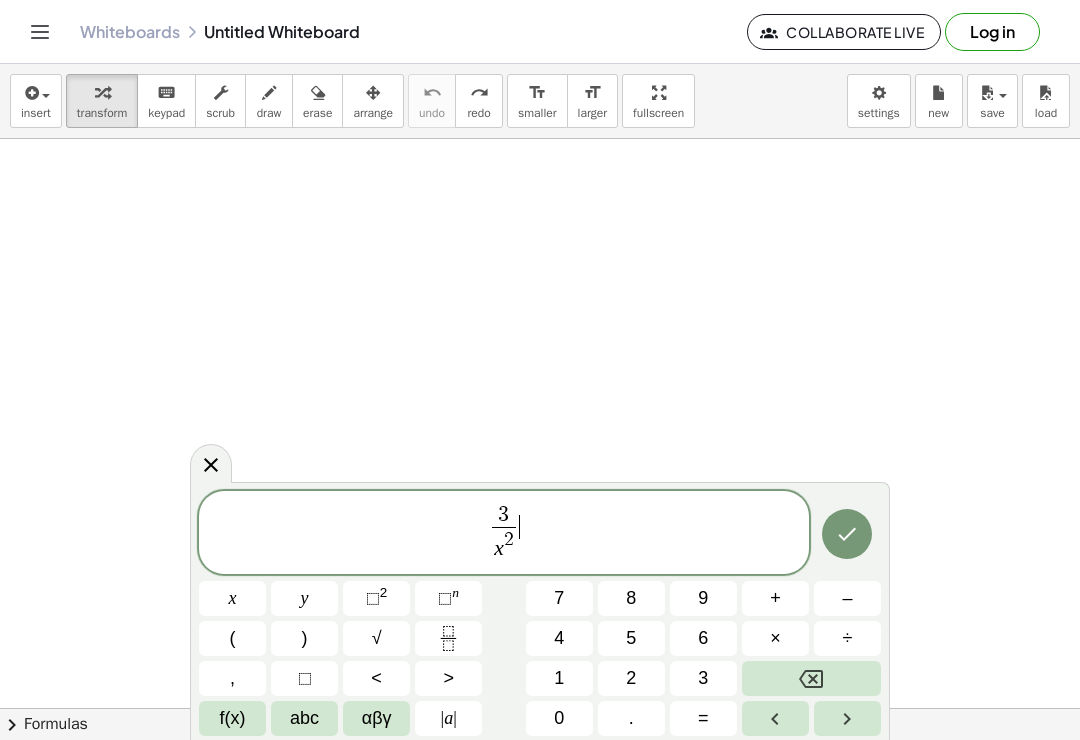 click on "+" at bounding box center [775, 598] 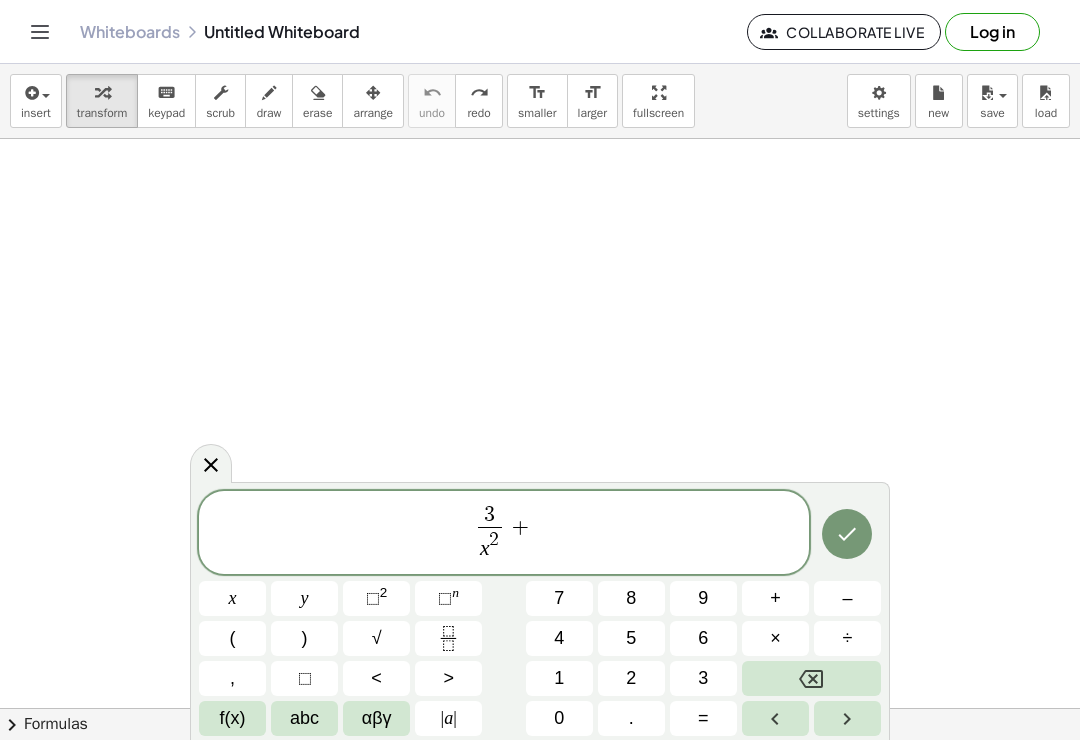click on "2" at bounding box center (631, 678) 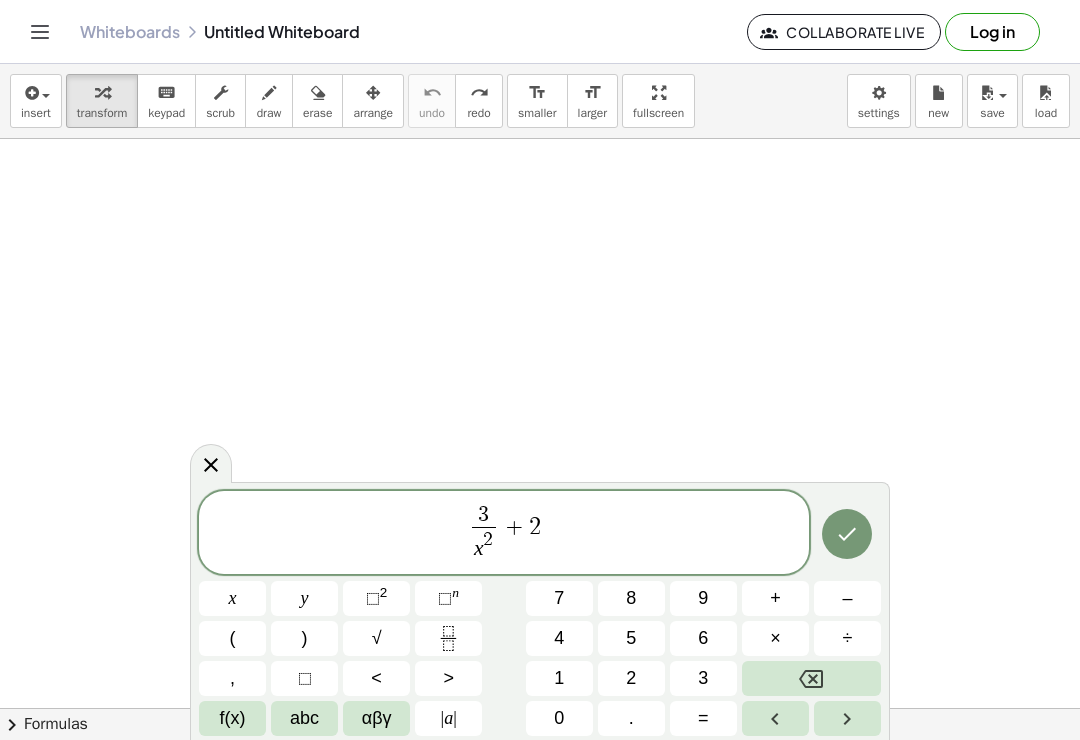 click at bounding box center (448, 638) 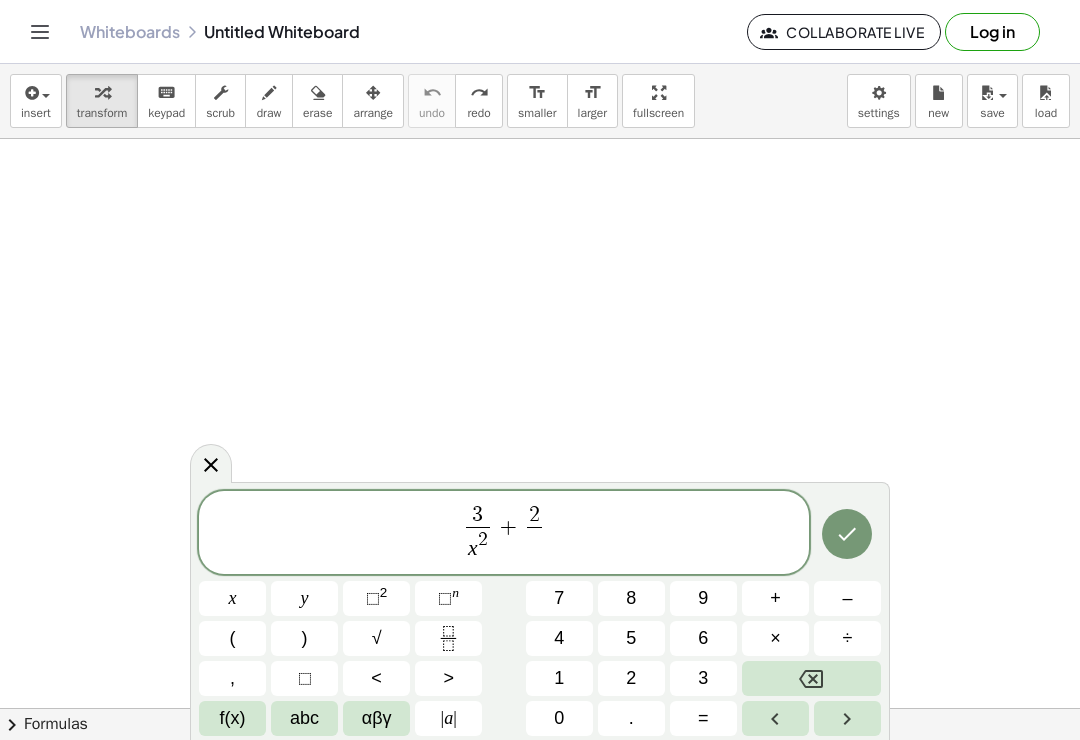 click on "x" at bounding box center (232, 598) 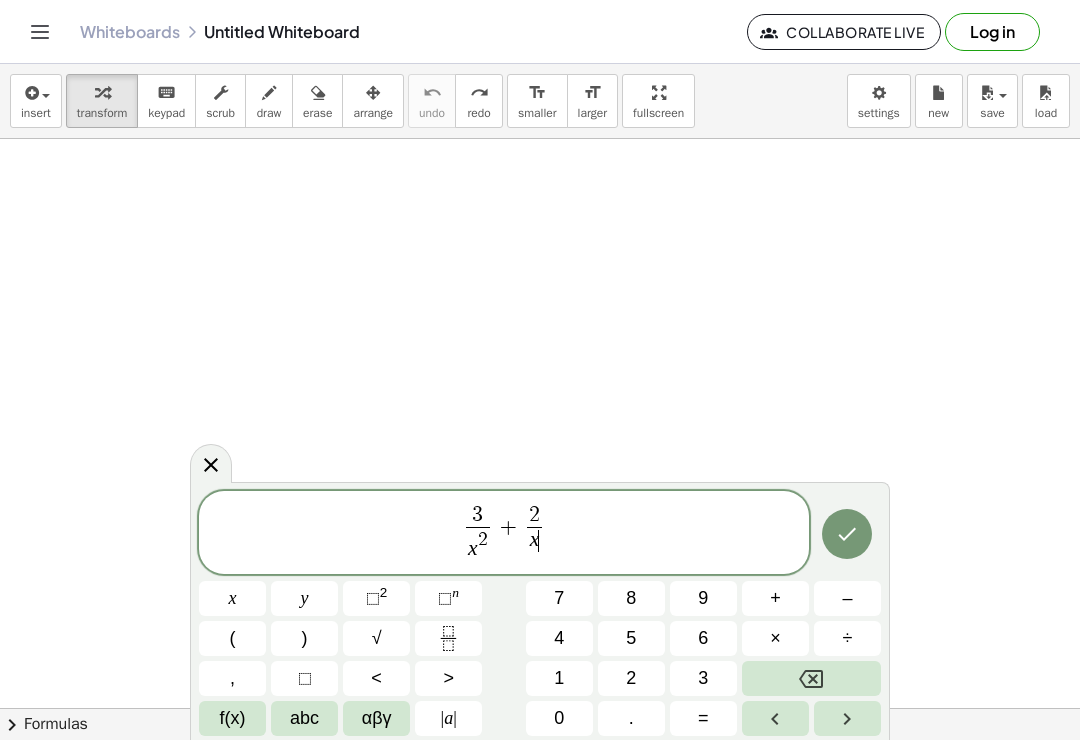 click at bounding box center (847, 718) 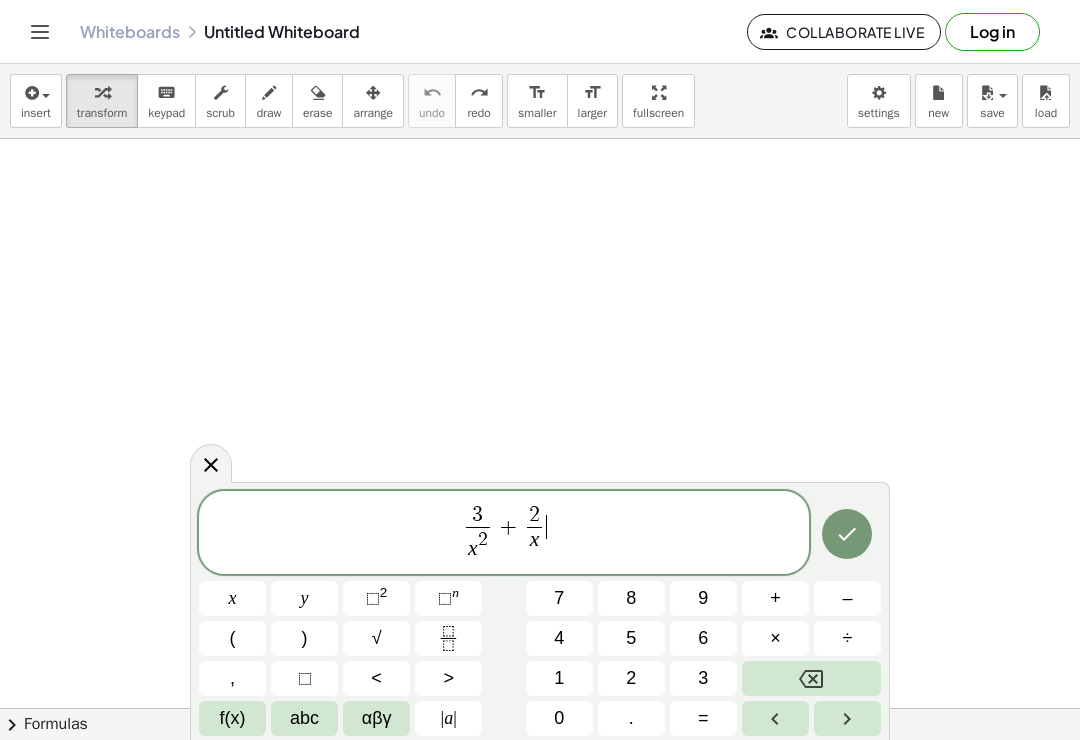 click on "=" at bounding box center [703, 718] 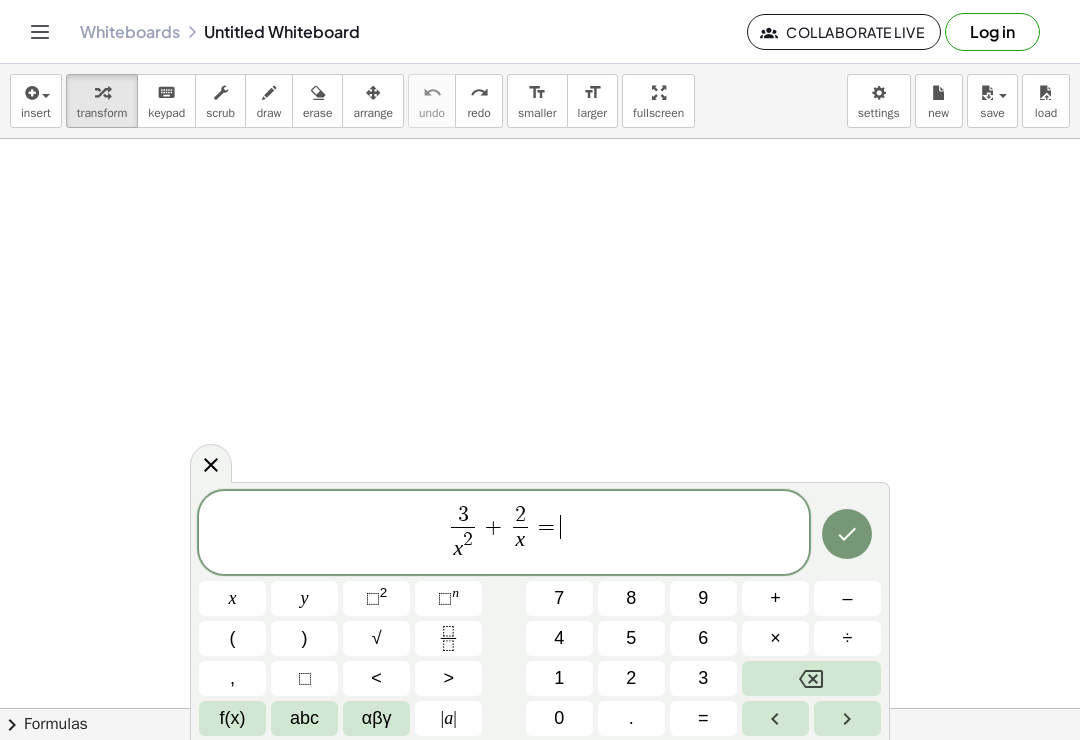click on "1" at bounding box center [559, 678] 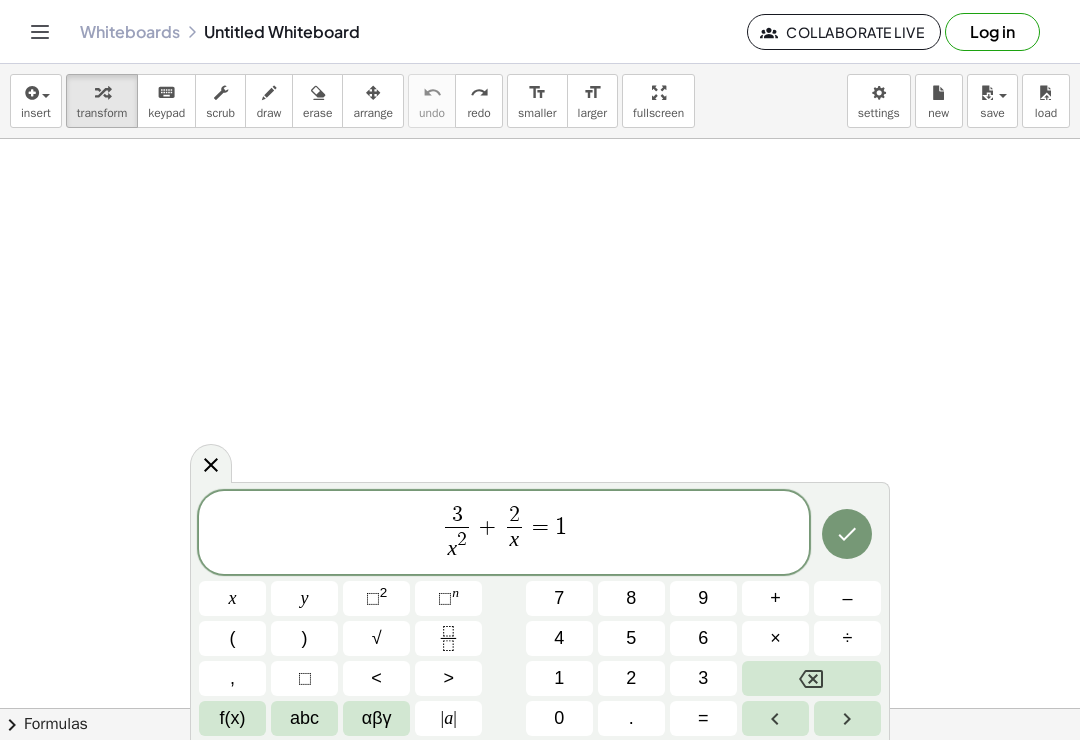 click 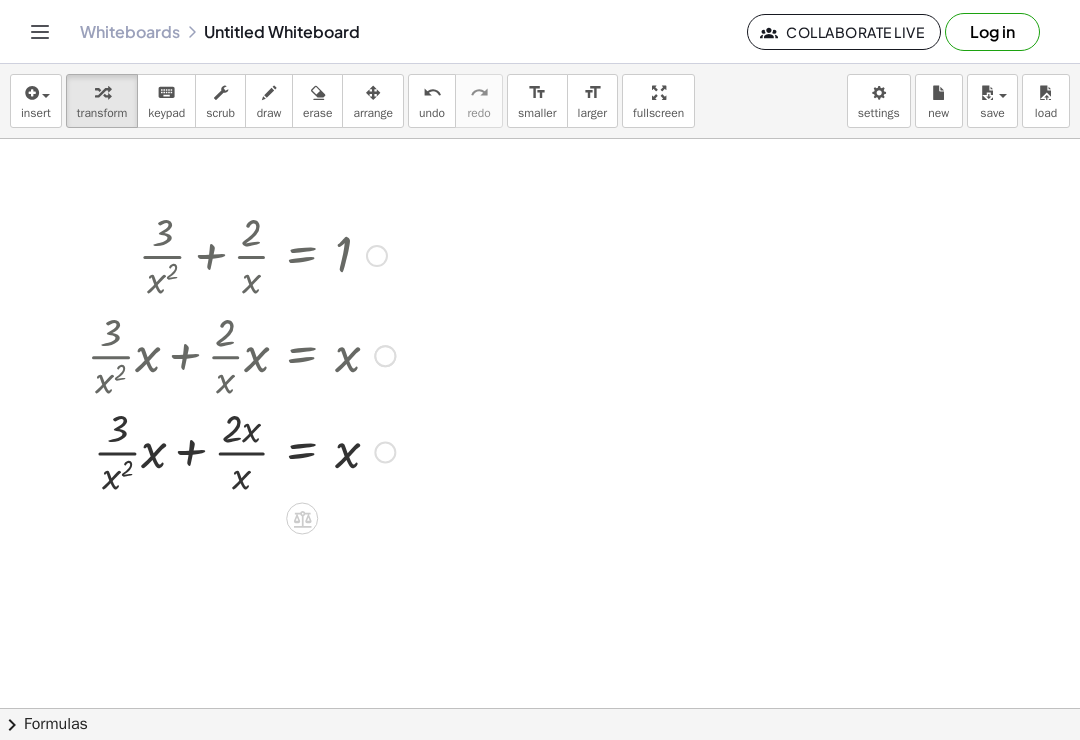 click at bounding box center (241, 354) 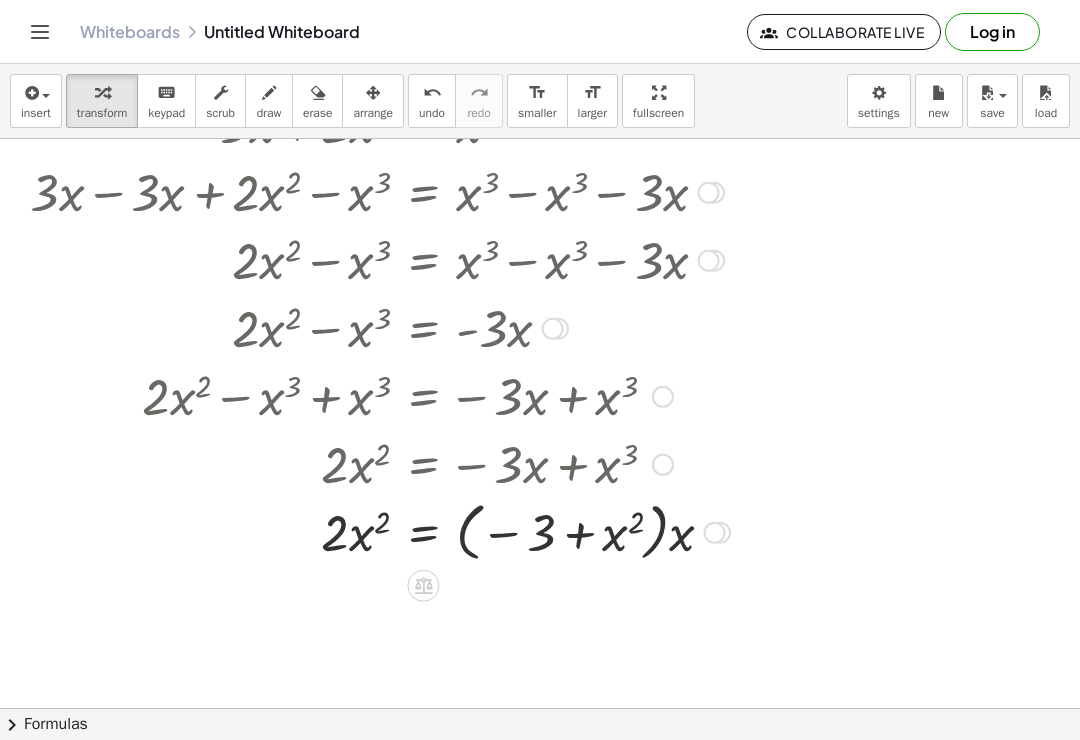 scroll, scrollTop: 786, scrollLeft: 0, axis: vertical 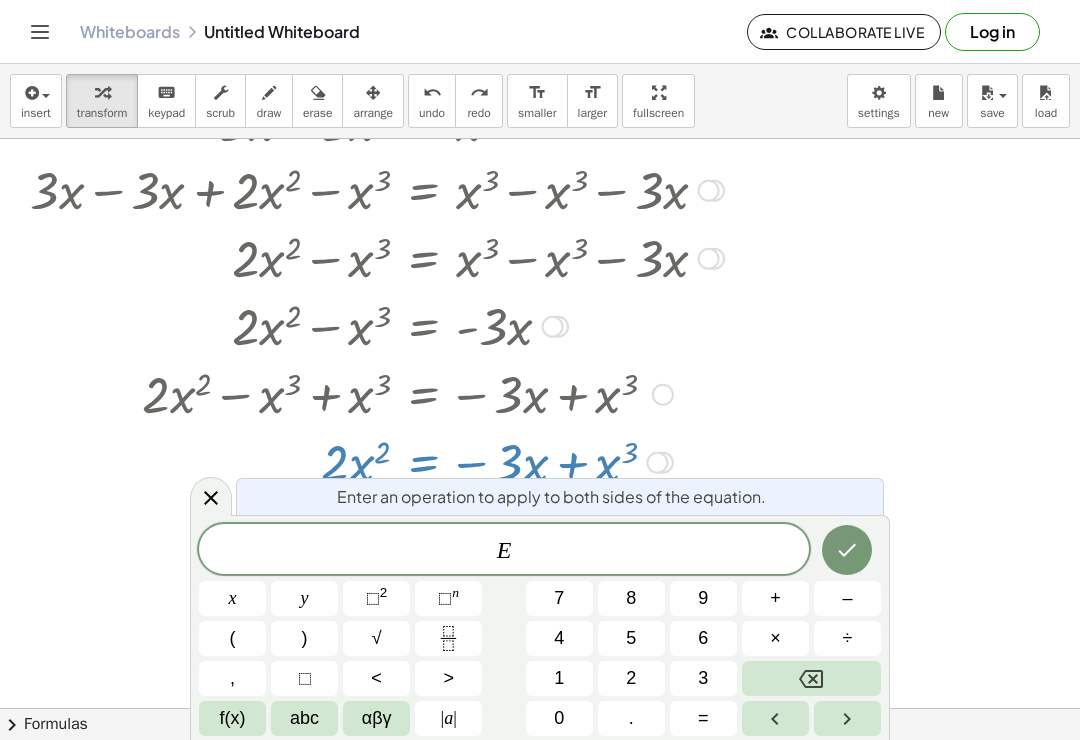 click 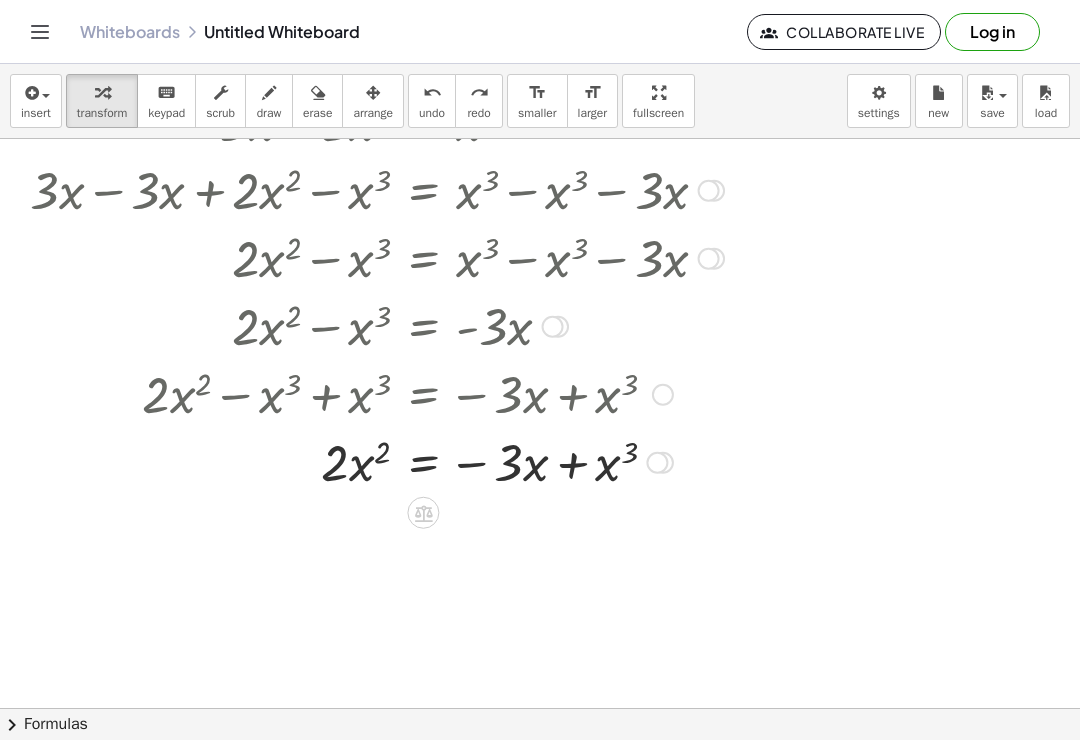 click 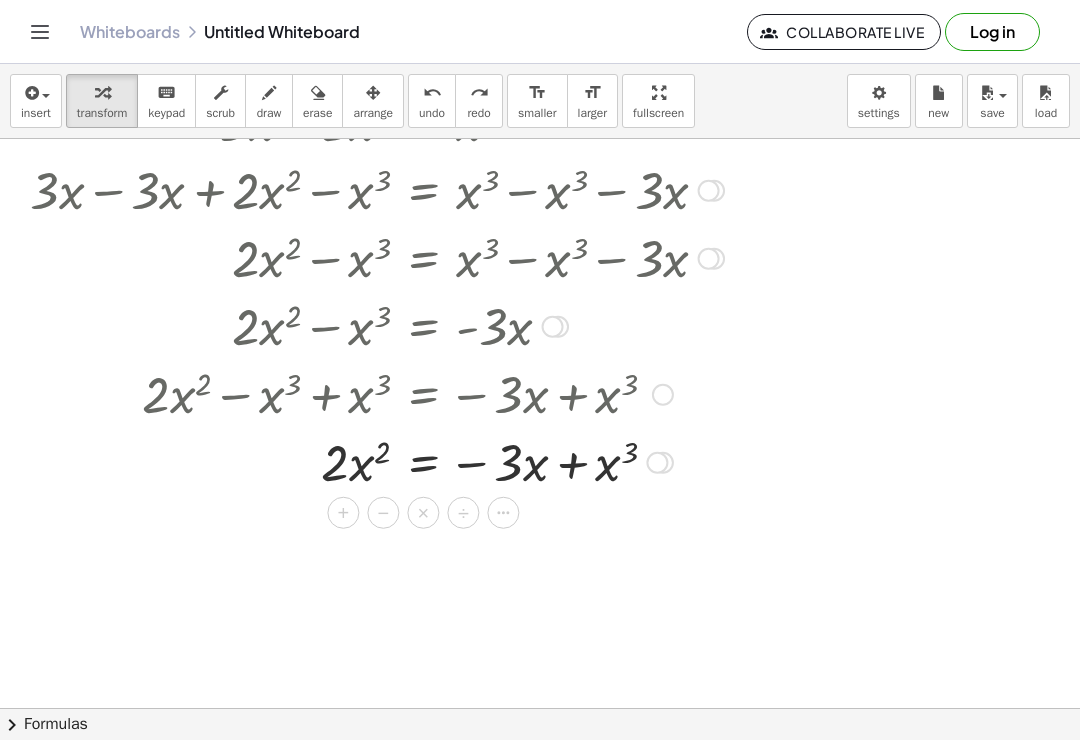 click on "÷" at bounding box center (463, 513) 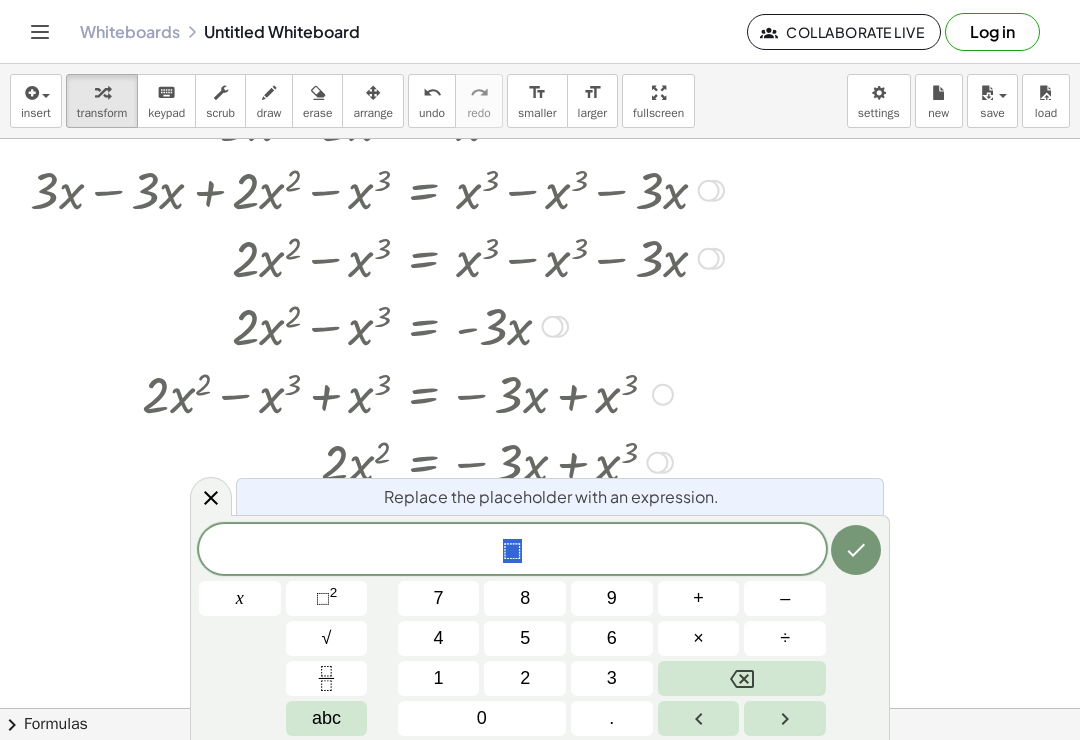 click on "2" at bounding box center [525, 678] 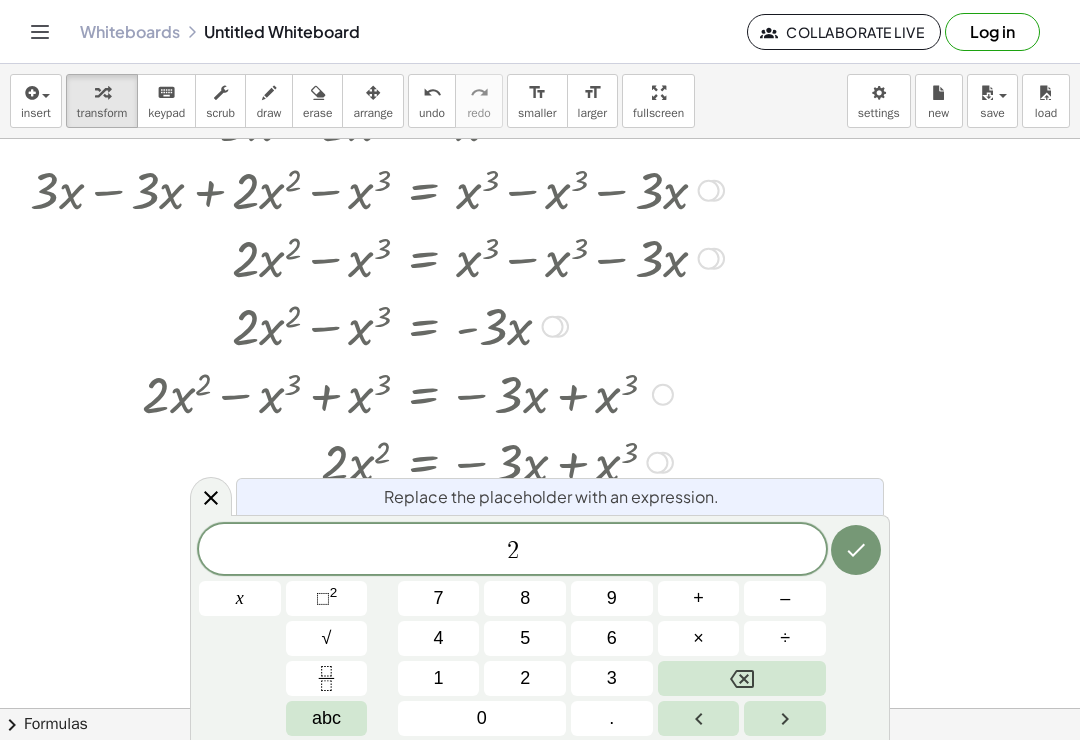 click on "x" at bounding box center (240, 598) 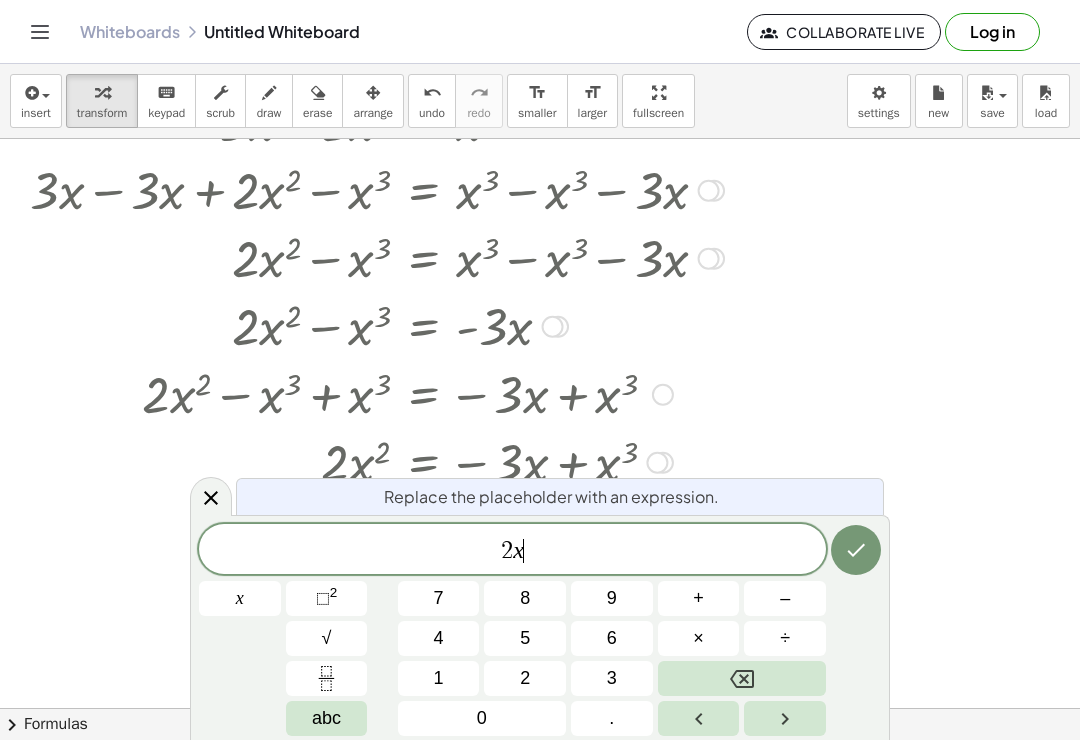 click on "⬚ 2" at bounding box center (327, 598) 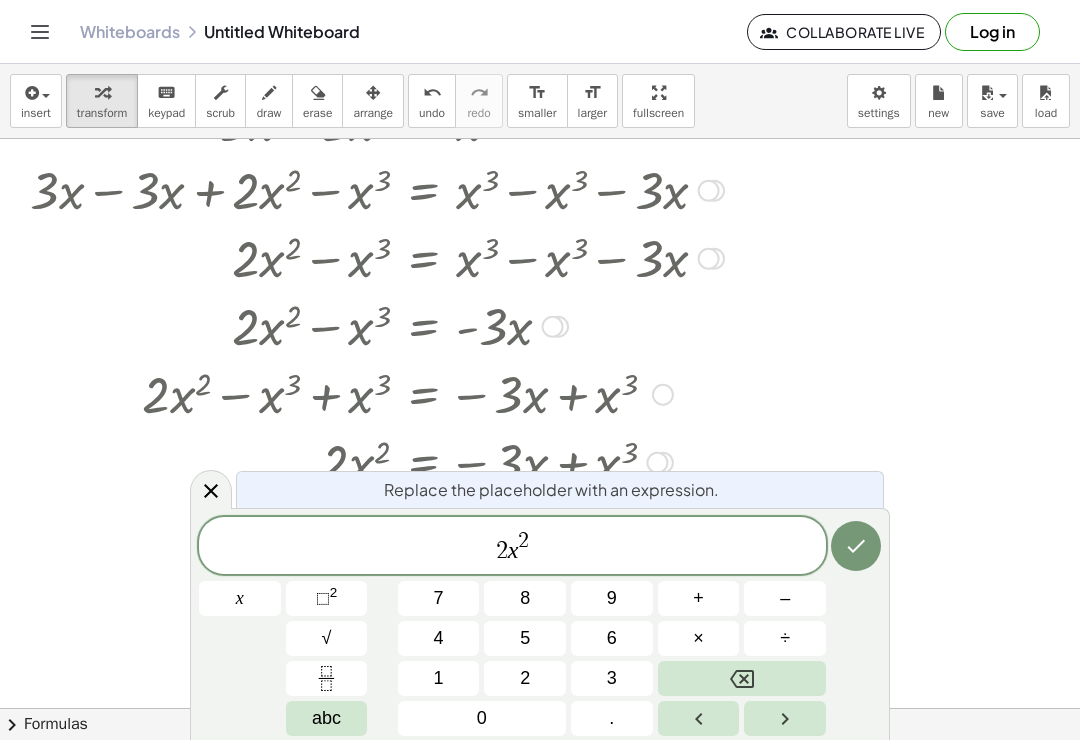 click at bounding box center (856, 546) 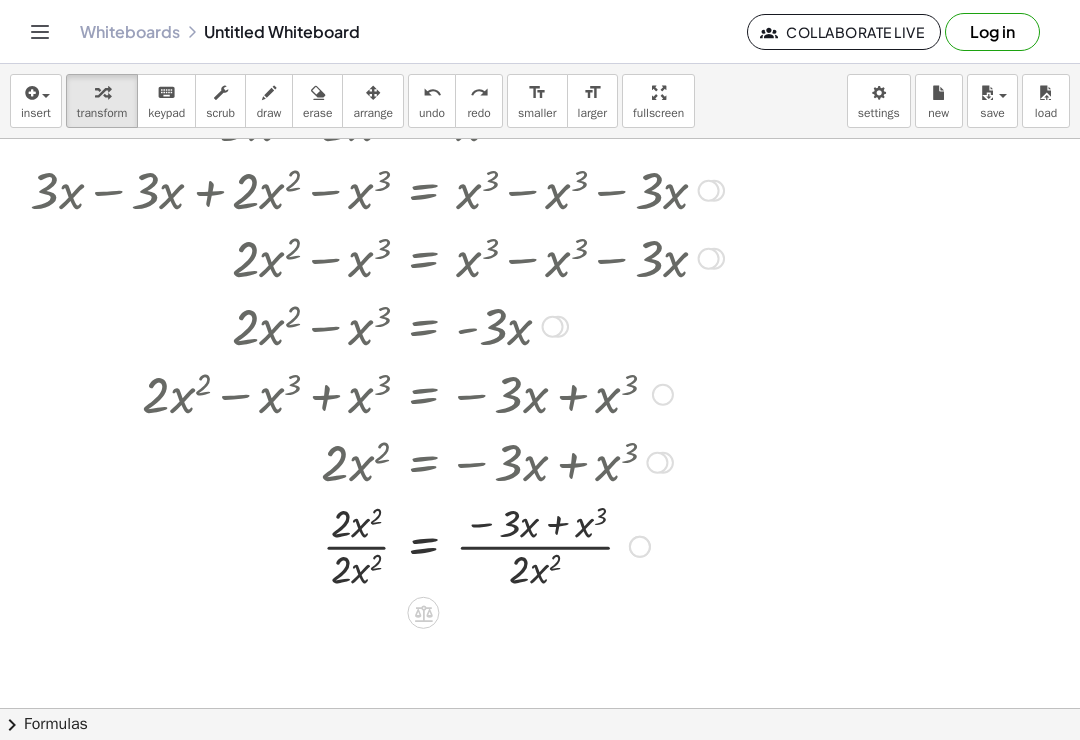 click on "insert select one: Math Expression Function Text Youtube Video Graphing Geometry Geometry 3D transform keyboard keypad scrub draw erase arrange undo undo redo redo format_size smaller format_size larger fullscreen load   save new settings" at bounding box center [540, 101] 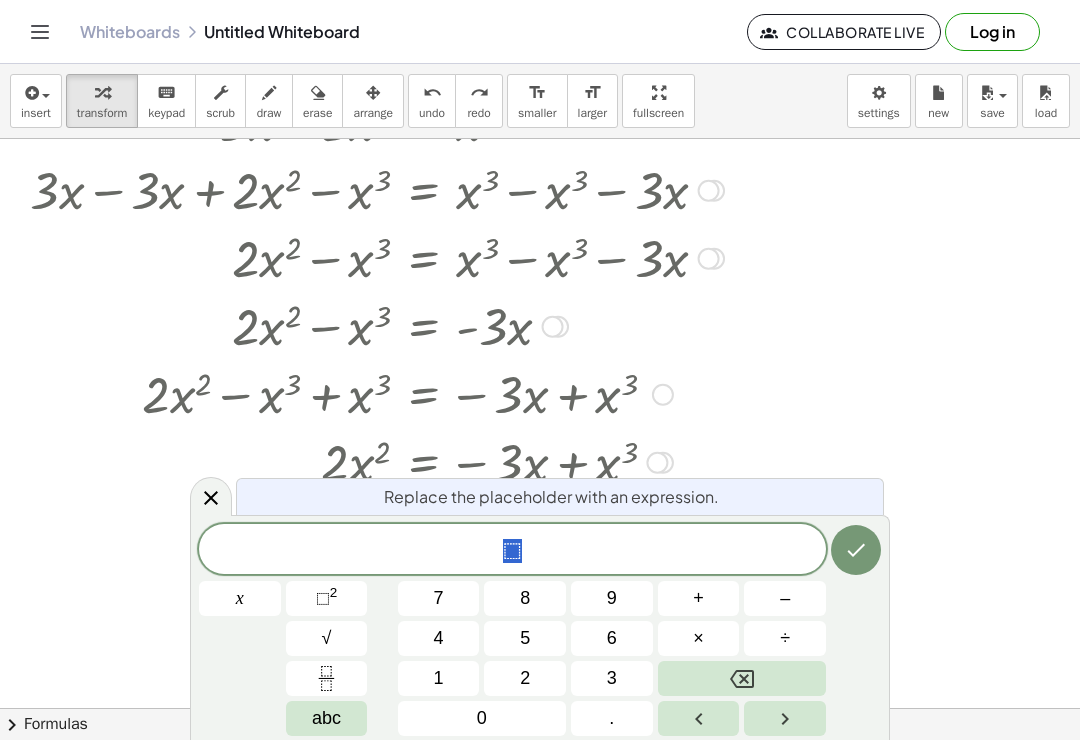 click on "x" at bounding box center (240, 598) 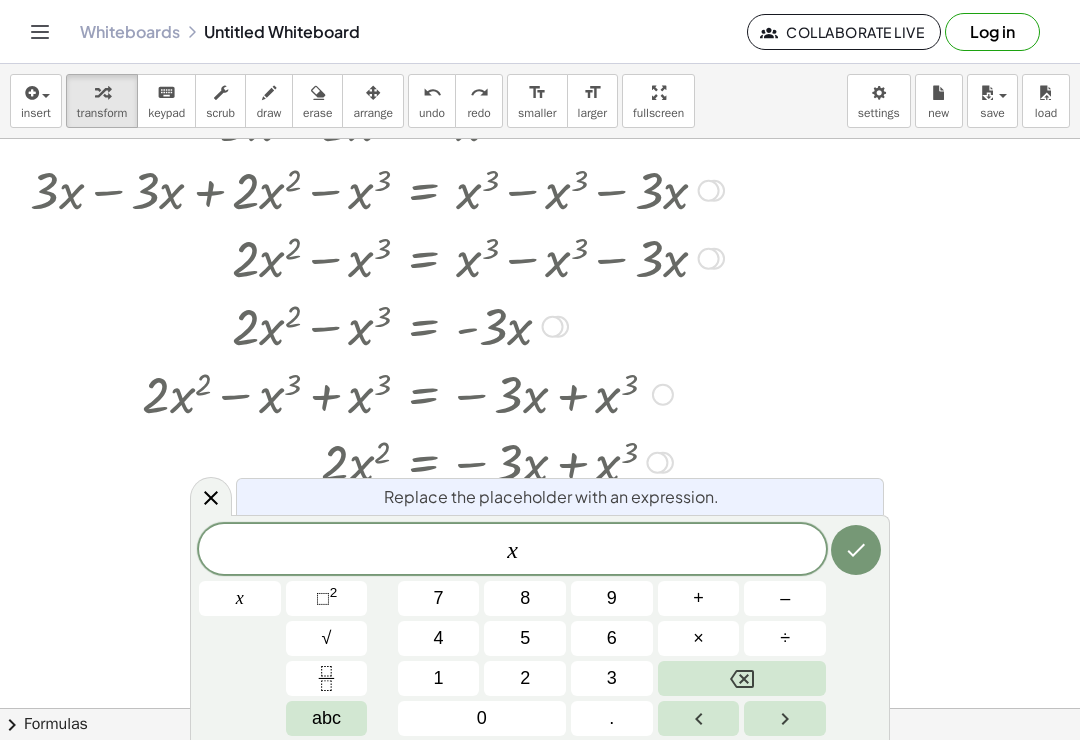 click at bounding box center [856, 550] 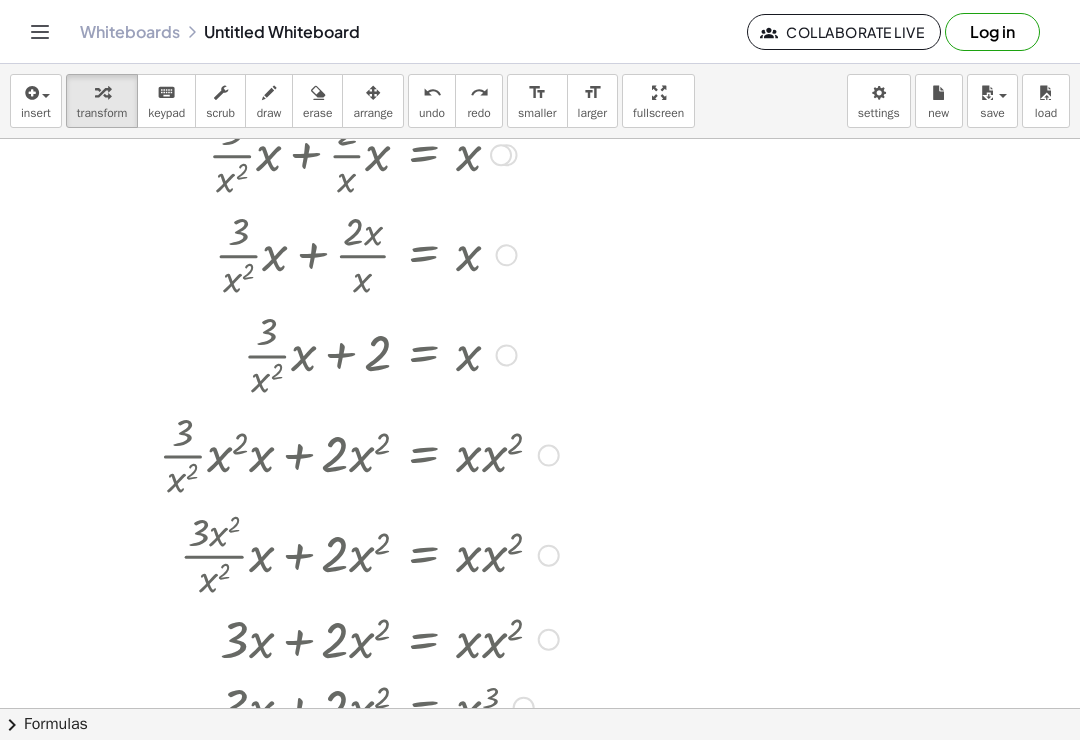 scroll, scrollTop: 0, scrollLeft: 0, axis: both 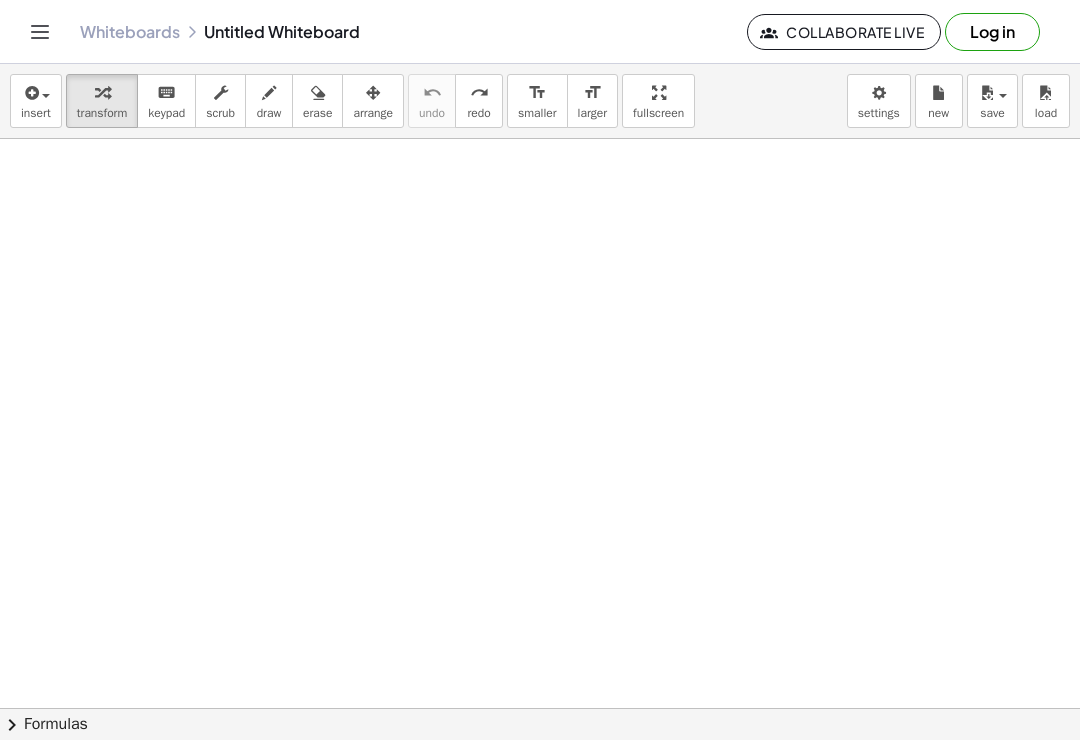 click on "insert" at bounding box center (36, 113) 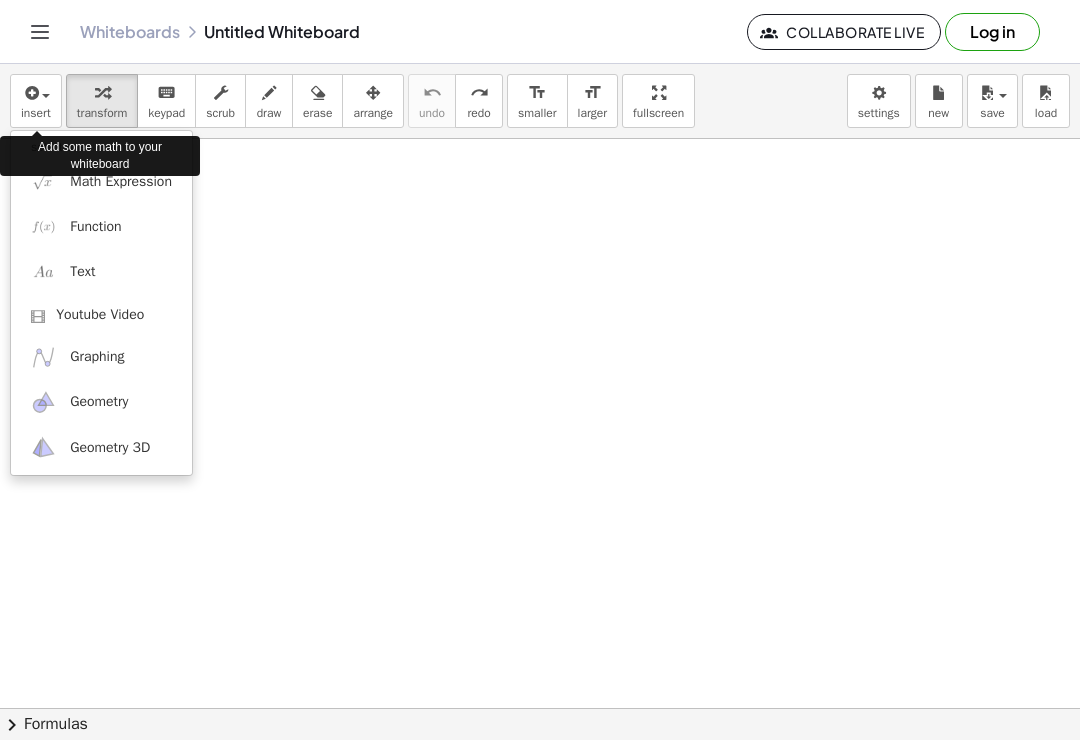 click on "Math Expression" at bounding box center (121, 182) 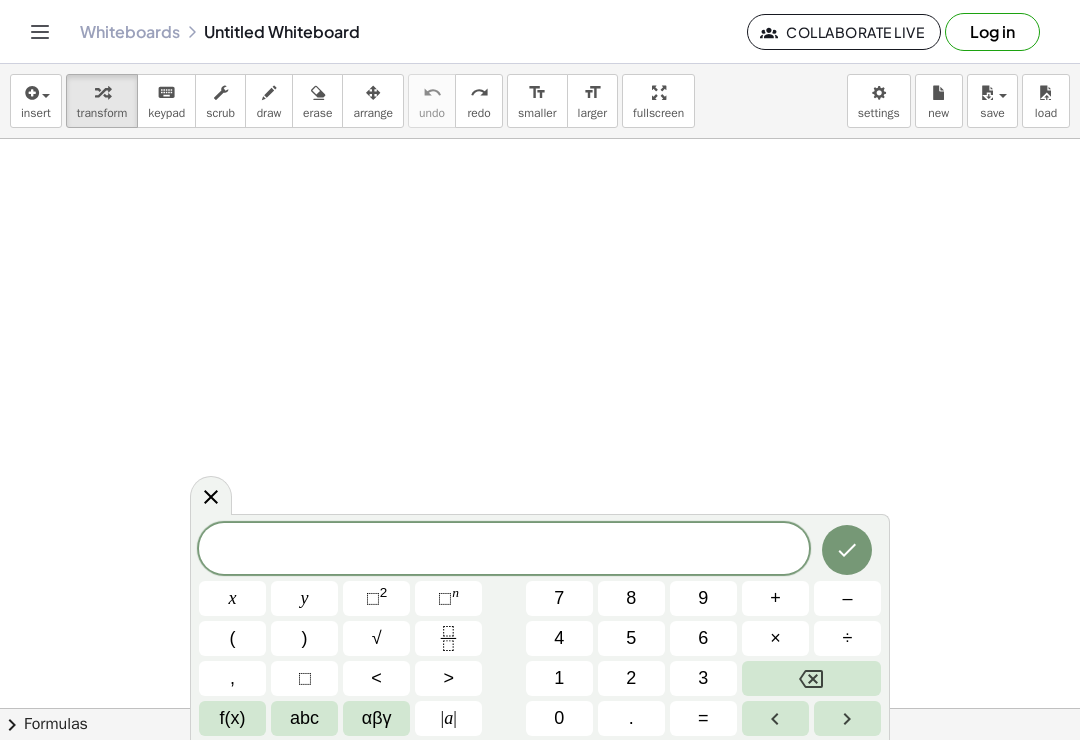 click on "1" at bounding box center [559, 678] 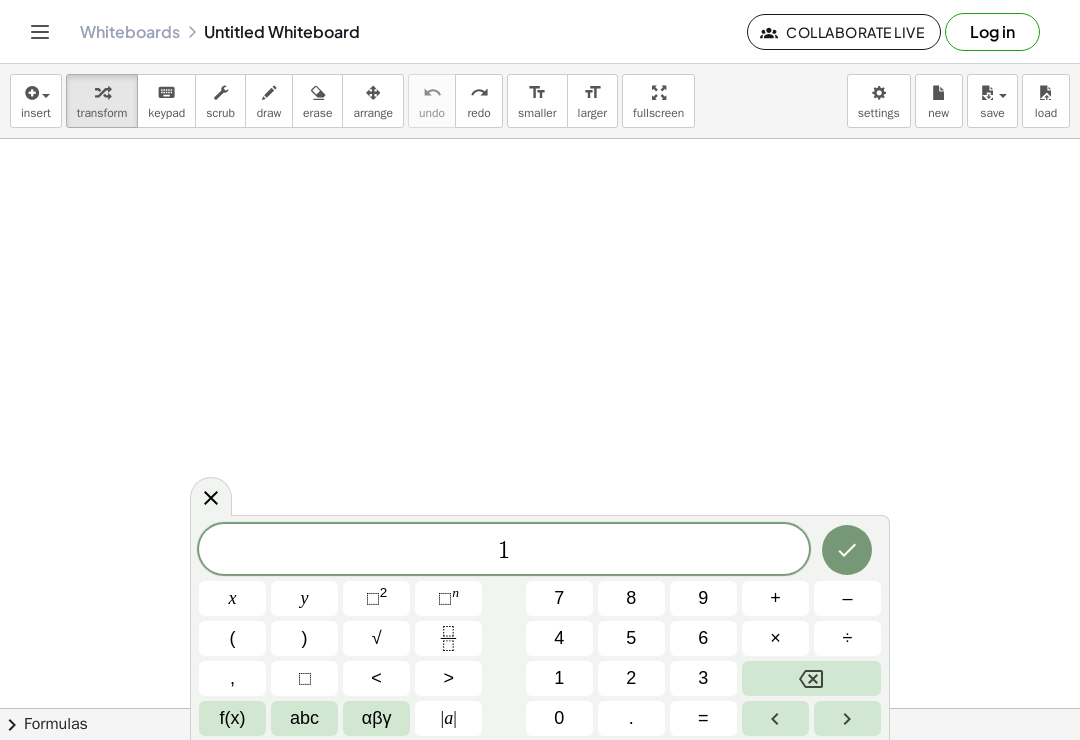 click on "+" at bounding box center (775, 598) 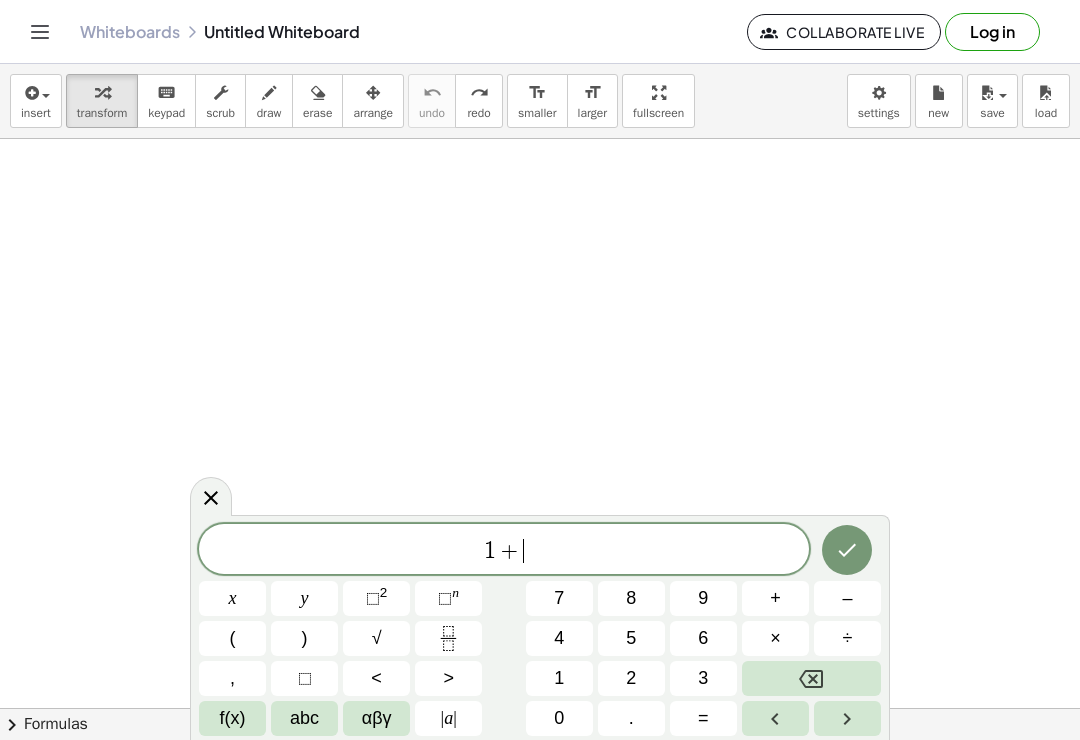 click on "x" at bounding box center (233, 598) 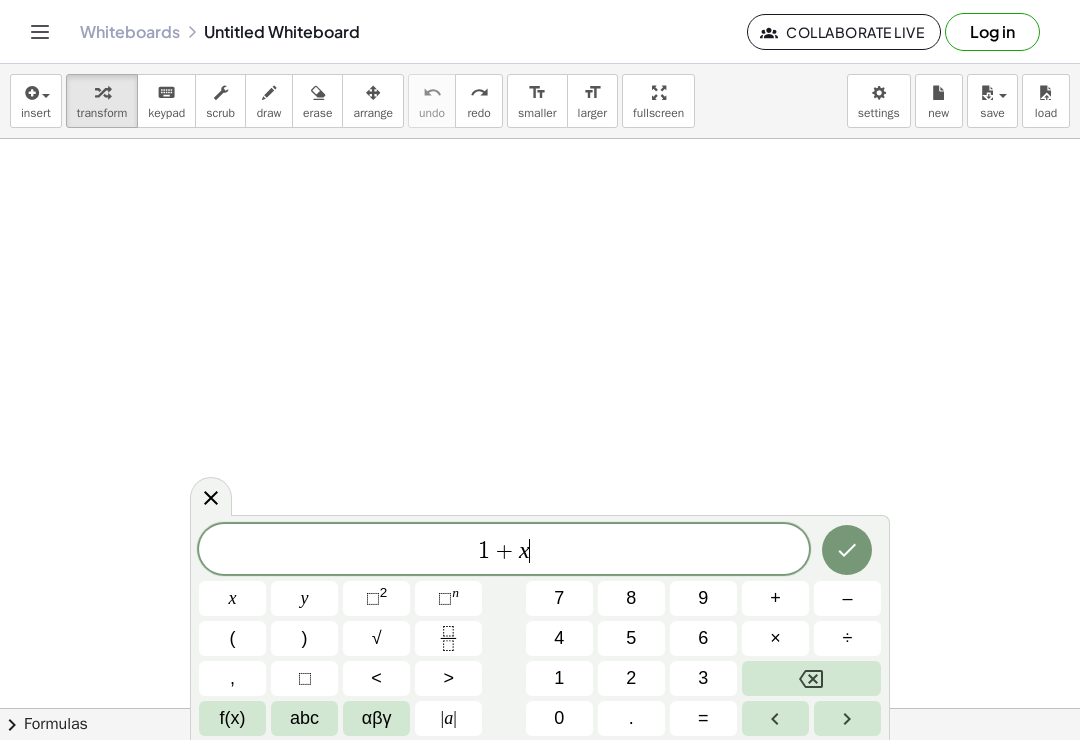 click at bounding box center [448, 638] 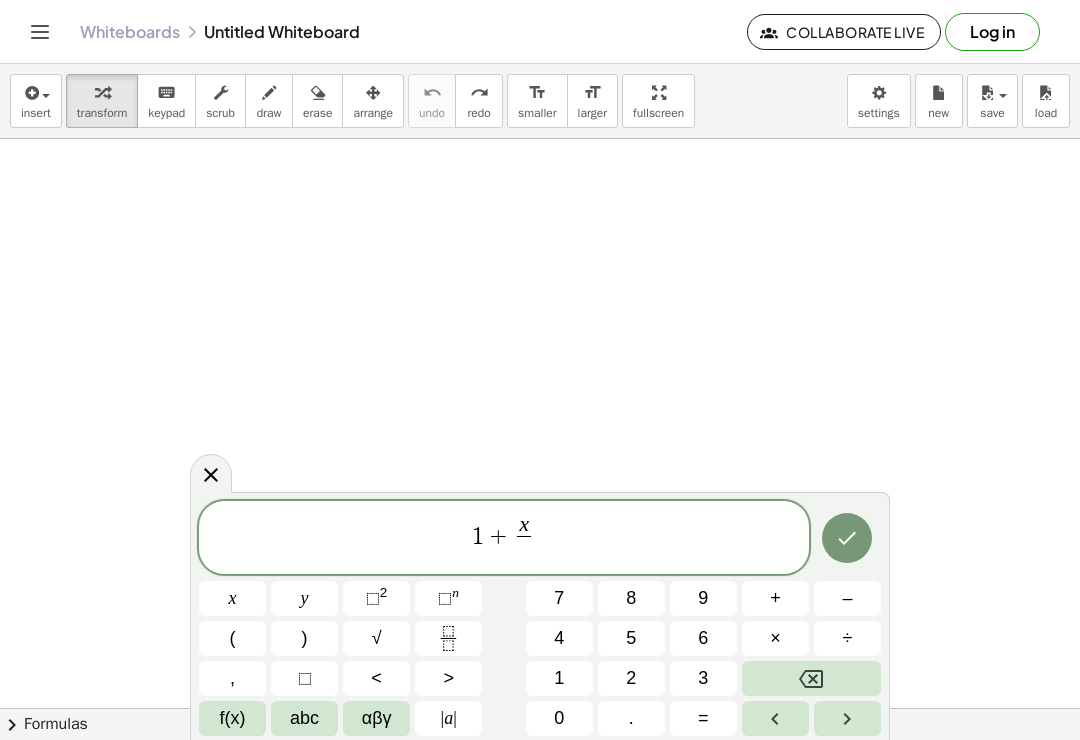 click at bounding box center [811, 678] 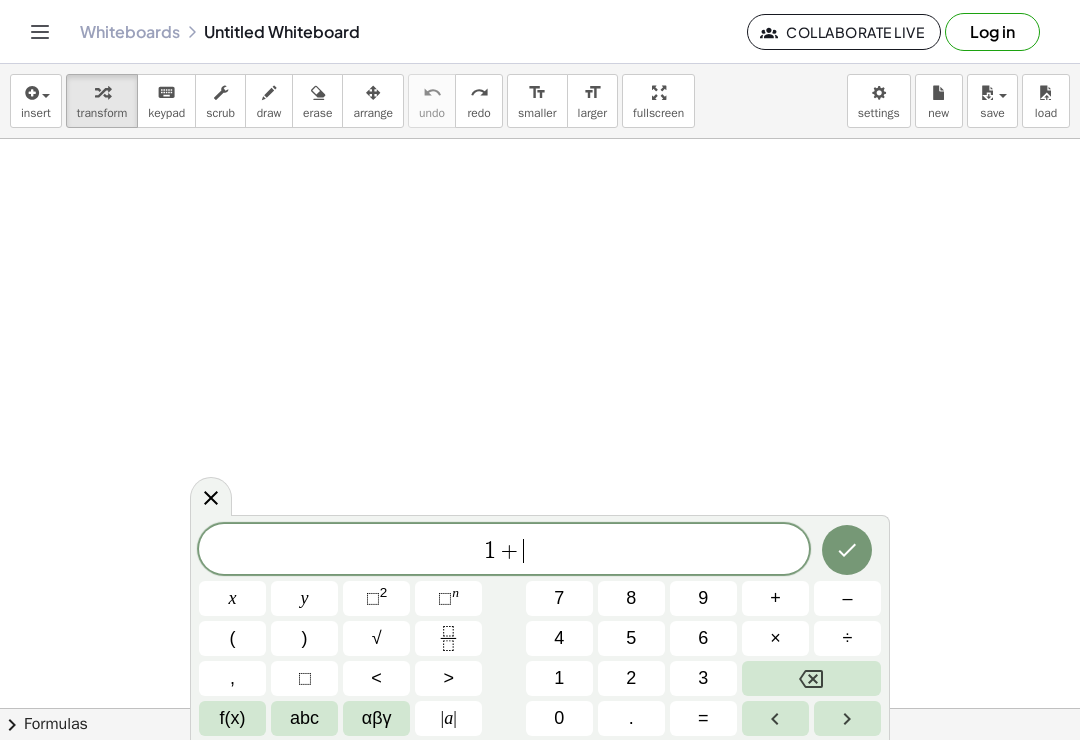 click at bounding box center (811, 678) 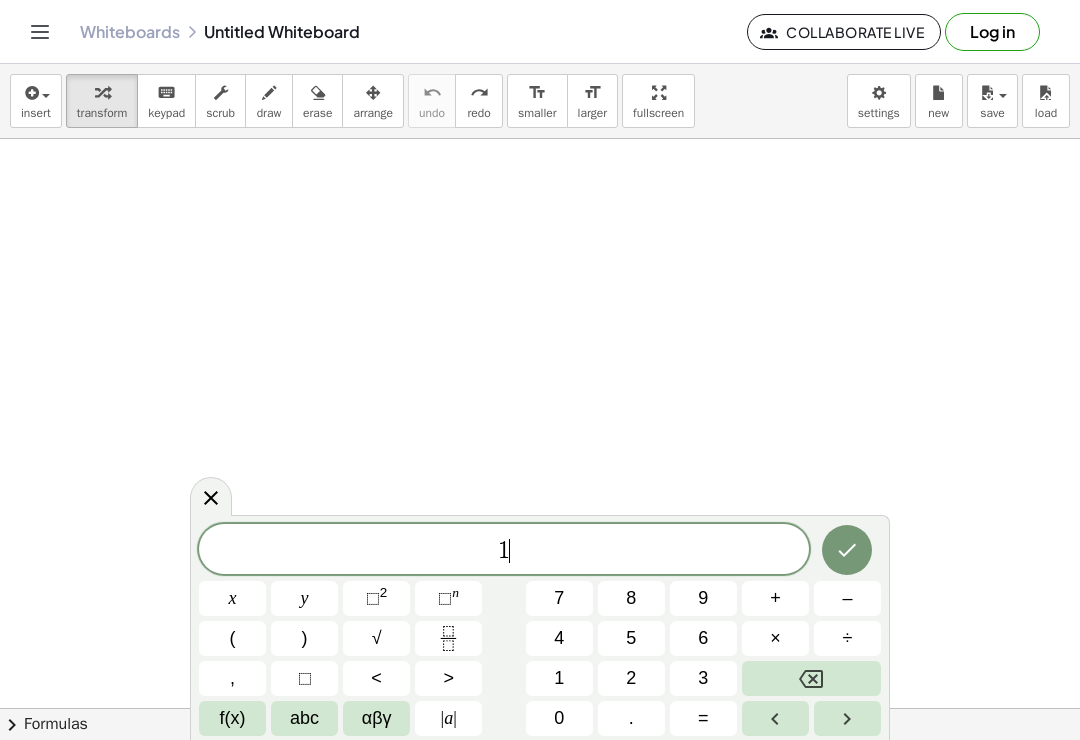 click at bounding box center (811, 678) 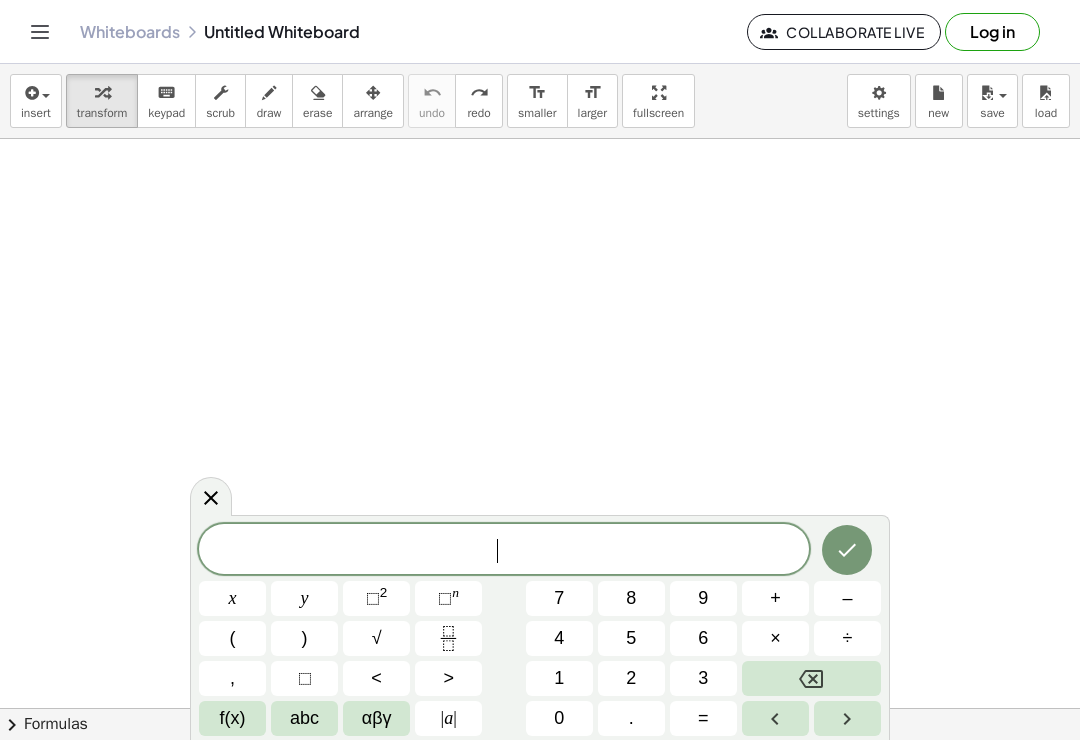 click at bounding box center [811, 678] 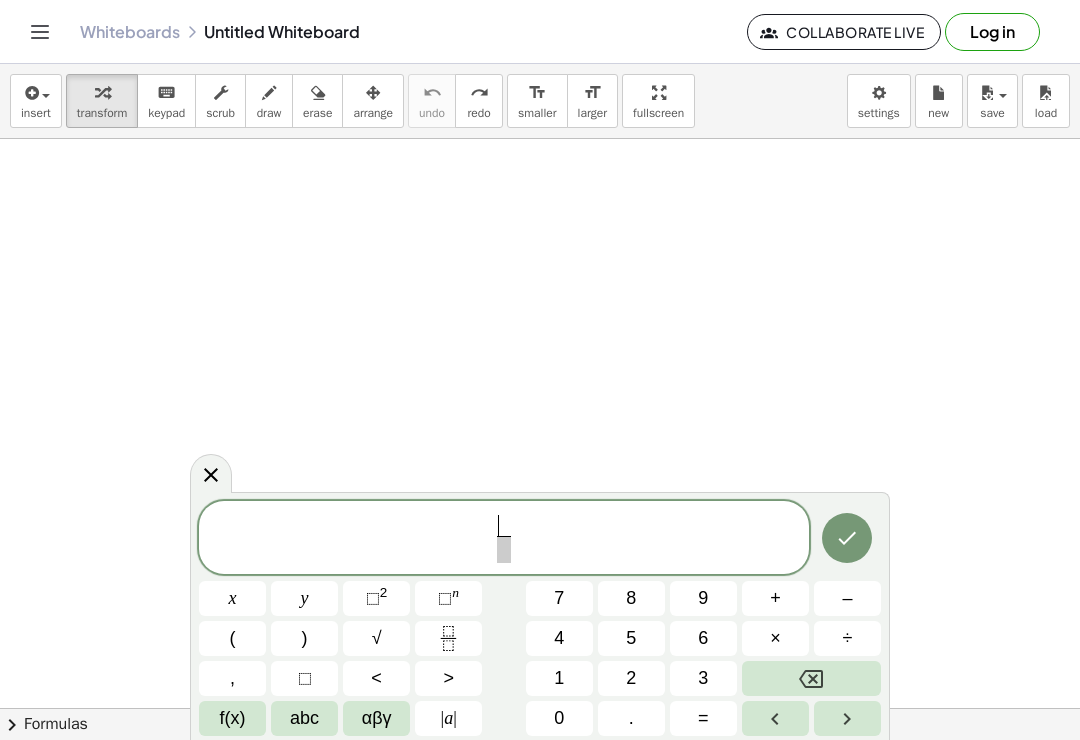 click on "1" at bounding box center [559, 678] 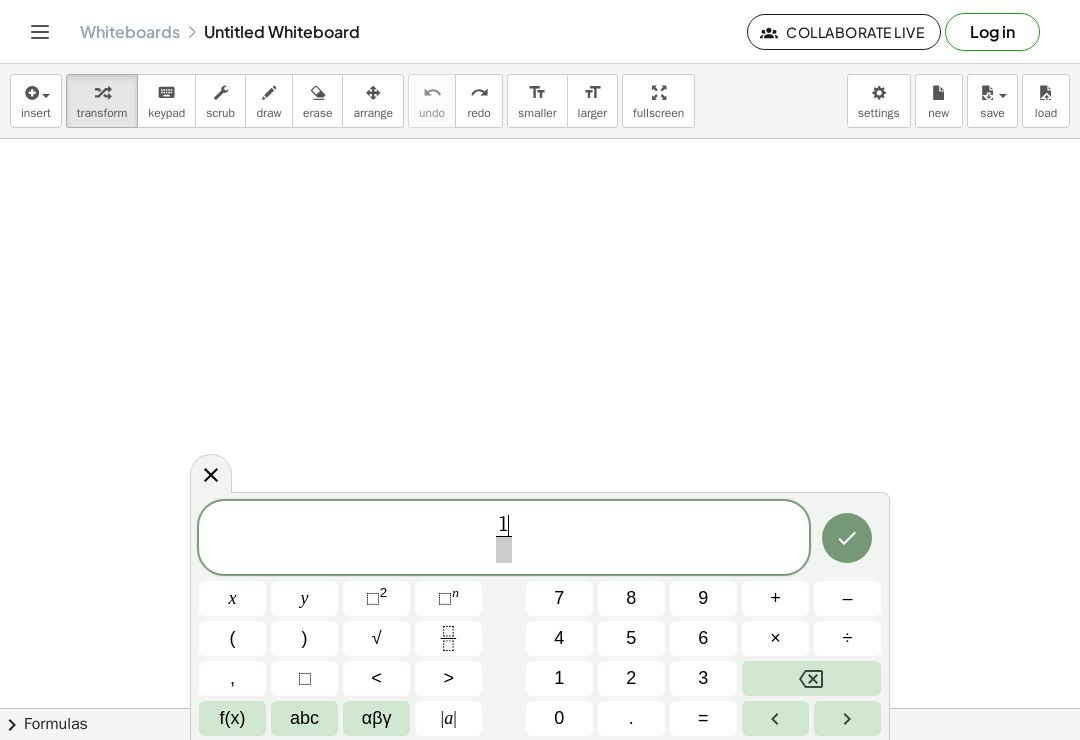 click on "+" at bounding box center (775, 598) 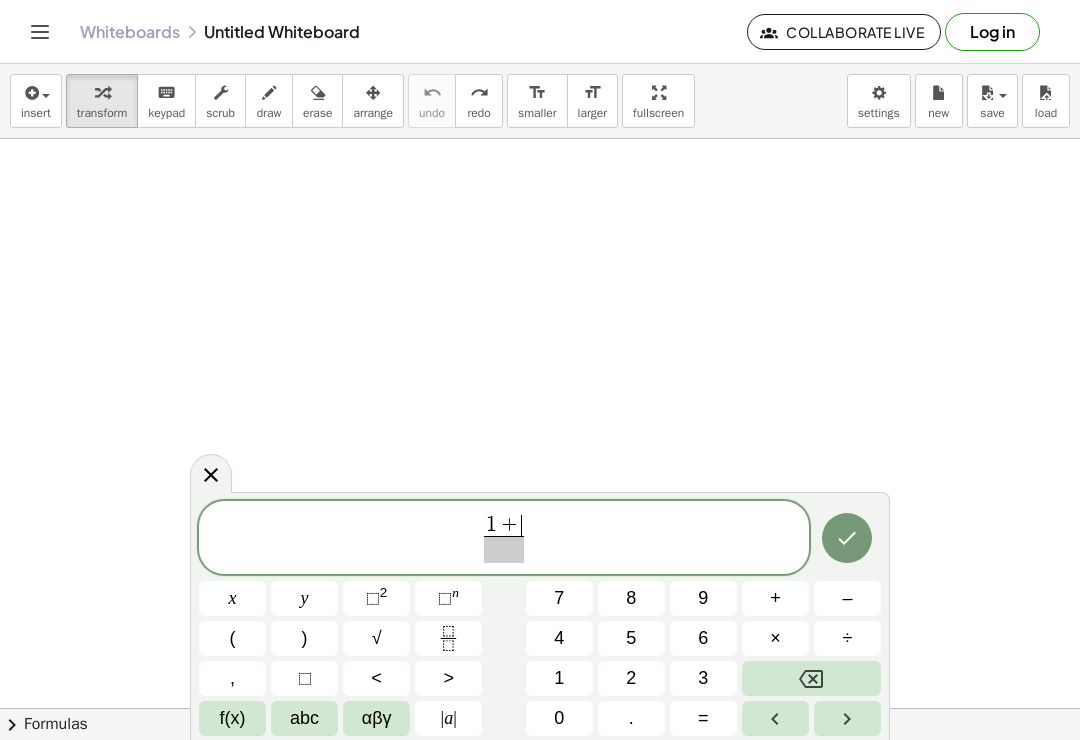 click on "x" at bounding box center [232, 598] 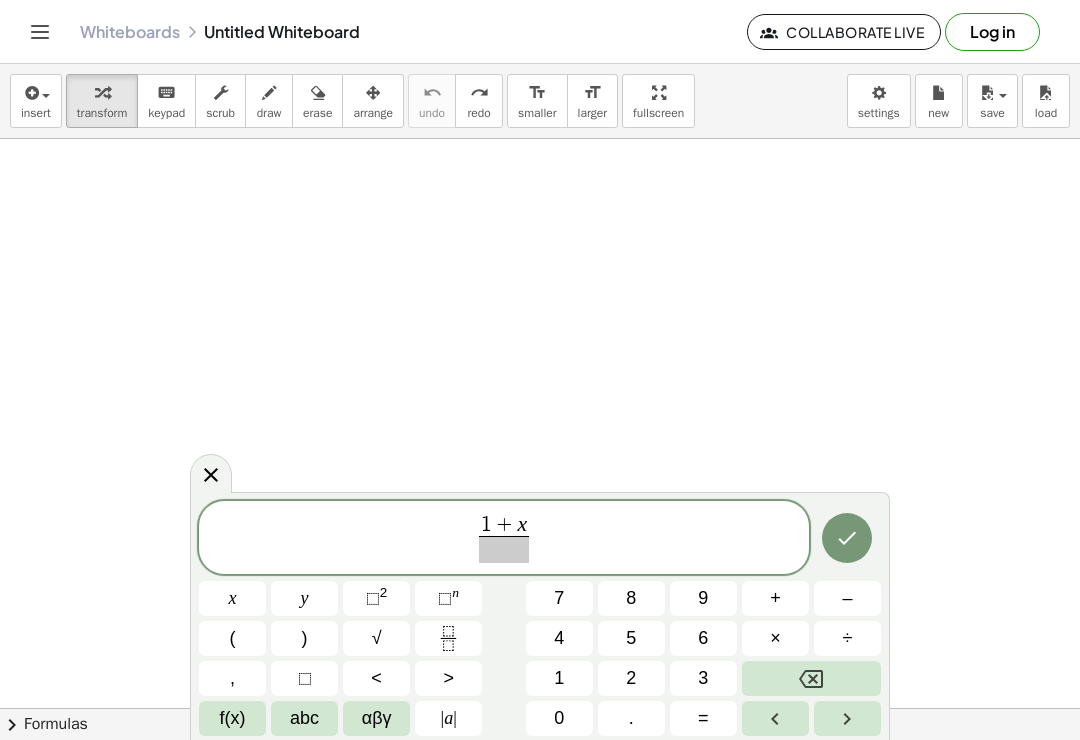 click at bounding box center [847, 718] 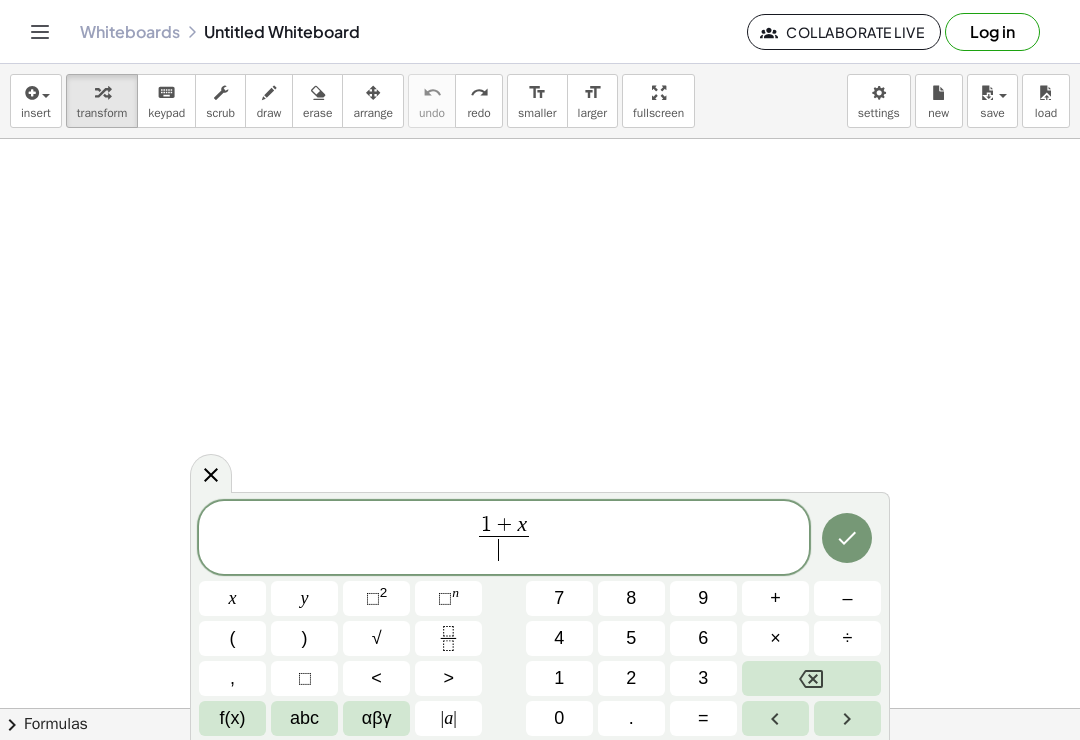 click on "1" at bounding box center (559, 678) 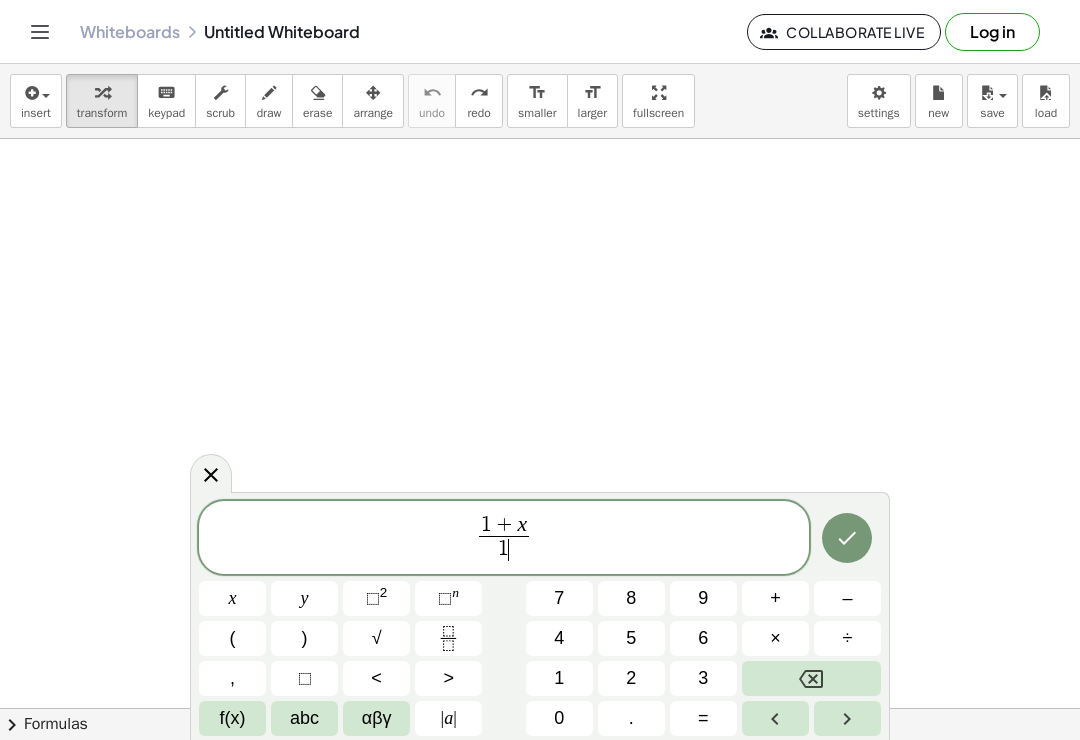 click on "0" at bounding box center [559, 718] 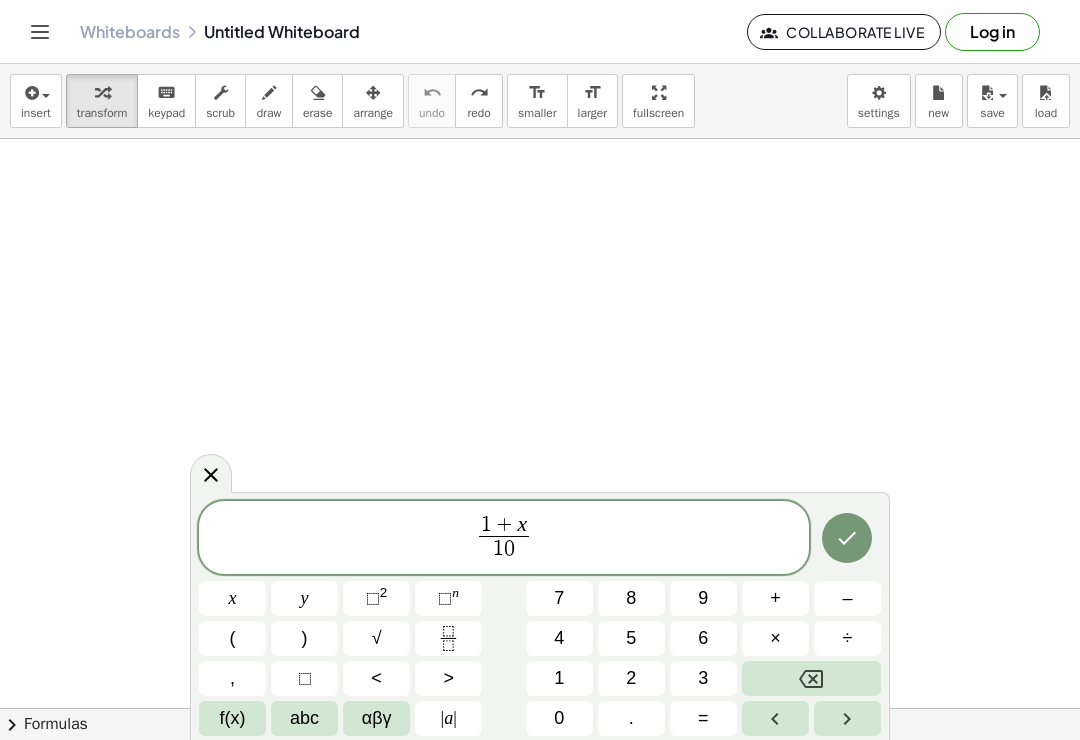 click 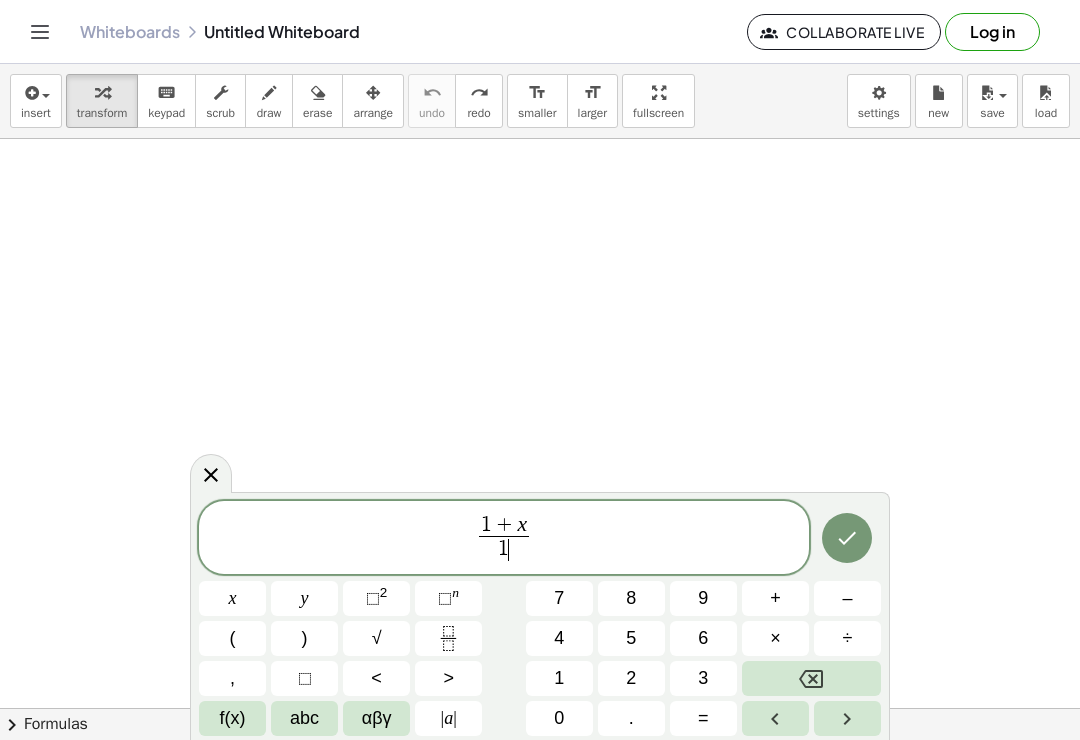 click 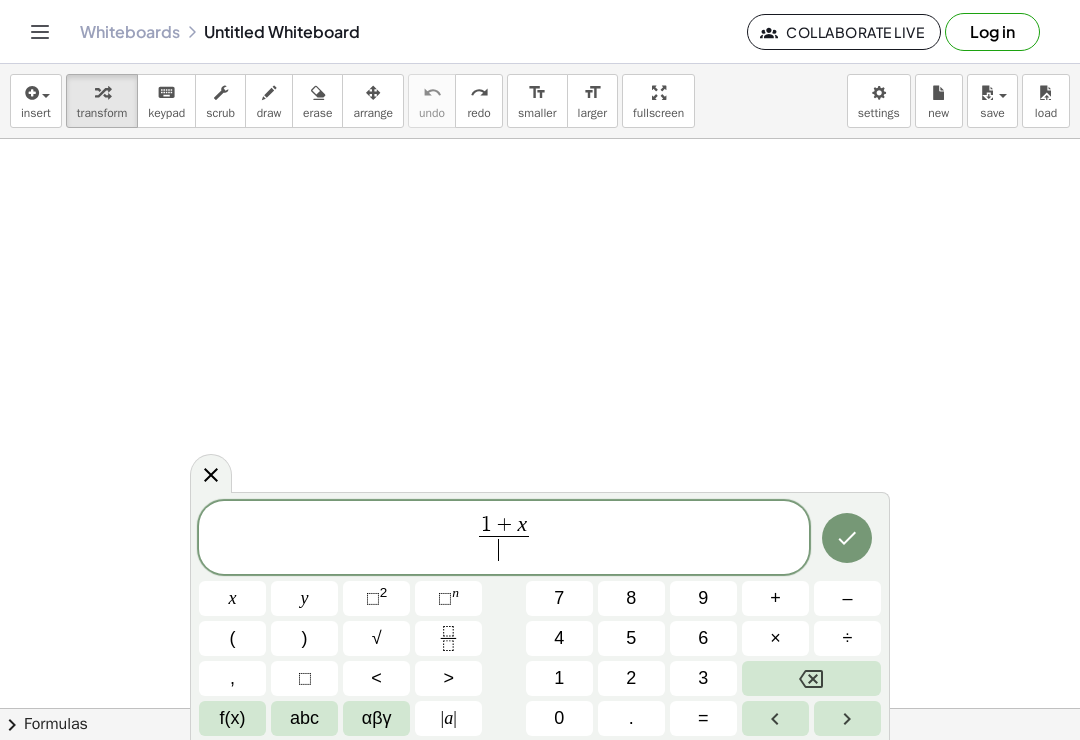 click on "4" at bounding box center [559, 638] 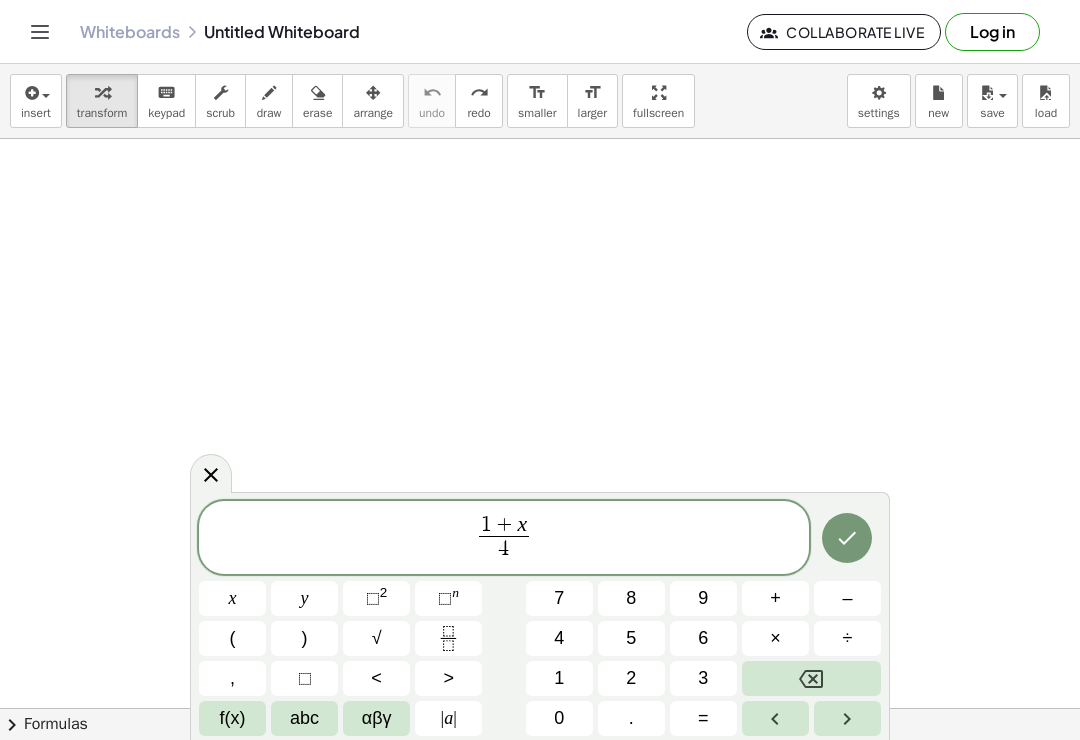 click 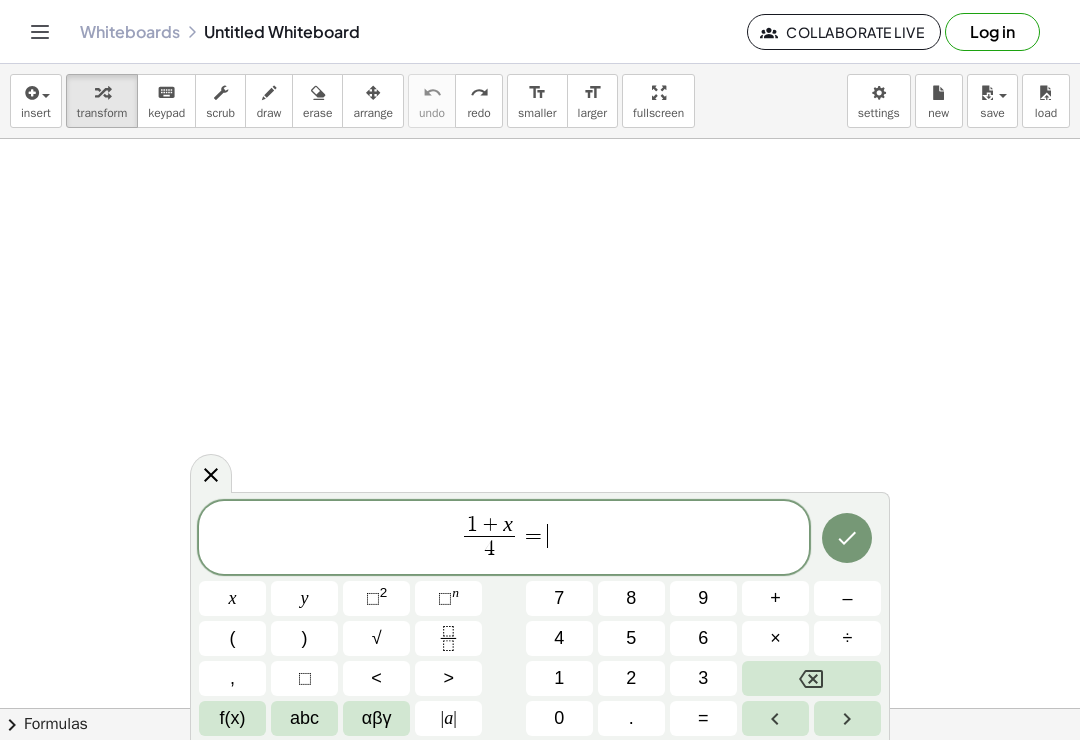 click on "1" at bounding box center [559, 678] 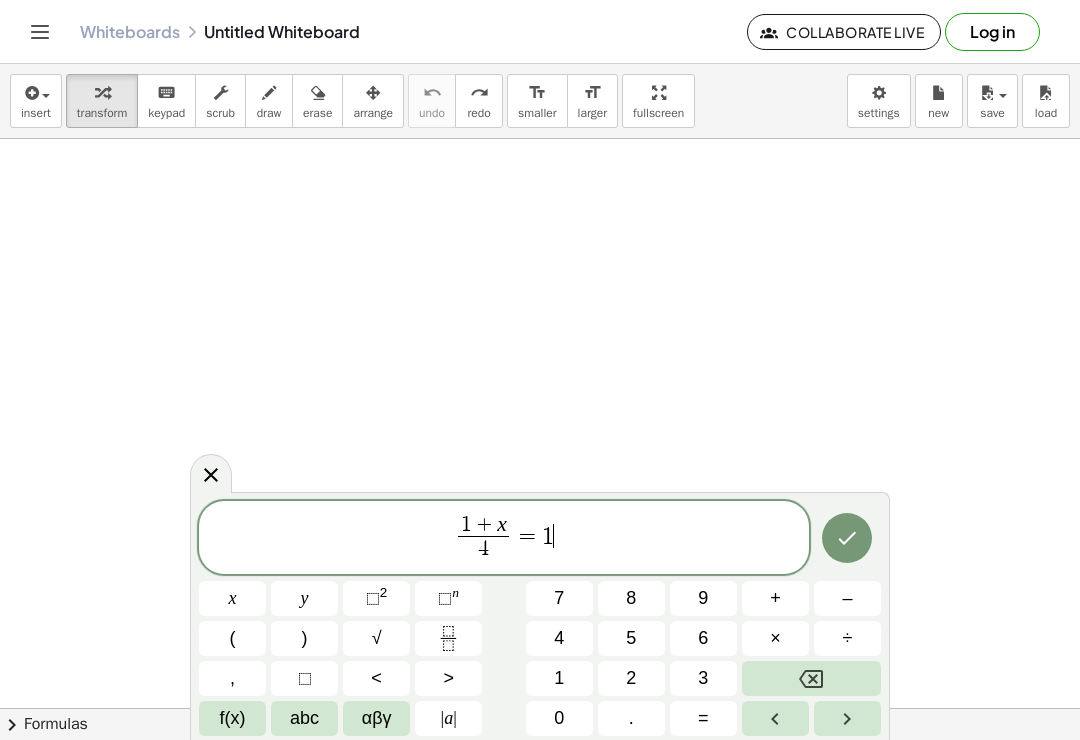 click on "0" at bounding box center [559, 718] 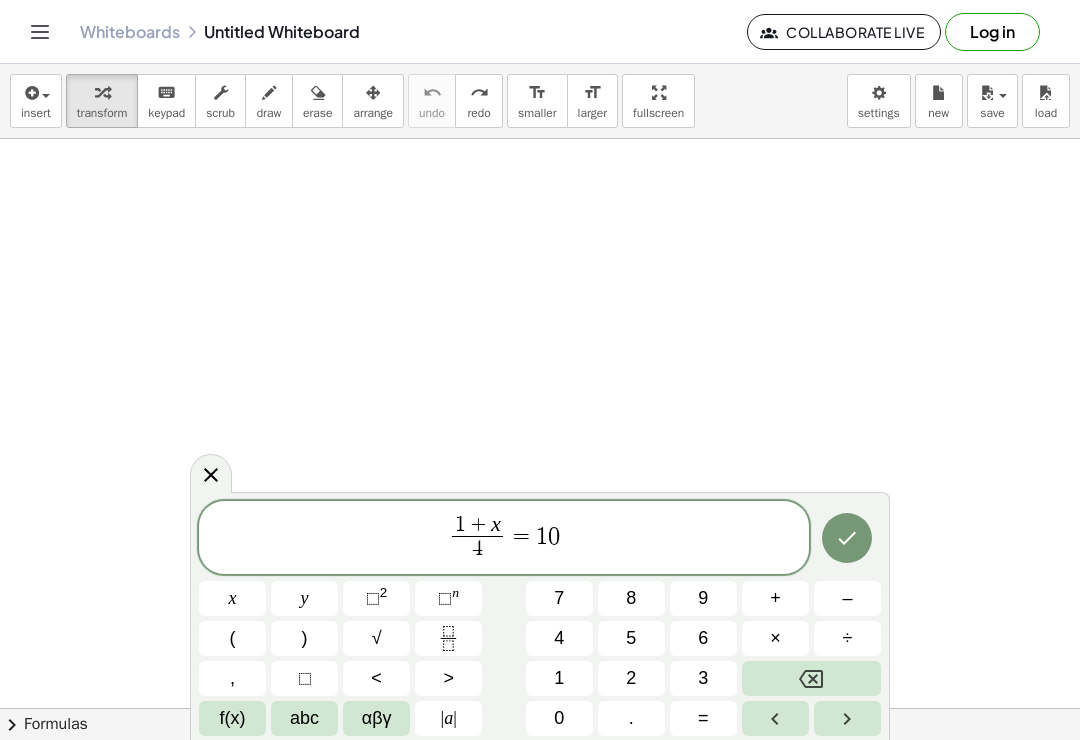 click 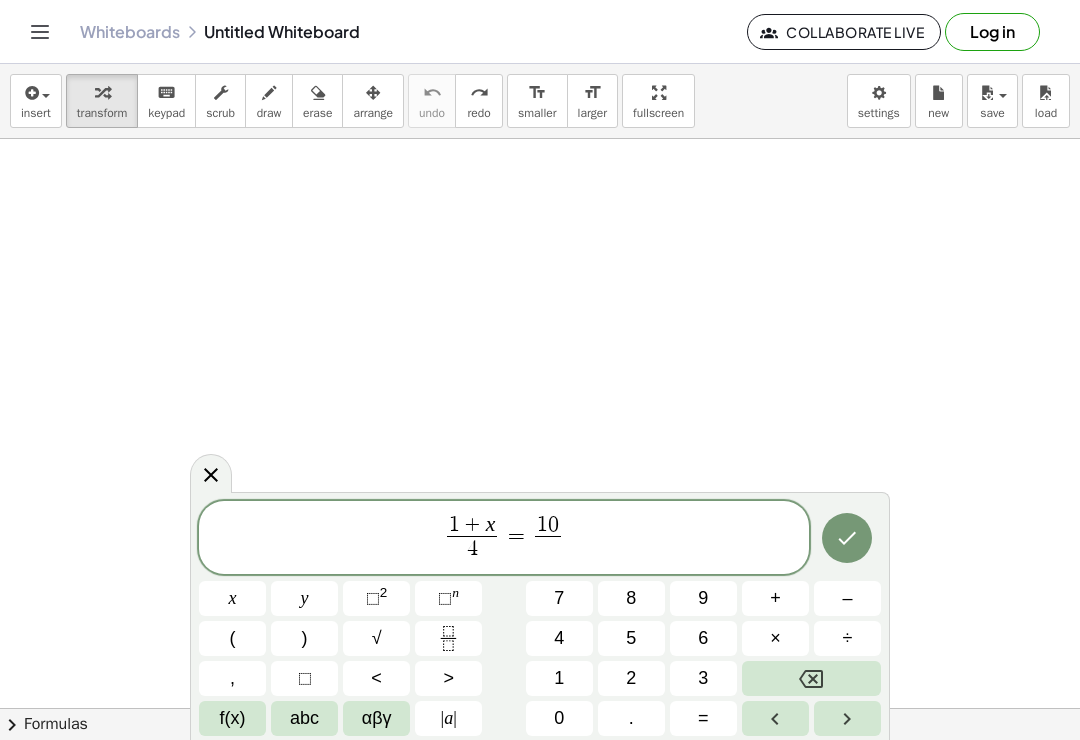 click on "x" at bounding box center [233, 598] 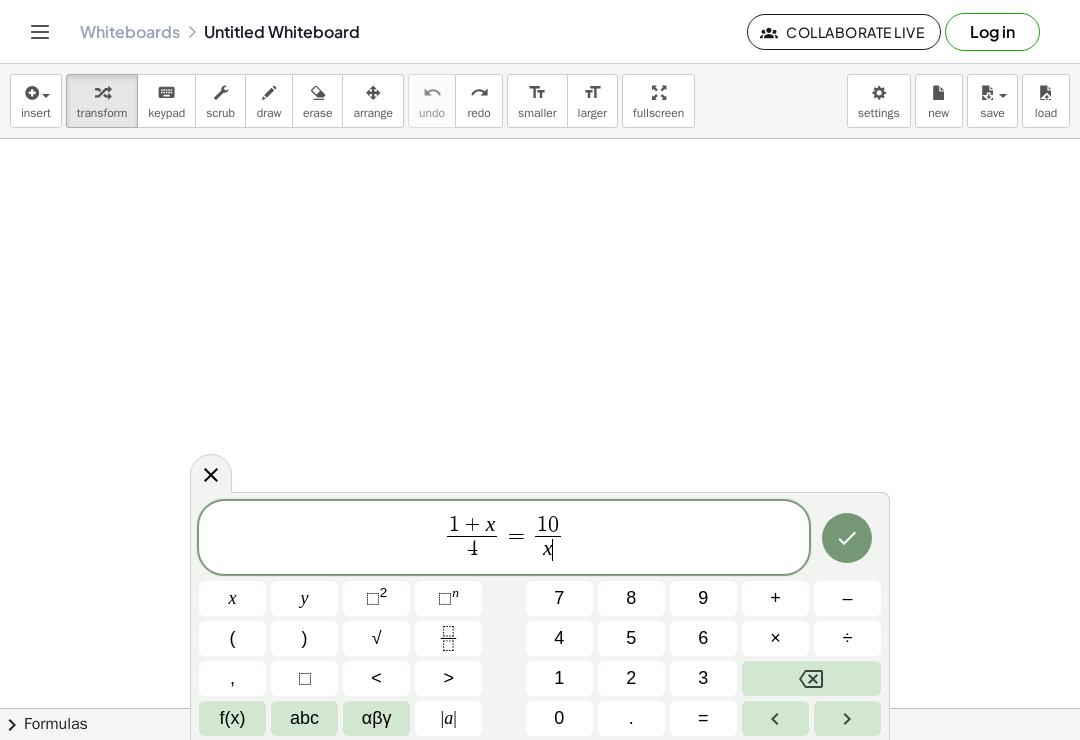 click on "–" at bounding box center [847, 598] 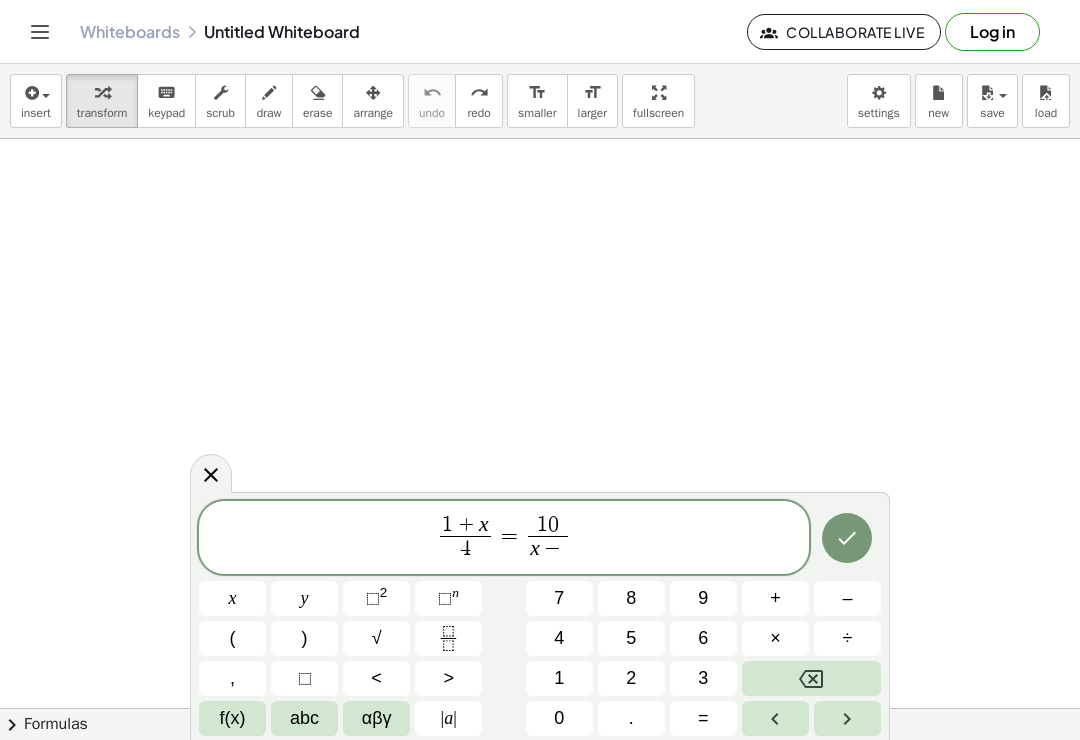 click on "2" at bounding box center (631, 678) 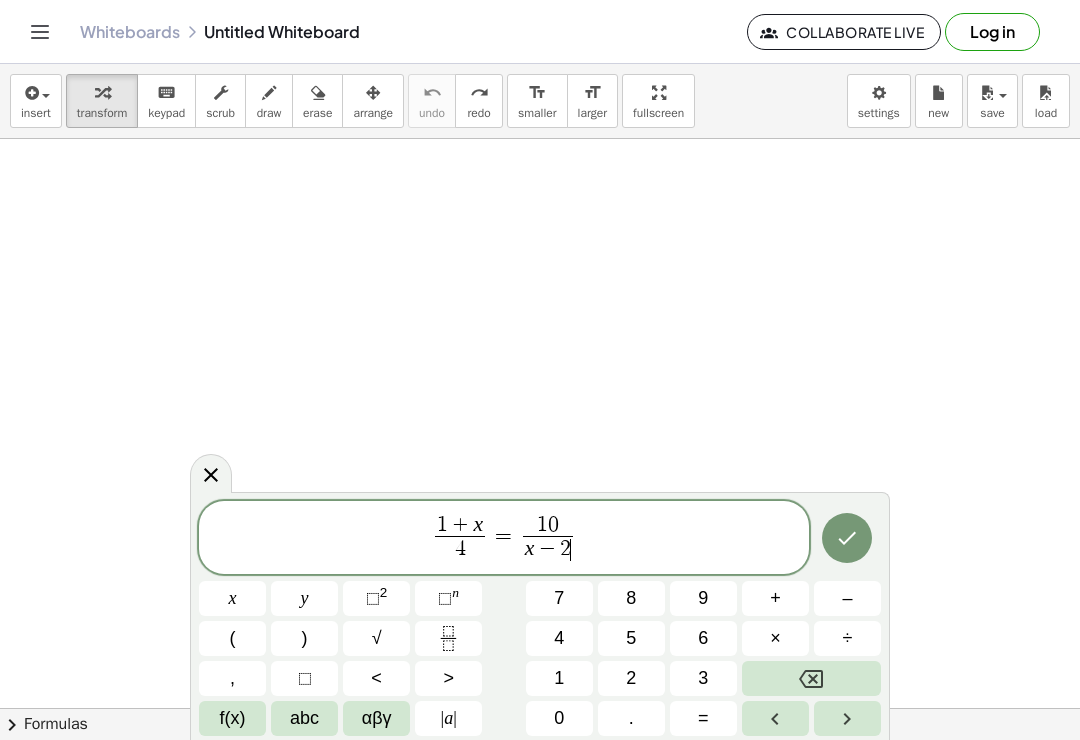 click 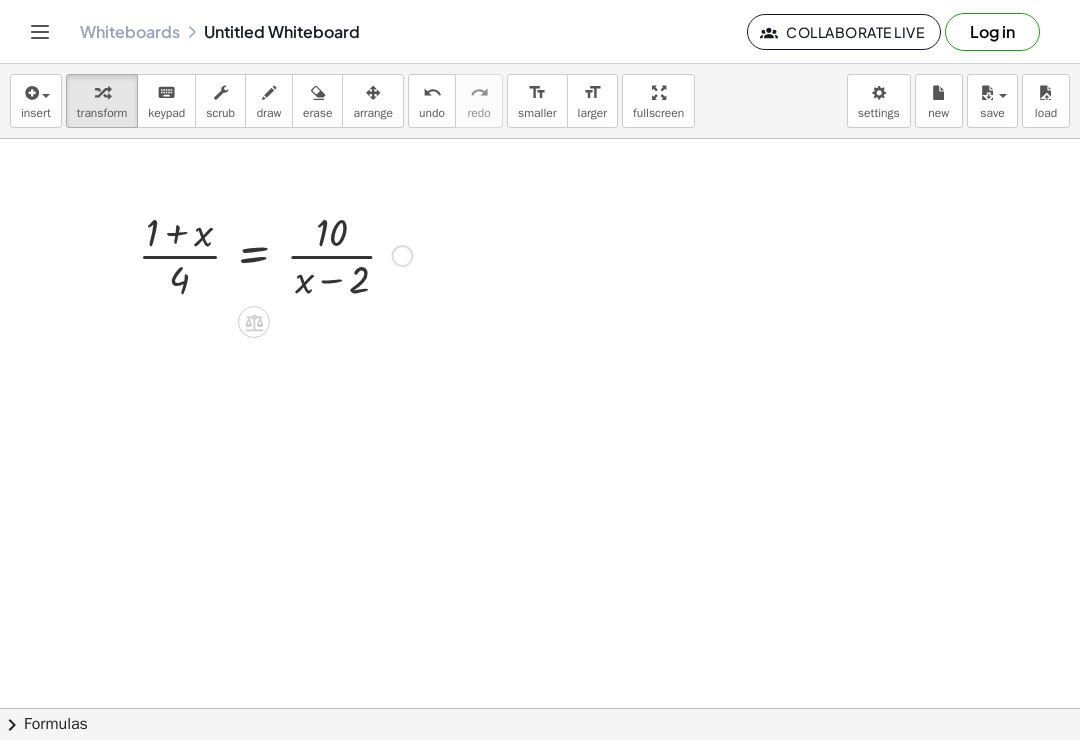 click 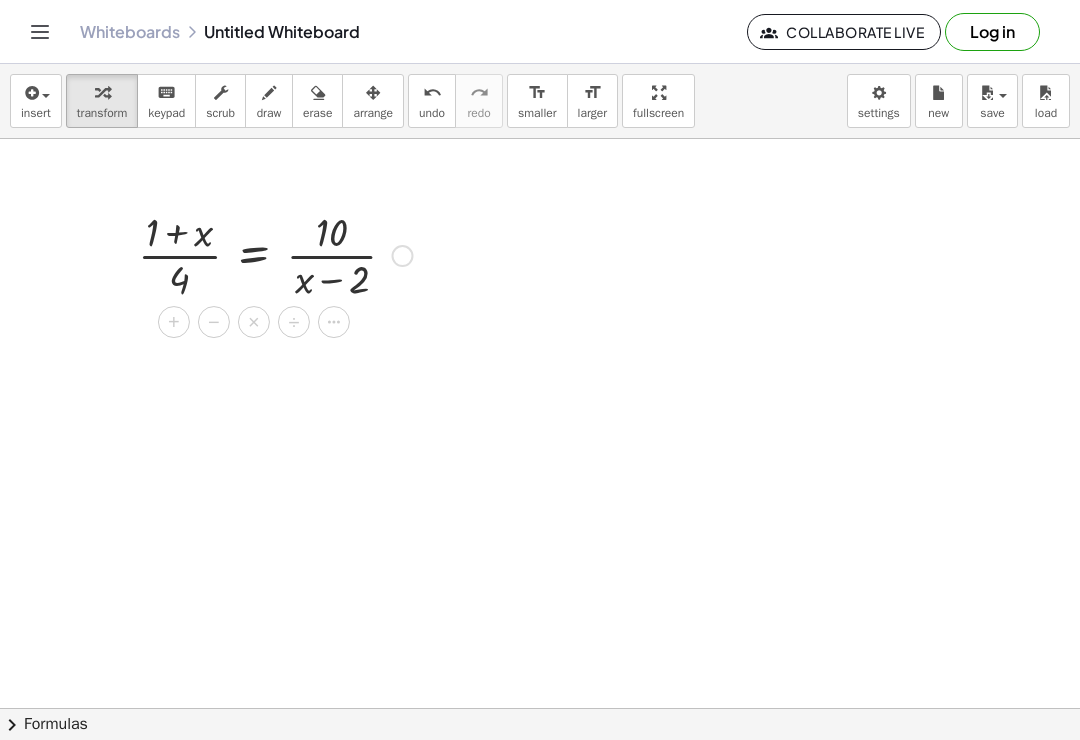 click on "×" at bounding box center (254, 322) 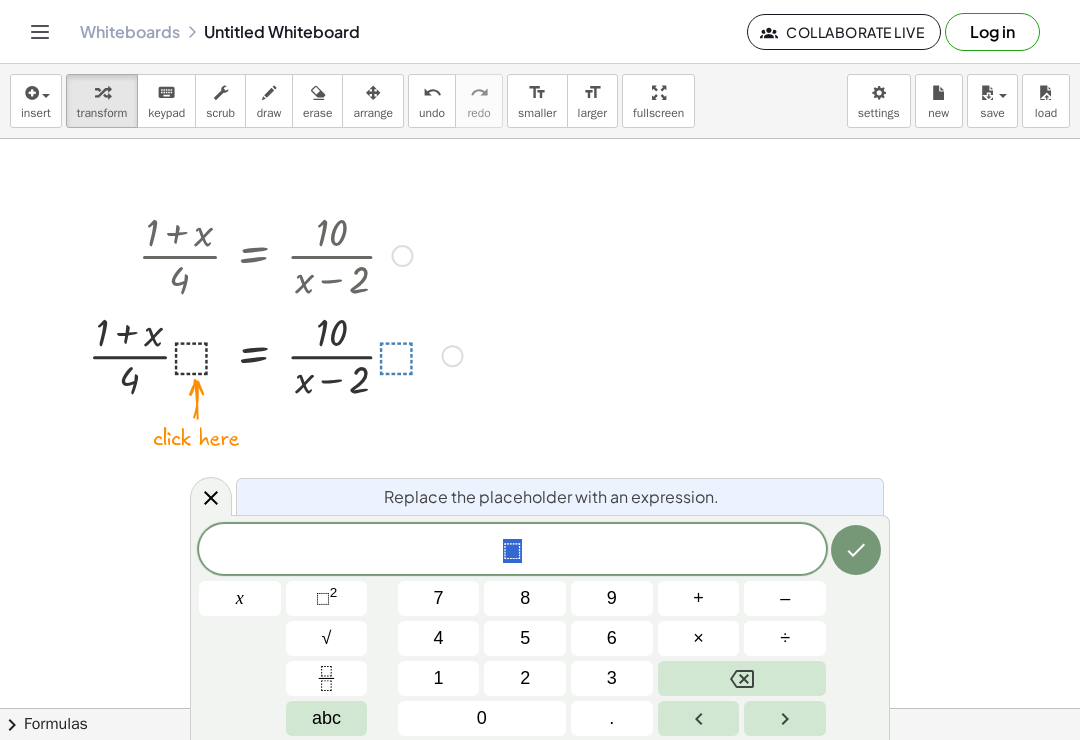 click on "x" at bounding box center (240, 598) 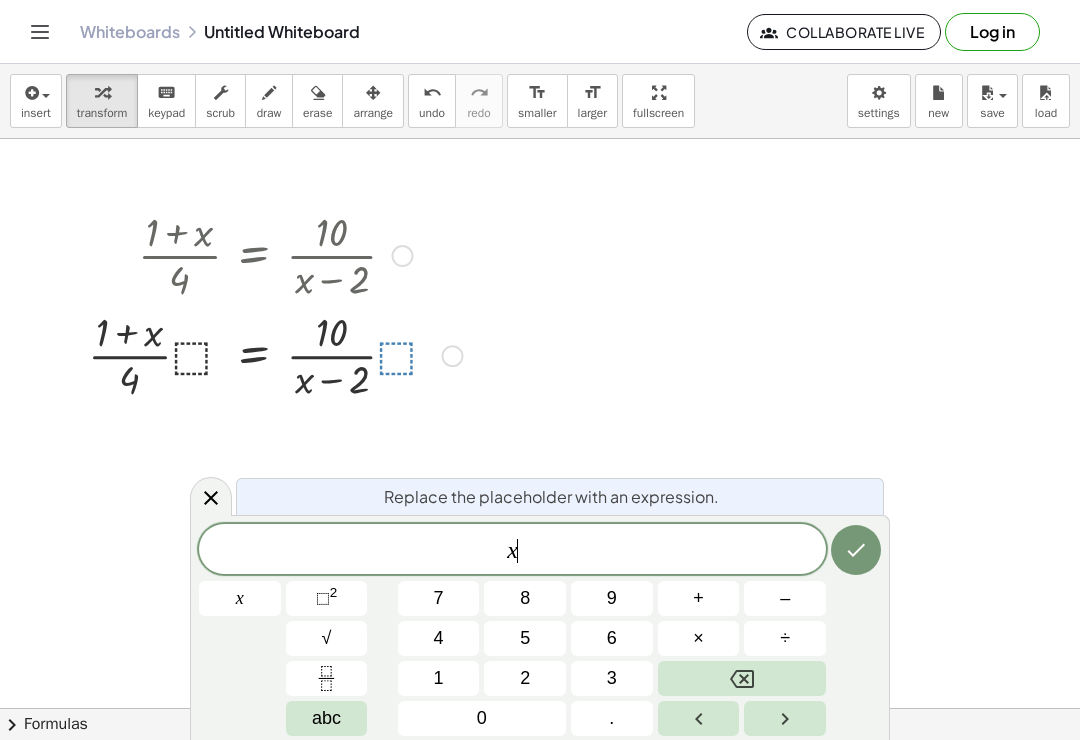 click on "–" at bounding box center [785, 598] 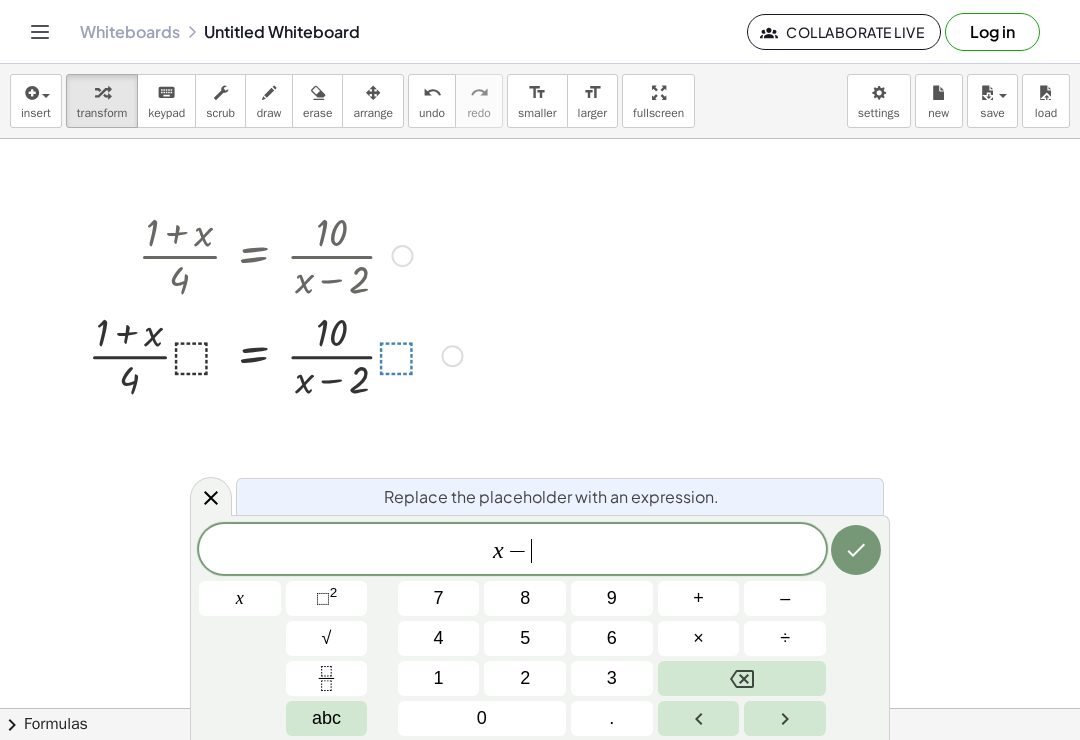 click on "2" at bounding box center (525, 678) 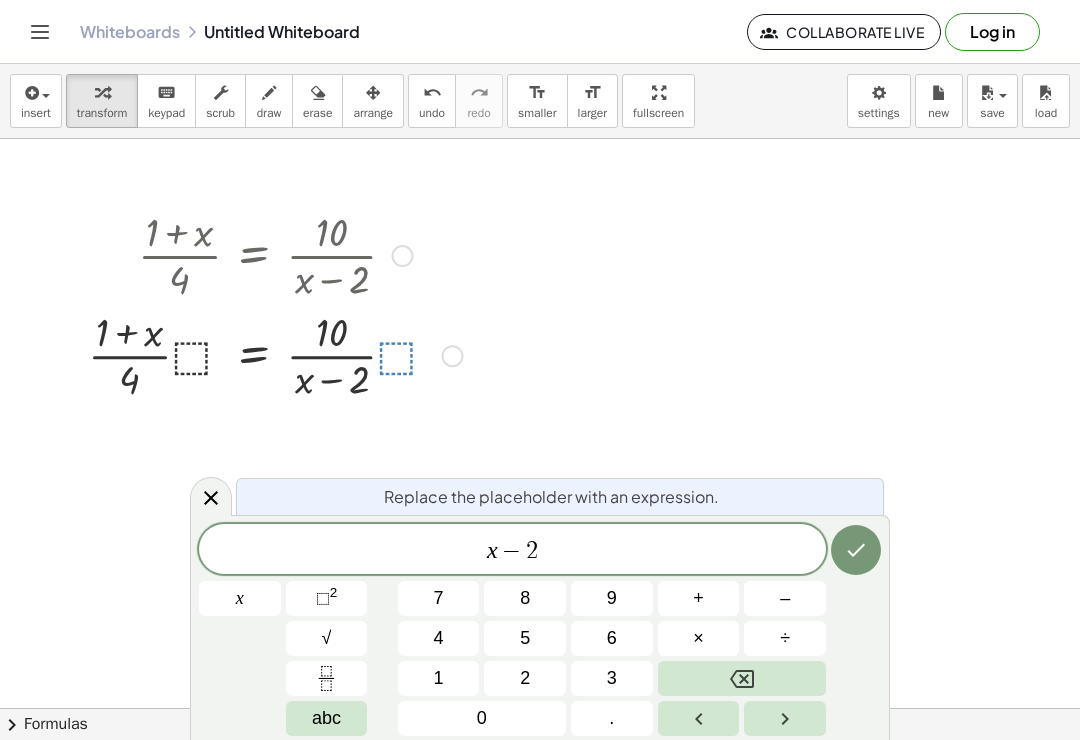 click 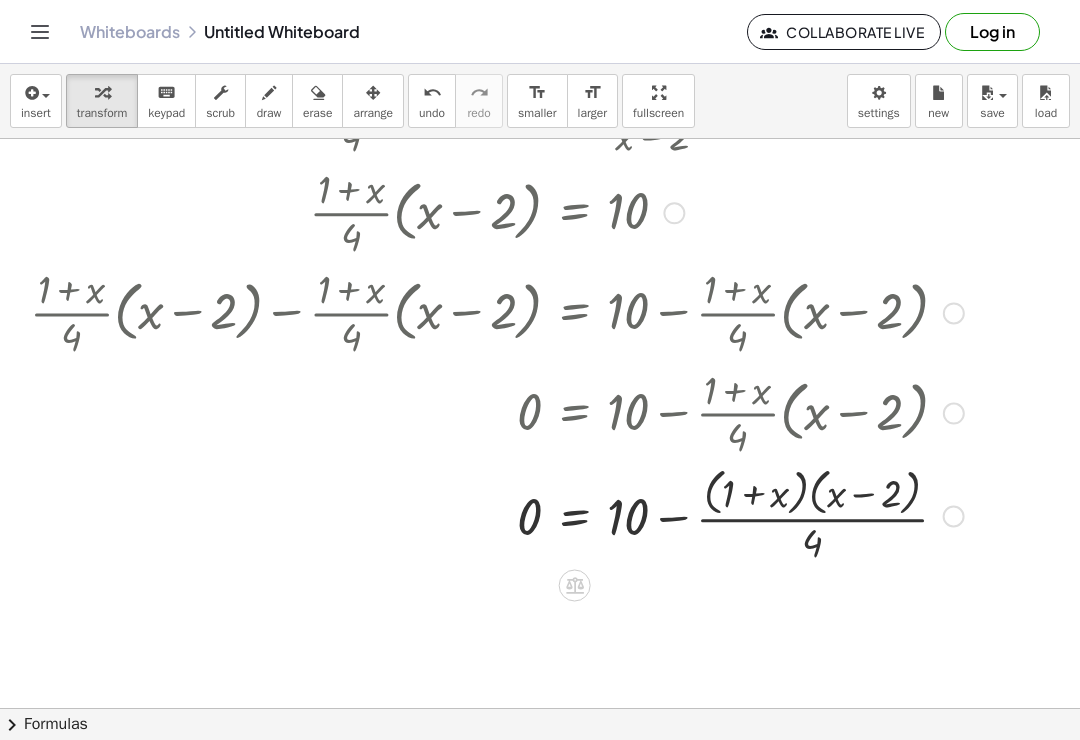 scroll, scrollTop: 241, scrollLeft: 0, axis: vertical 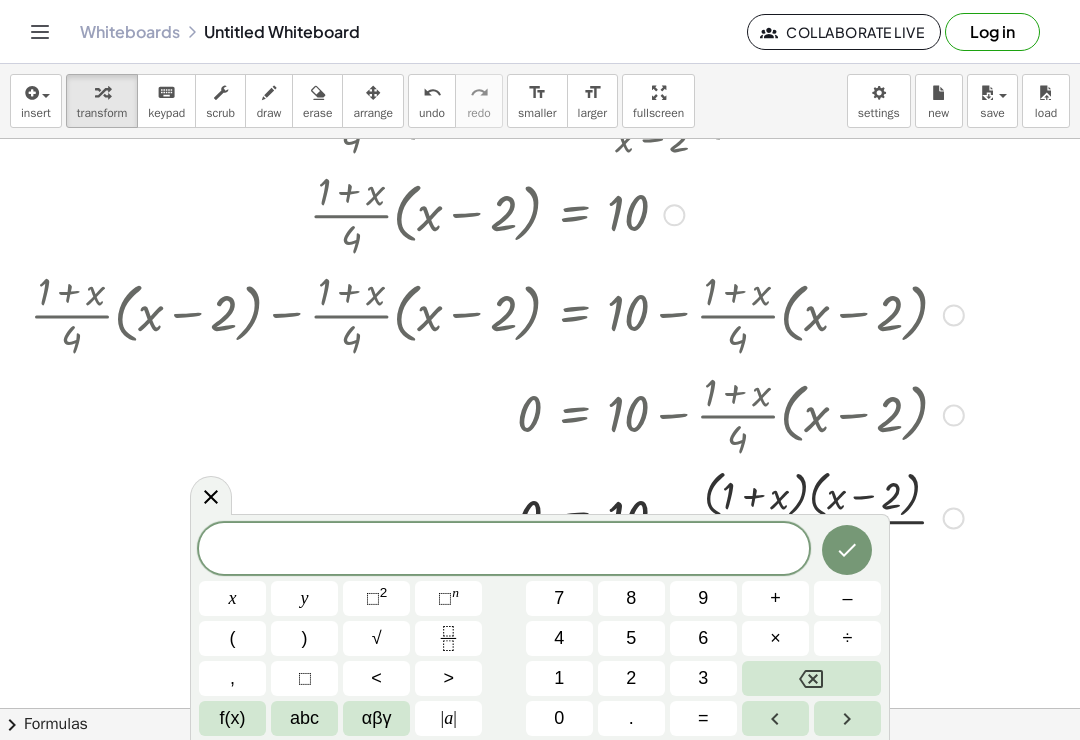 click at bounding box center (211, 495) 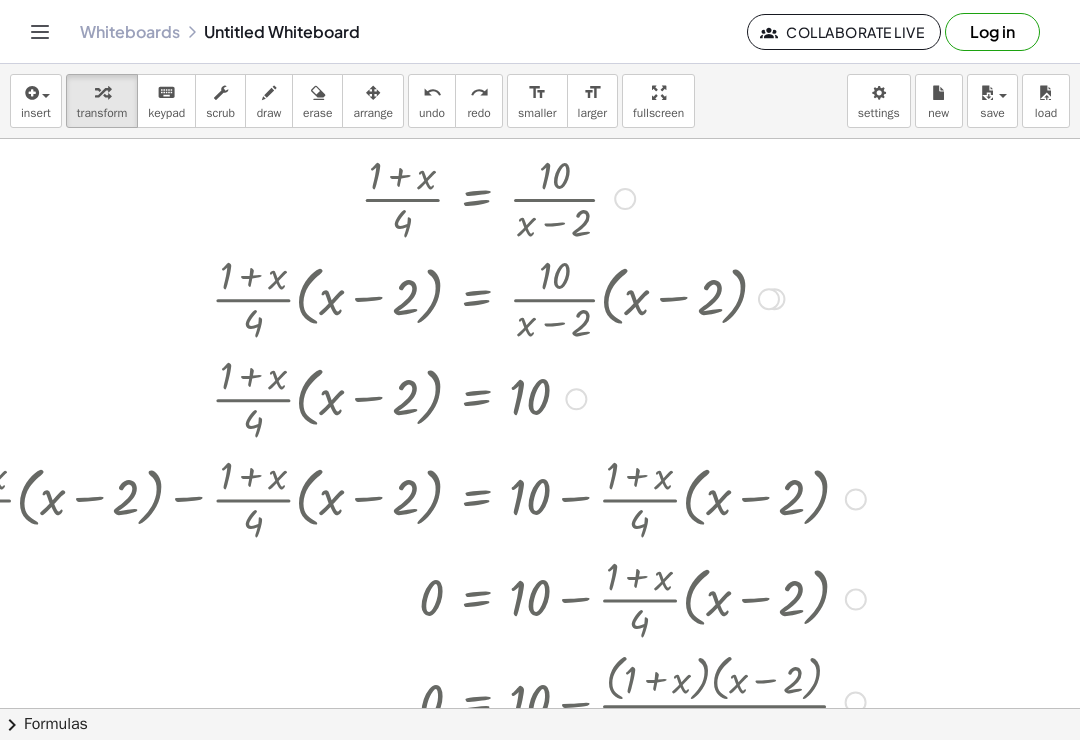 scroll, scrollTop: 0, scrollLeft: 104, axis: horizontal 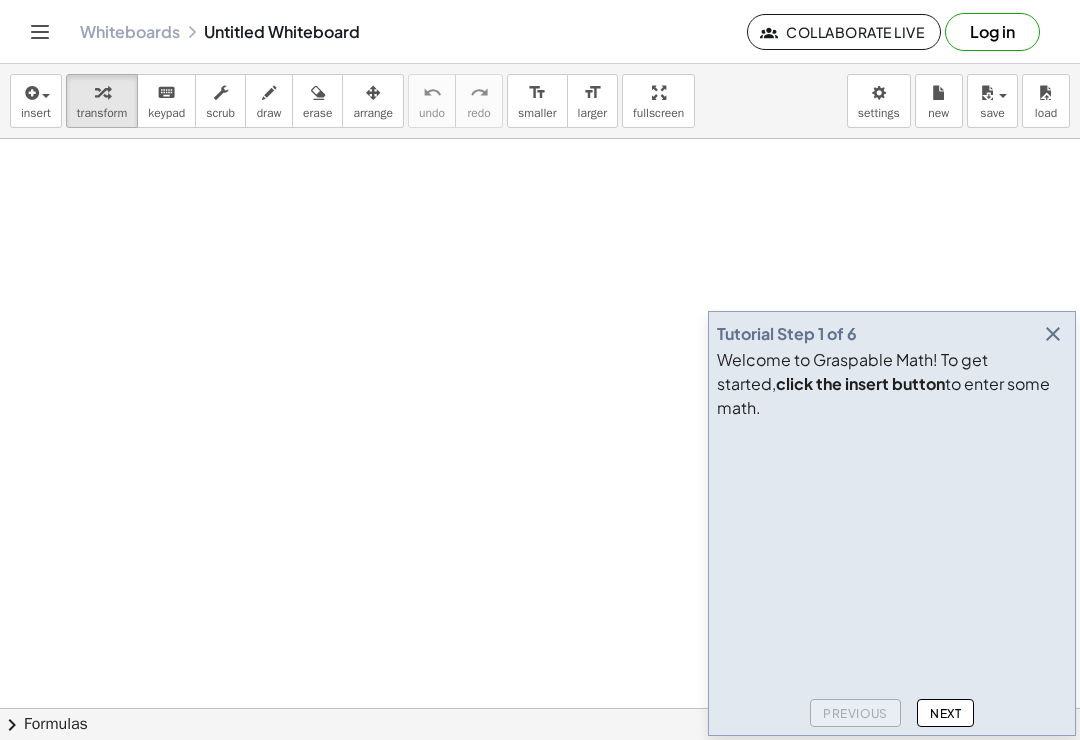 click at bounding box center [1053, 334] 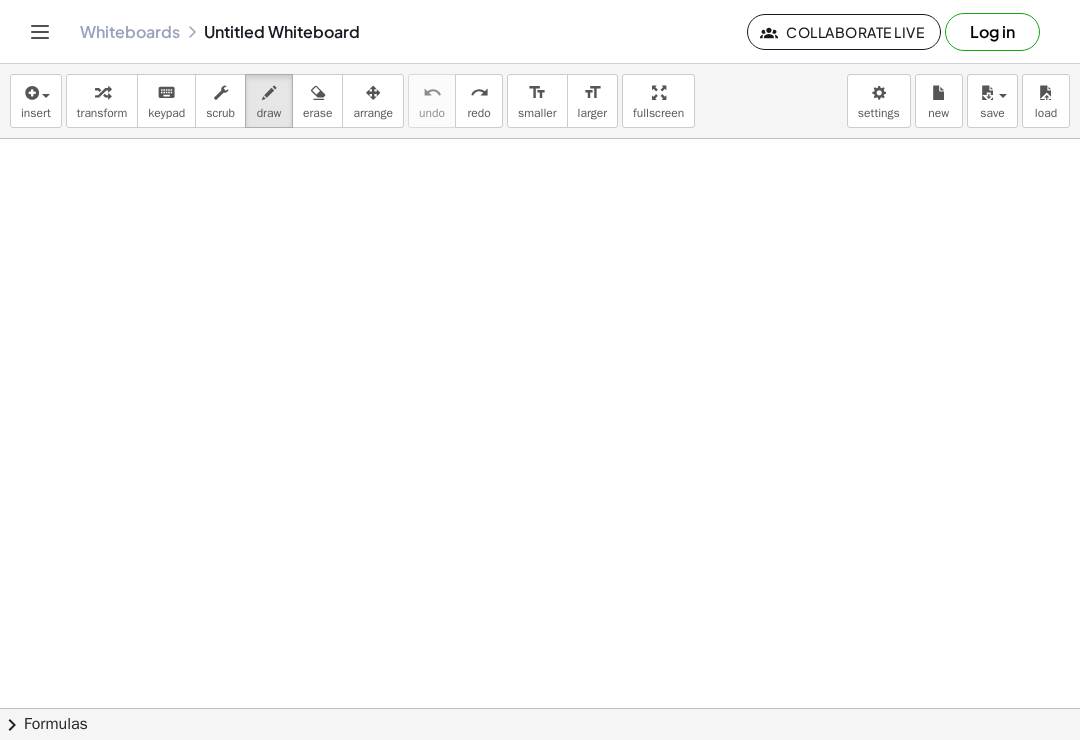click on "insert" at bounding box center [36, 113] 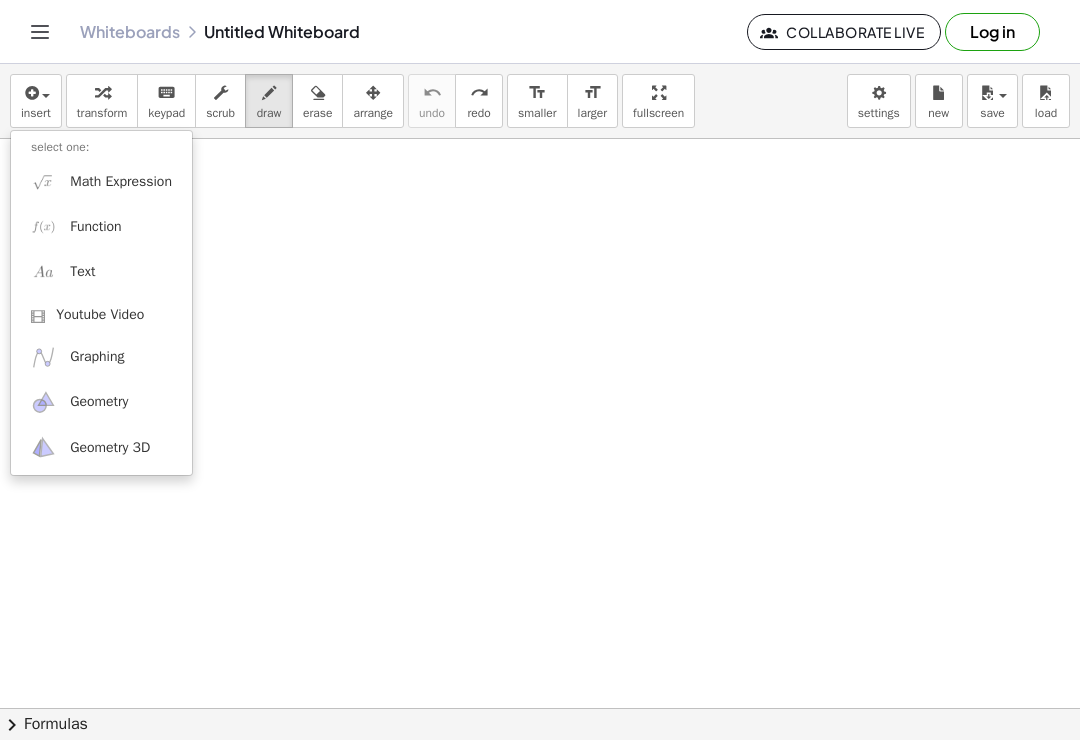 click on "Math Expression" at bounding box center (121, 182) 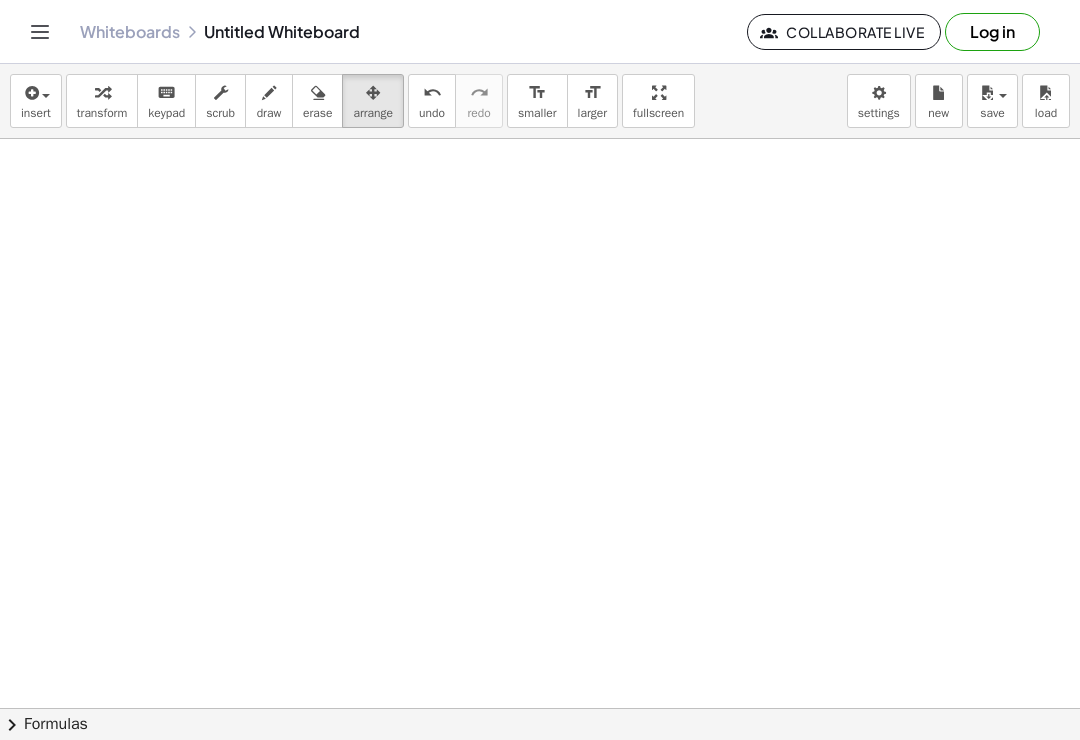 scroll, scrollTop: 101, scrollLeft: 0, axis: vertical 